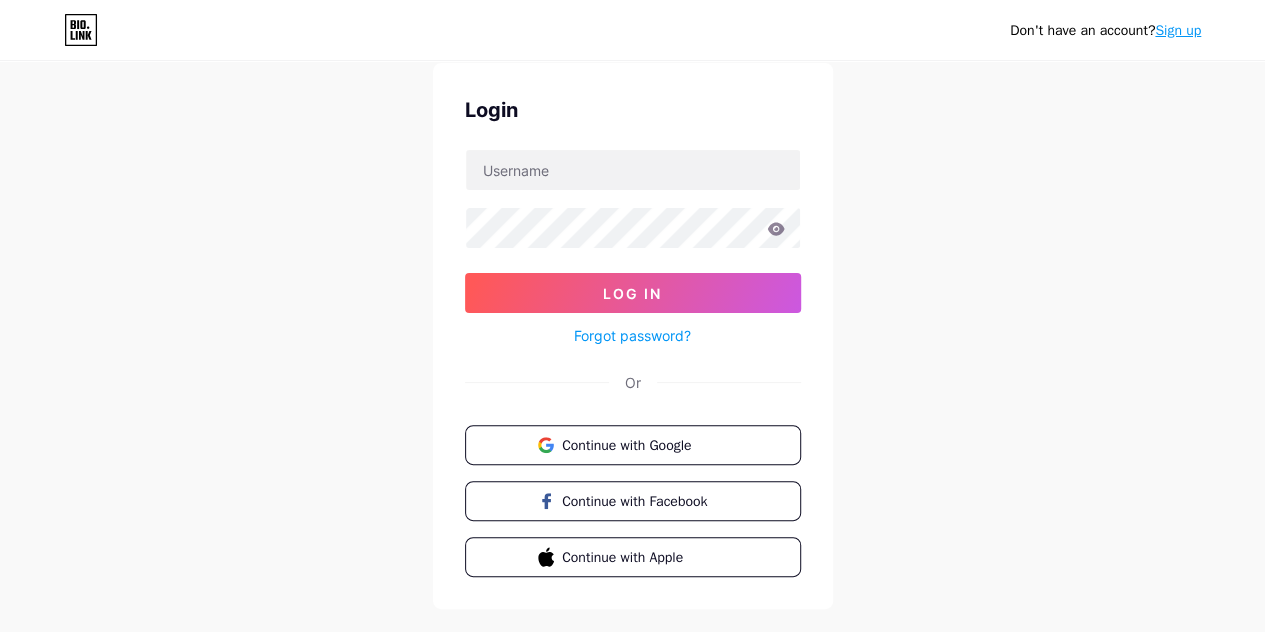 scroll, scrollTop: 102, scrollLeft: 0, axis: vertical 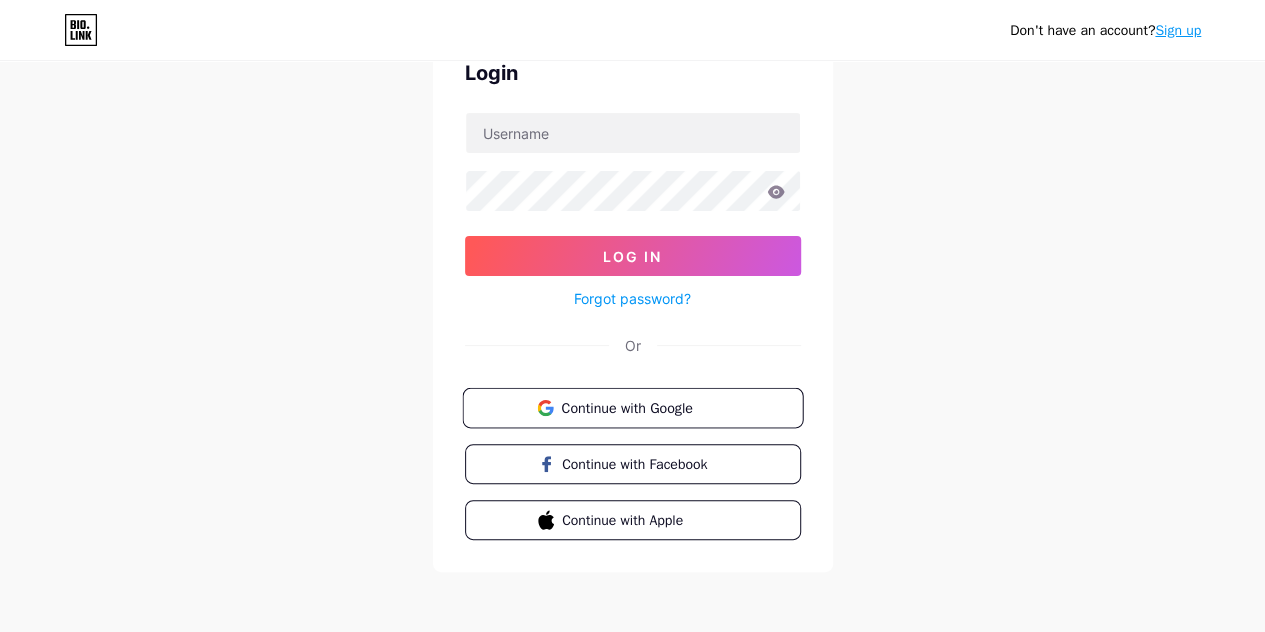 click on "Continue with Google" at bounding box center (644, 407) 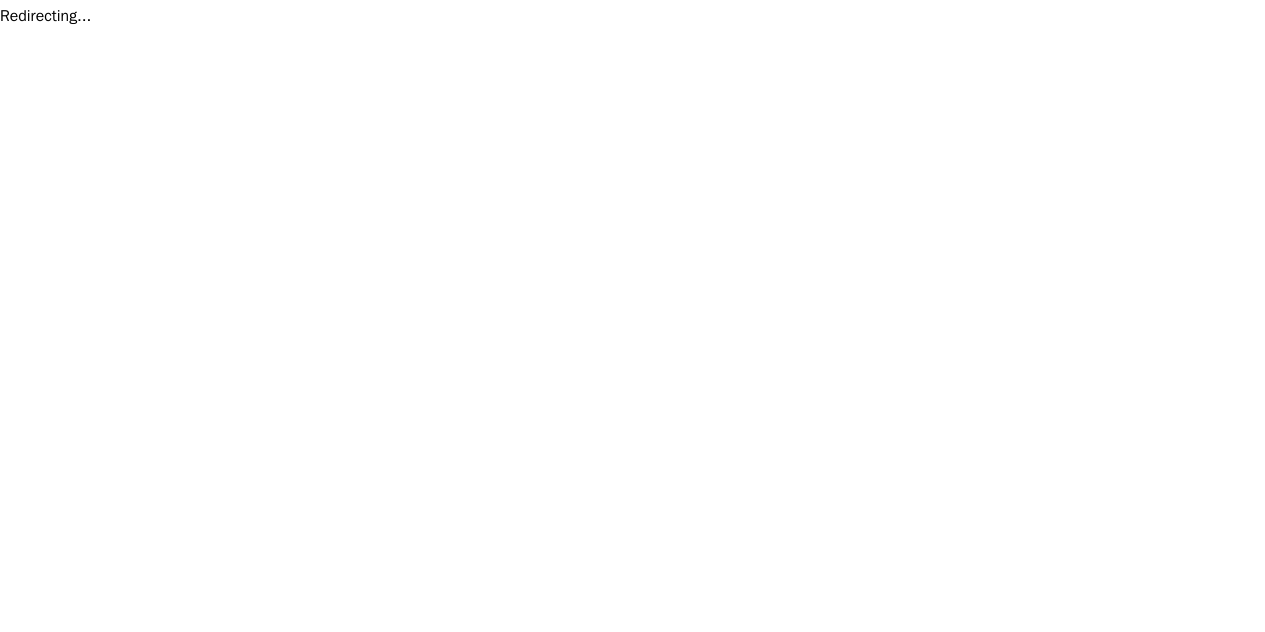 scroll, scrollTop: 0, scrollLeft: 0, axis: both 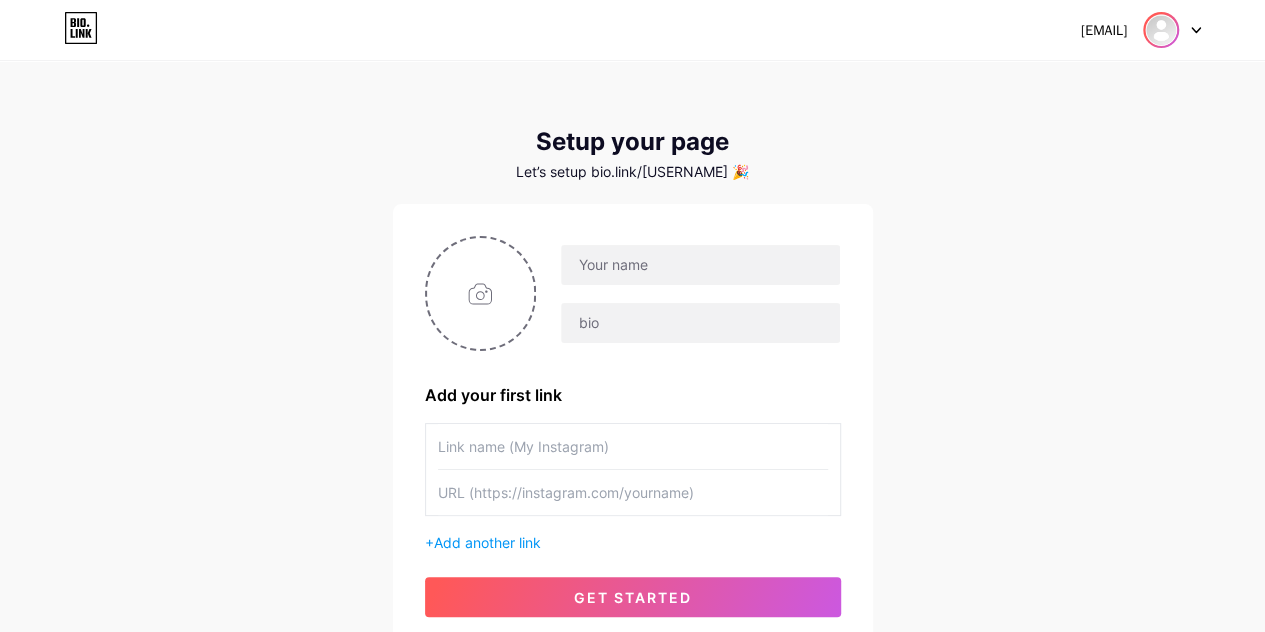click at bounding box center [1161, 30] 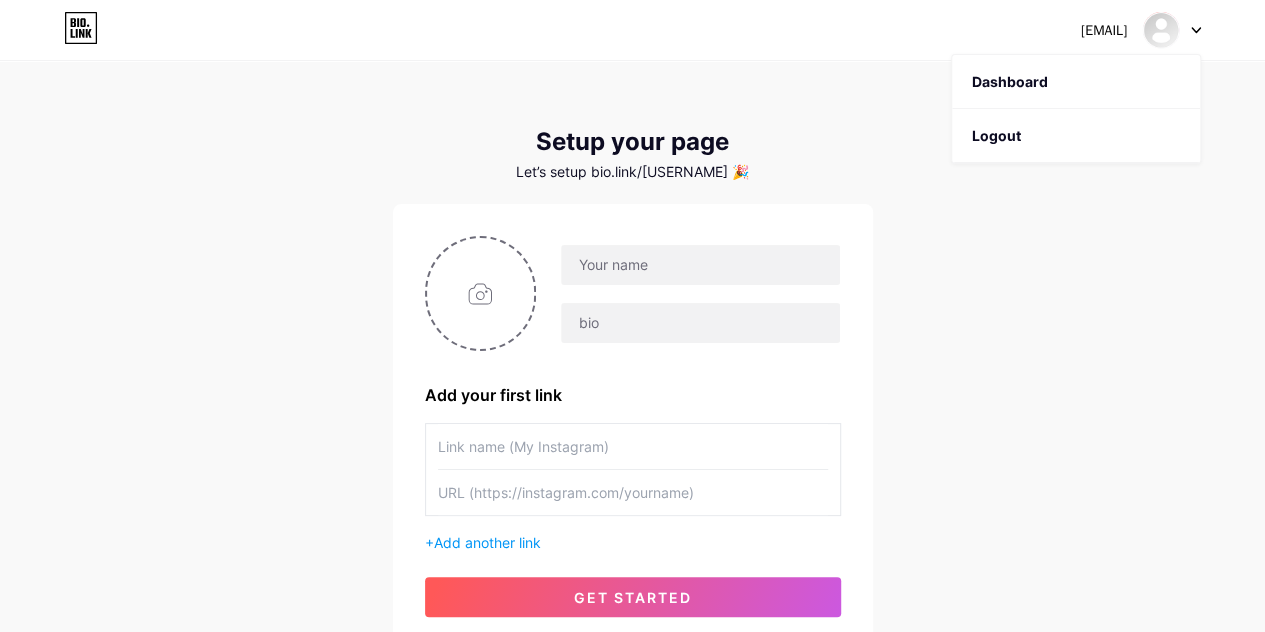 click 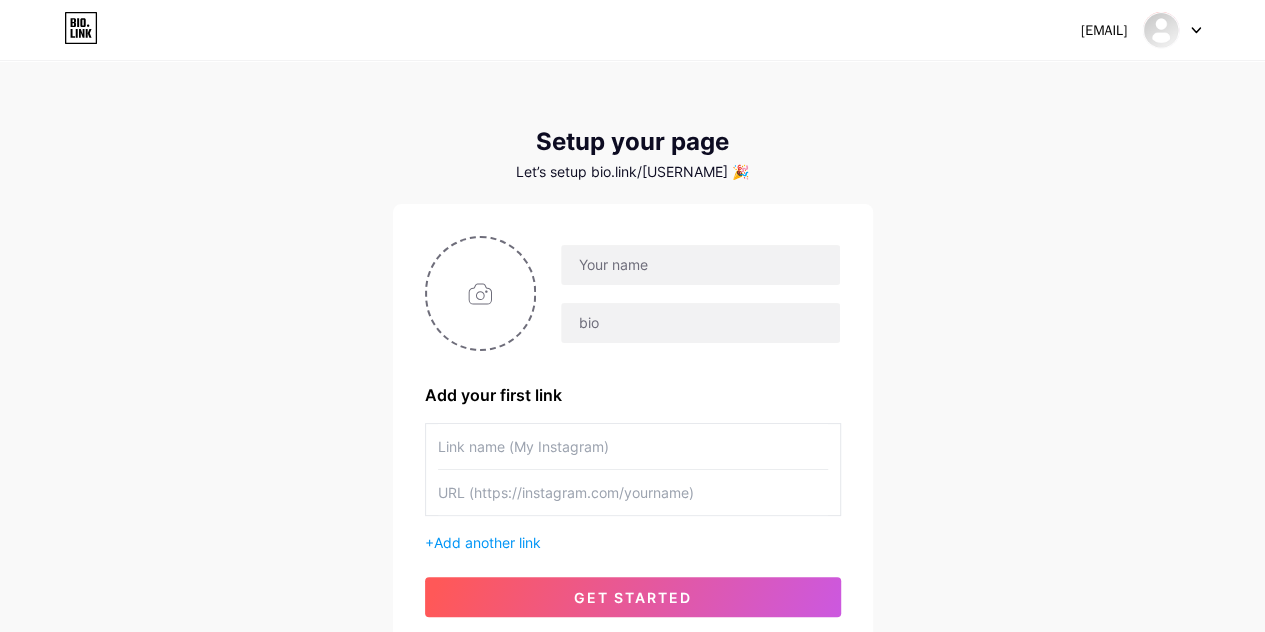 click 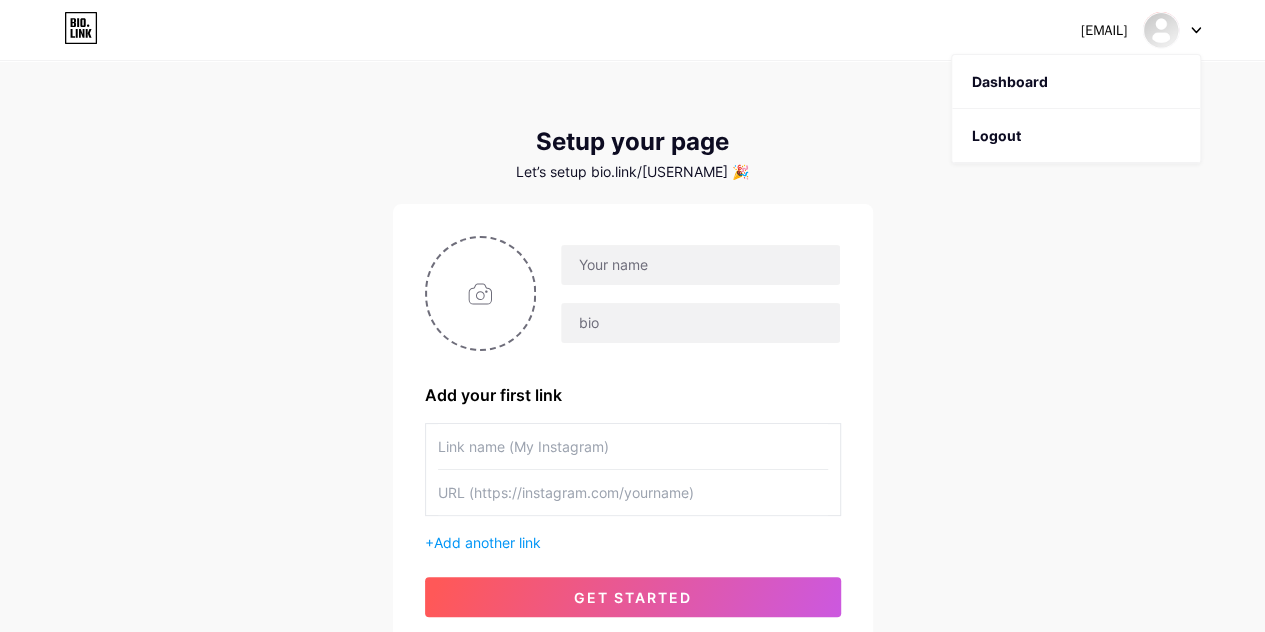 click 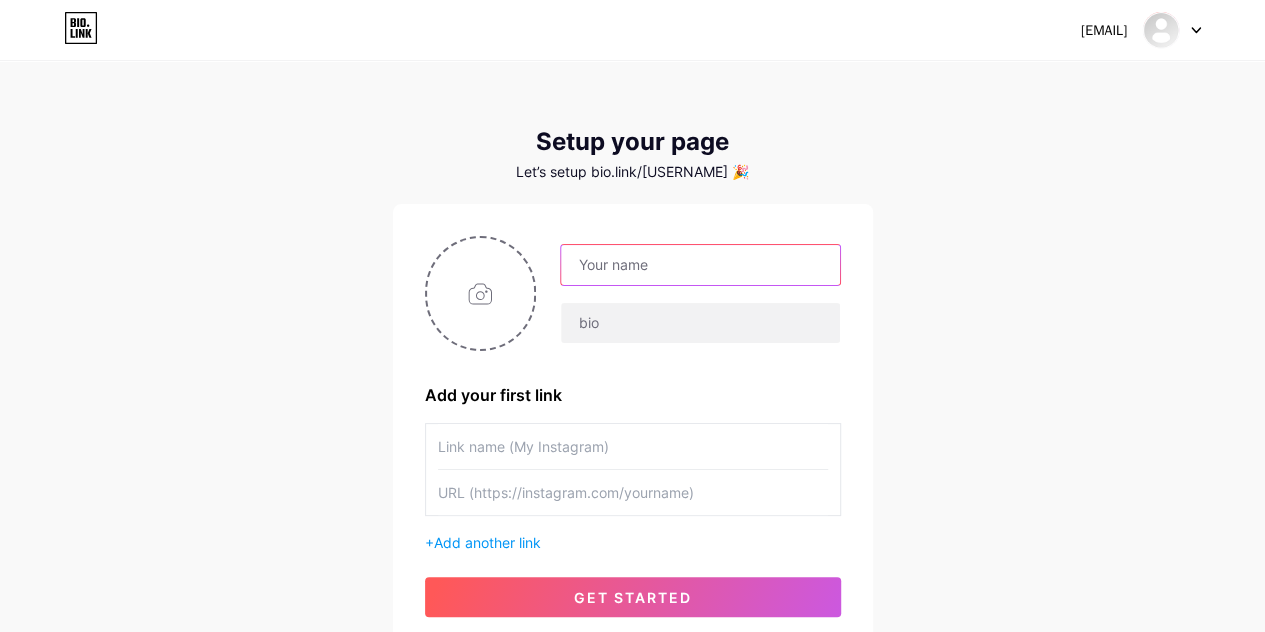 click at bounding box center [700, 265] 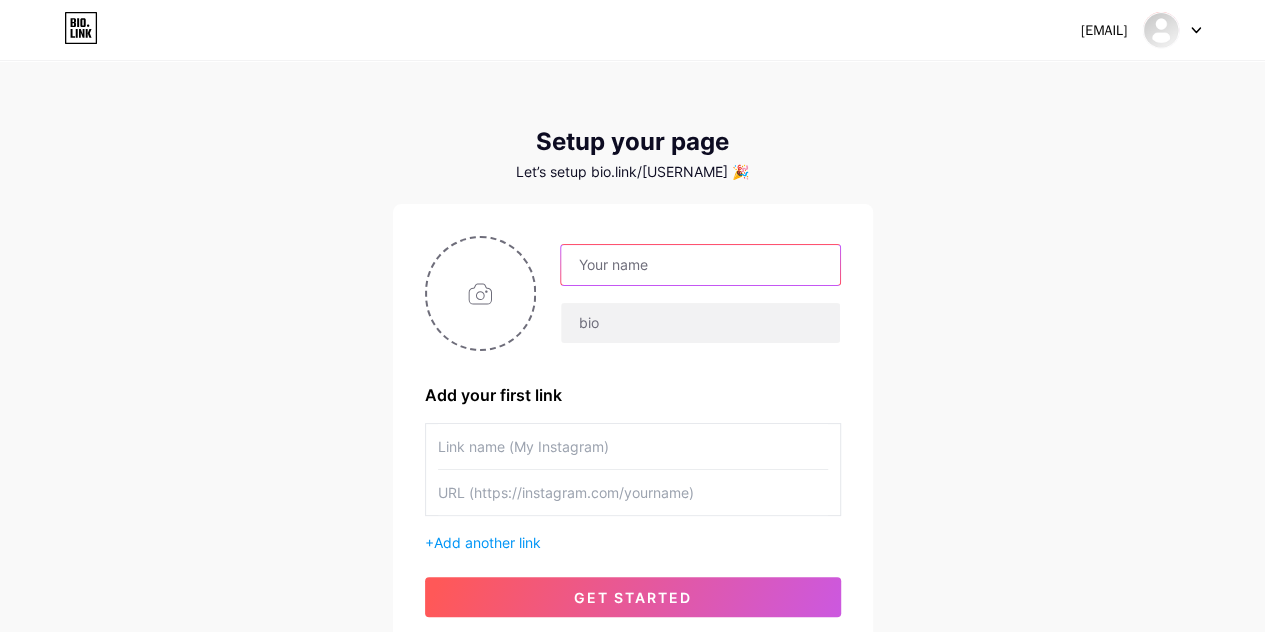 click at bounding box center (700, 265) 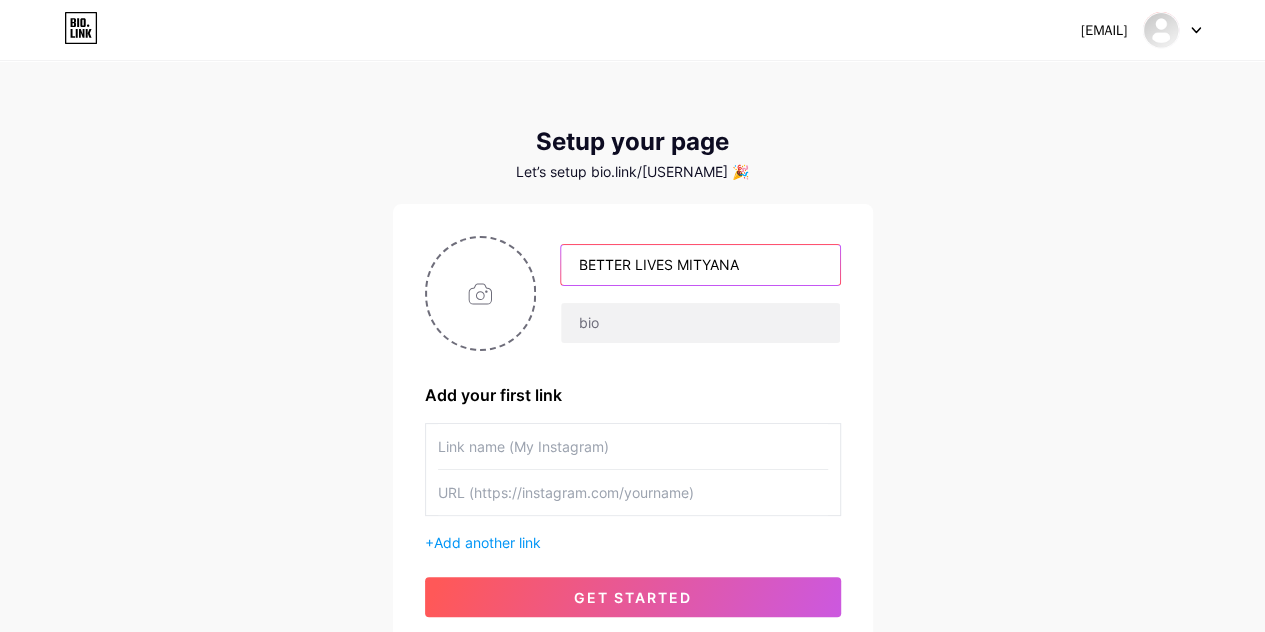 type on "BETTER LIVES MITYANA" 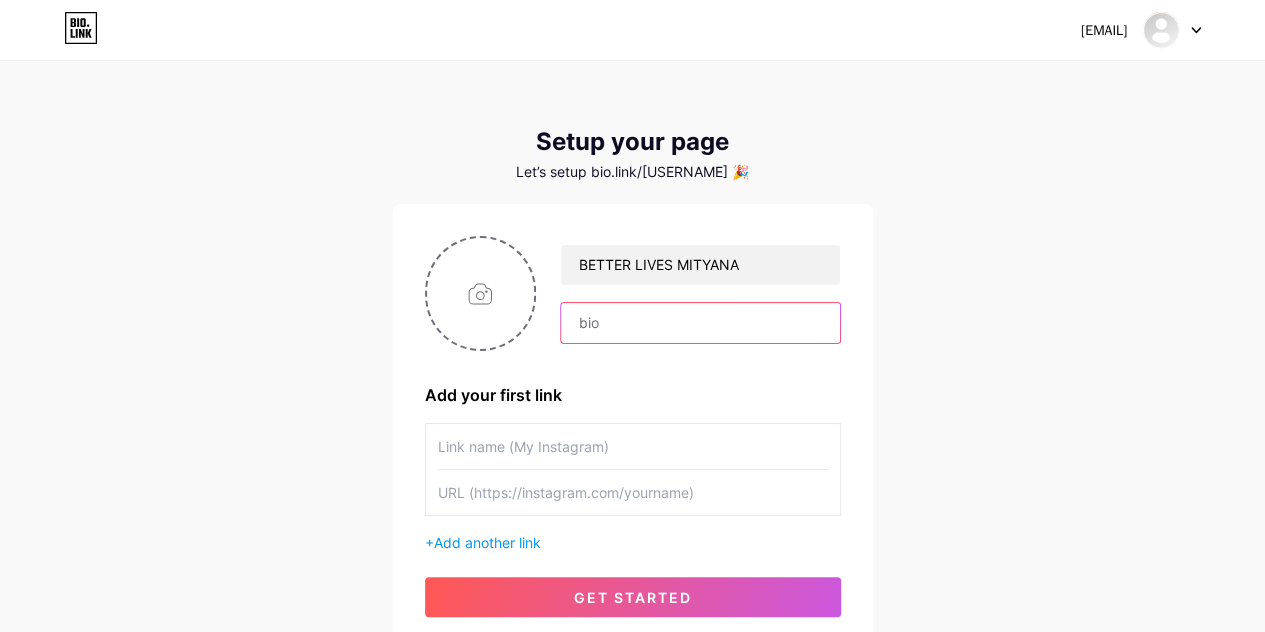 click at bounding box center [700, 323] 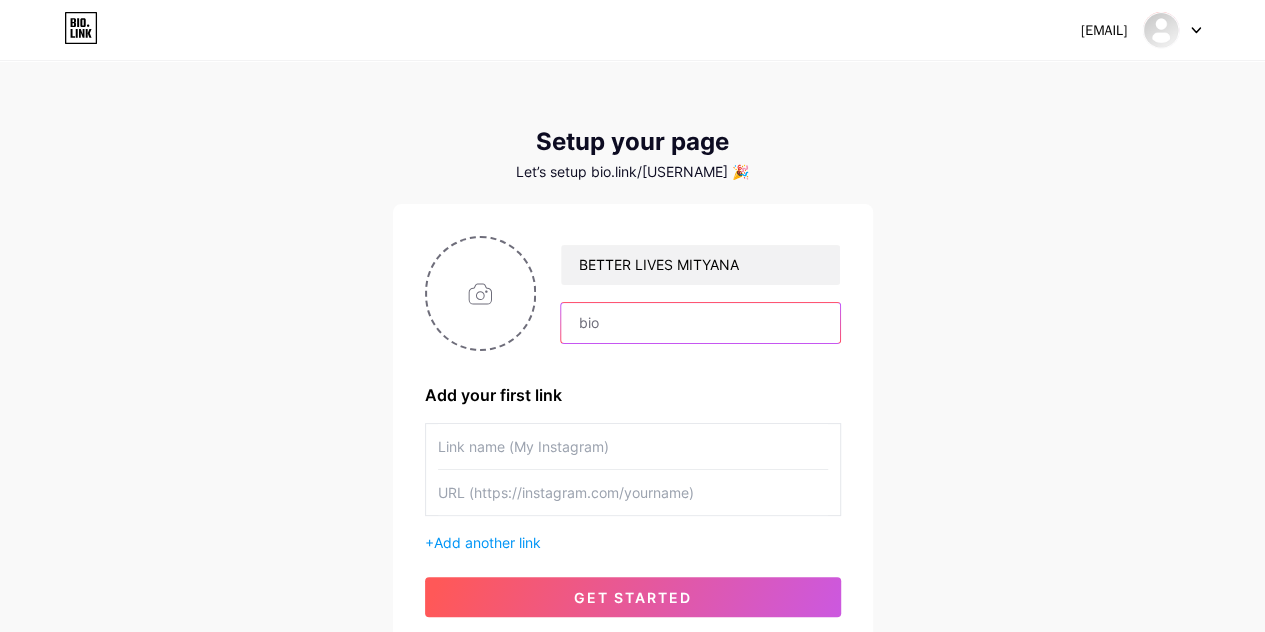 paste on "Thriving Families,  Transformed Communities  for Christ" 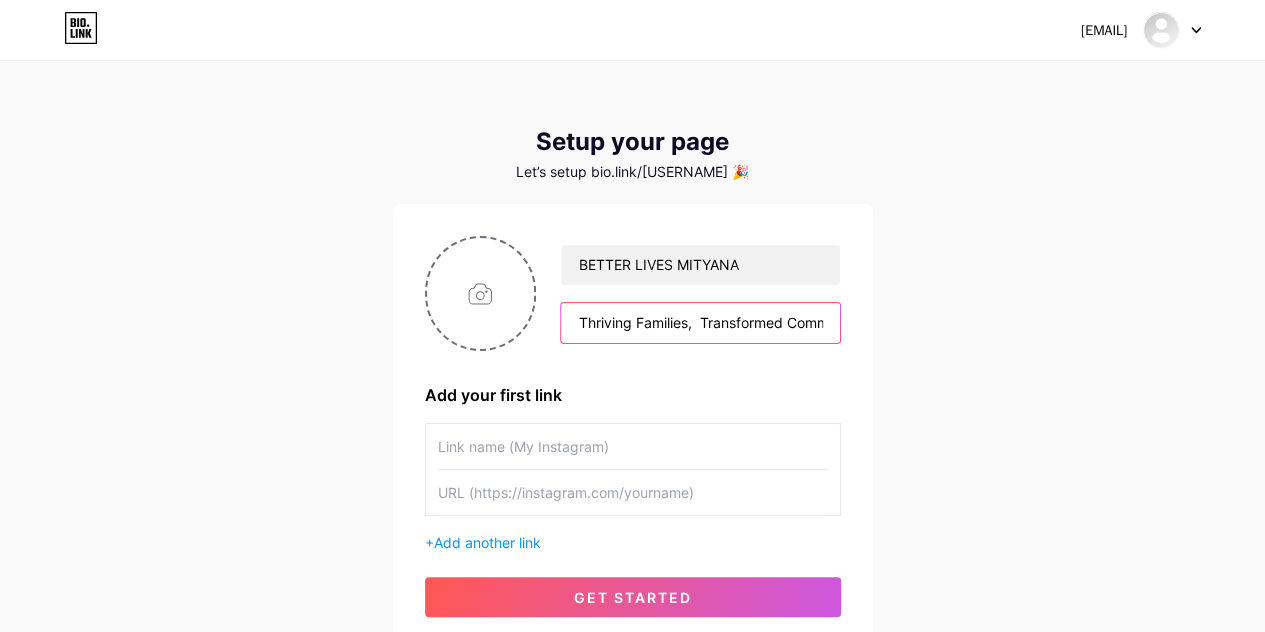 scroll, scrollTop: 0, scrollLeft: 122, axis: horizontal 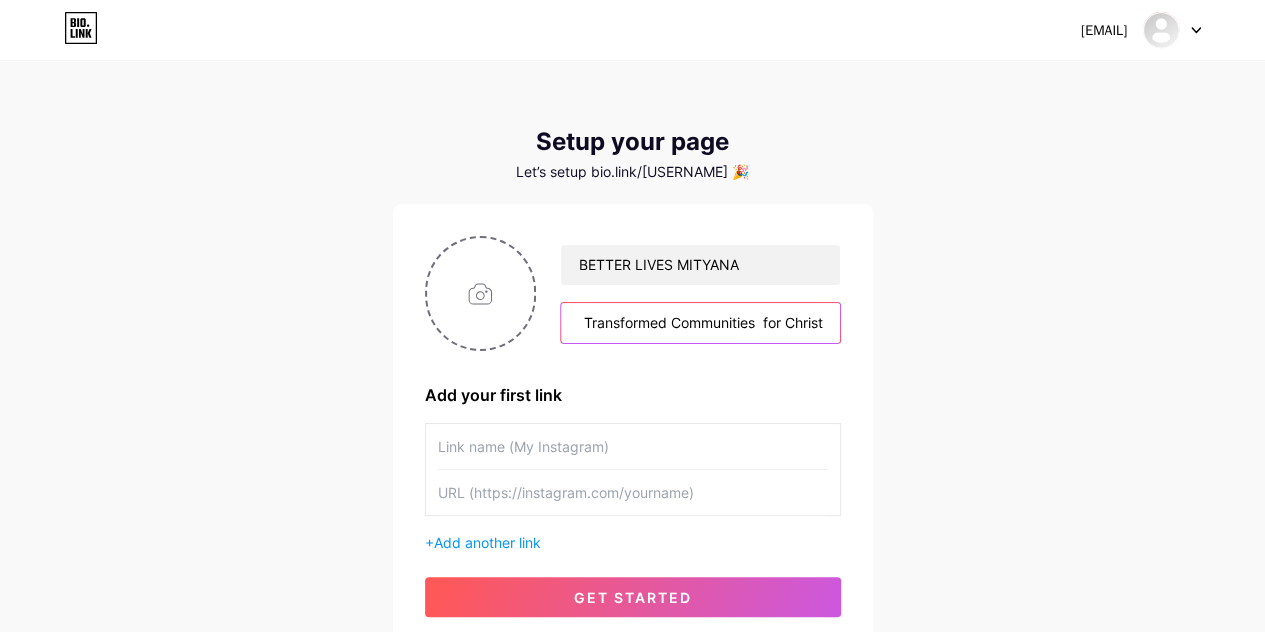 click on "Thriving Families,  Transformed Communities  for Christ" at bounding box center (700, 323) 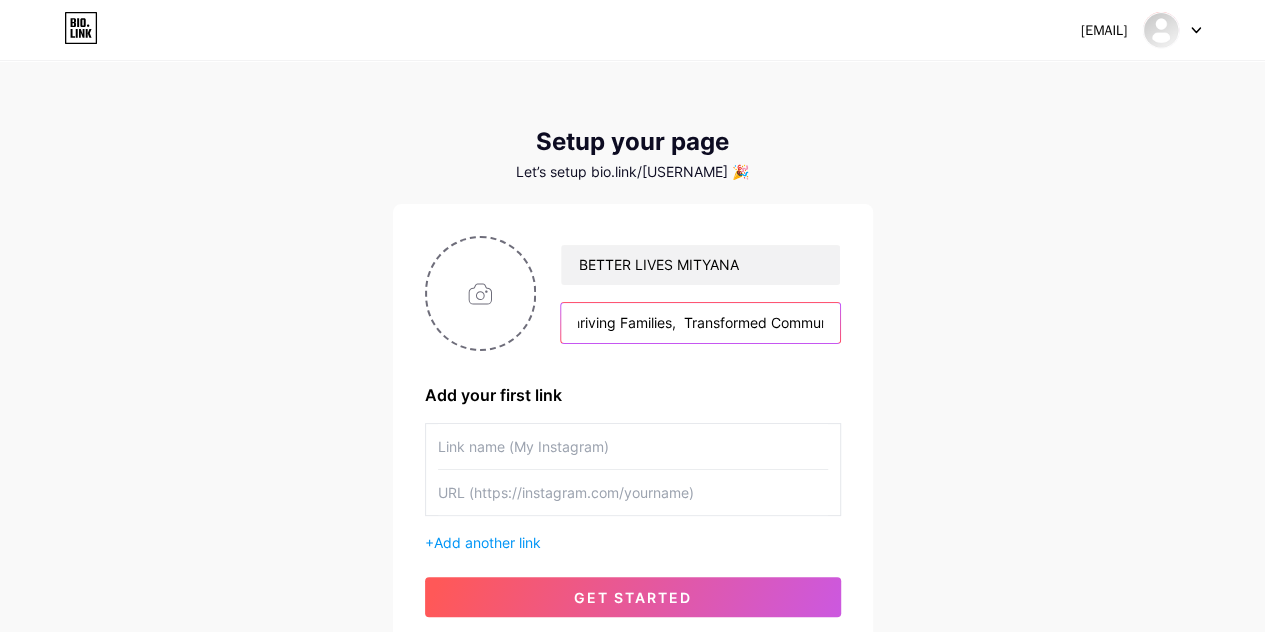 scroll, scrollTop: 0, scrollLeft: 0, axis: both 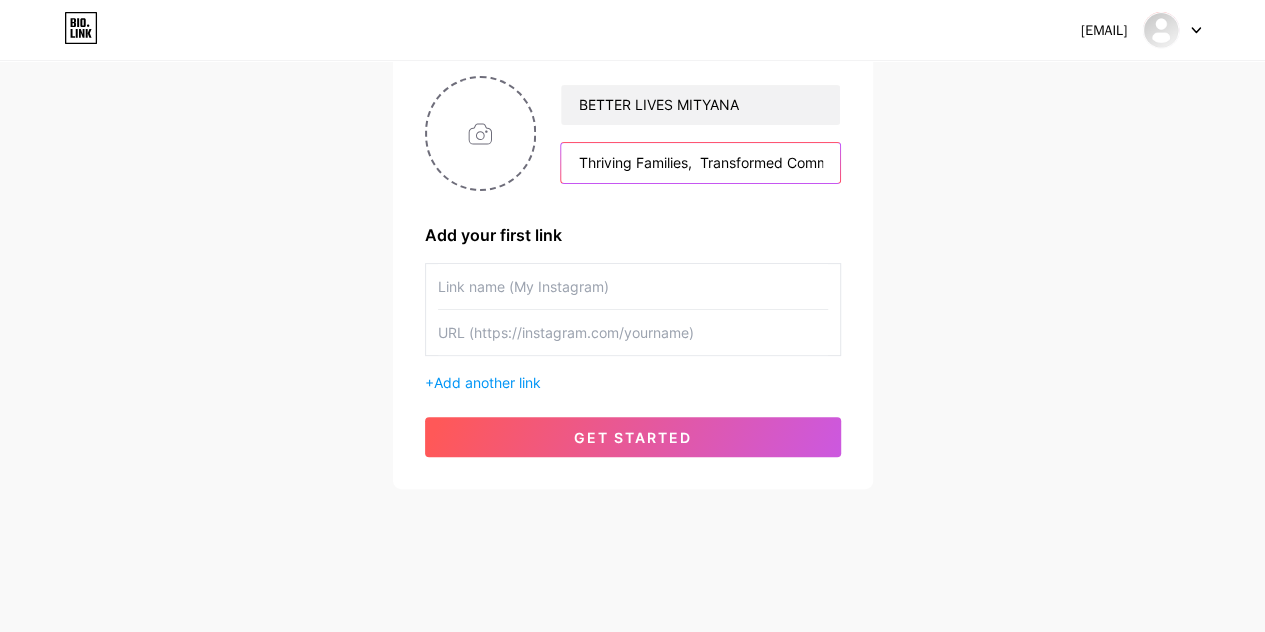 type on "Thriving Families,  Transformed Communities  for Christ" 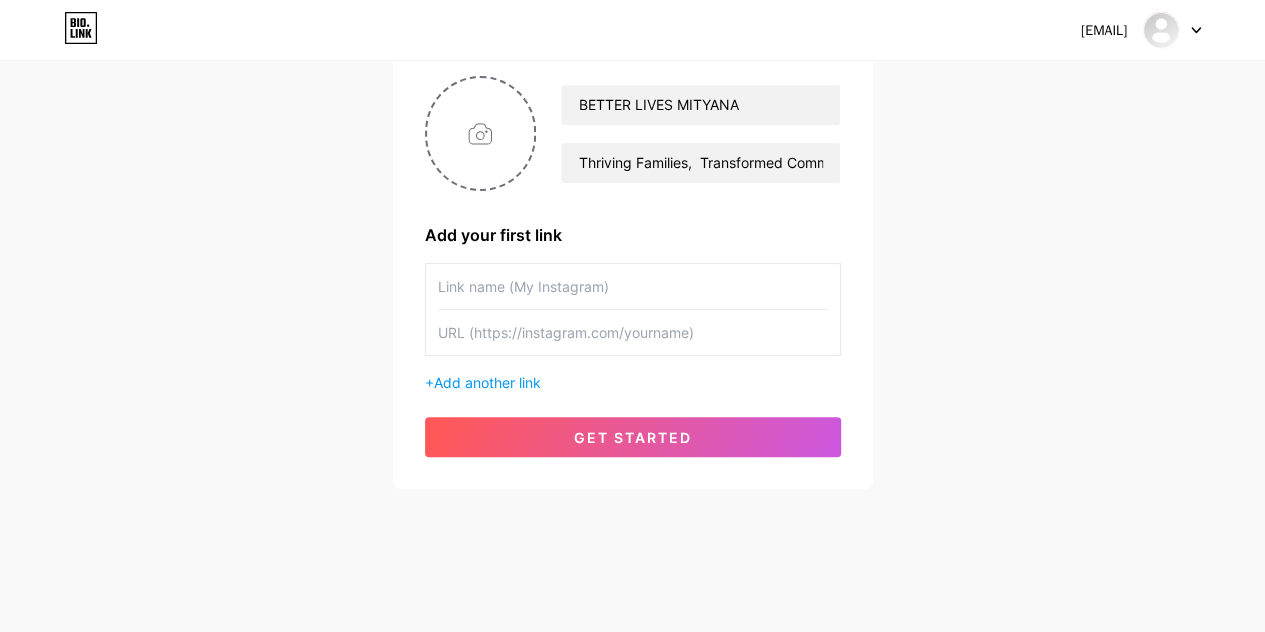 click at bounding box center (633, 286) 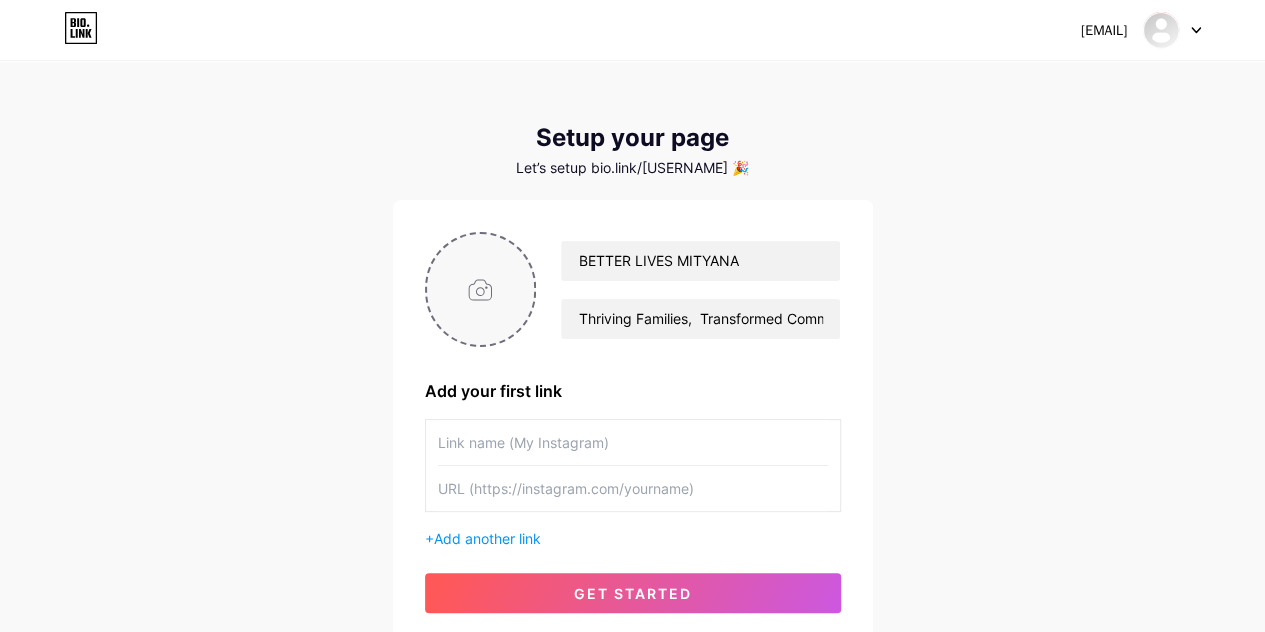scroll, scrollTop: 0, scrollLeft: 0, axis: both 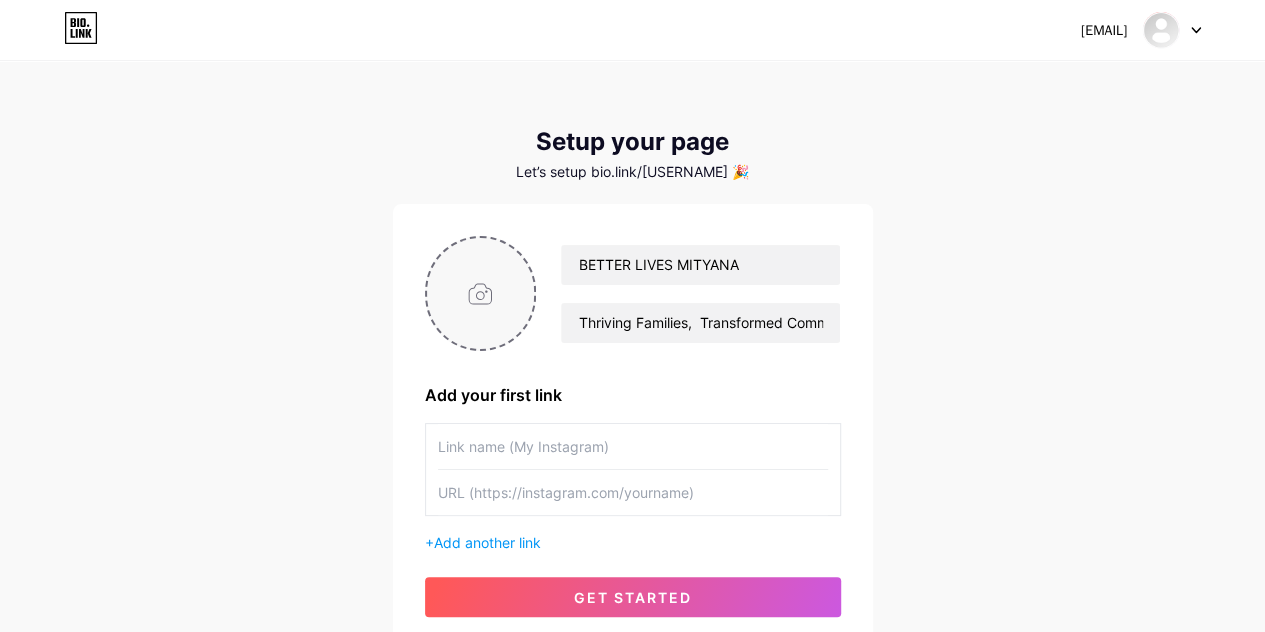 click at bounding box center [481, 293] 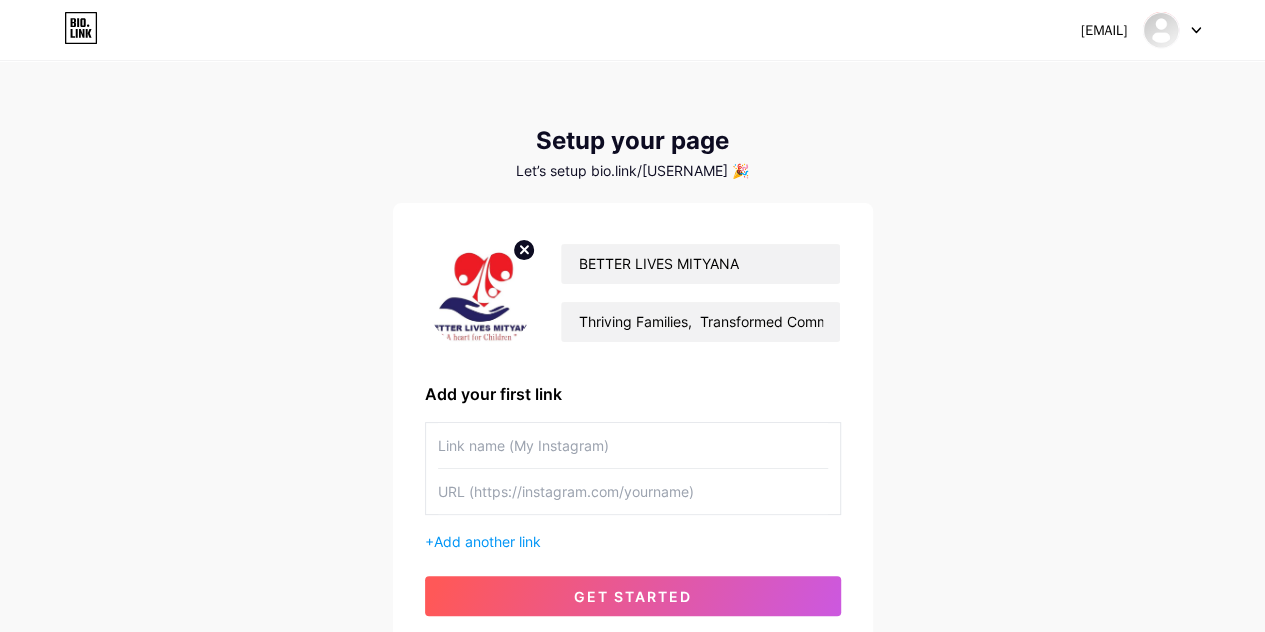 scroll, scrollTop: 0, scrollLeft: 0, axis: both 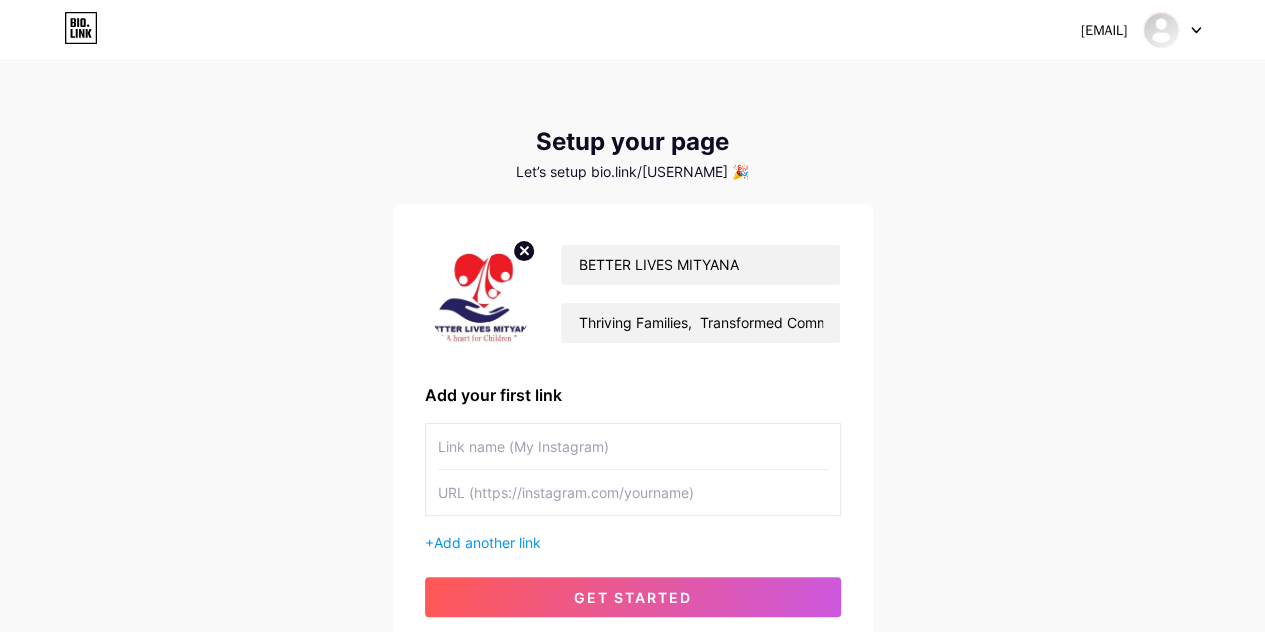 click 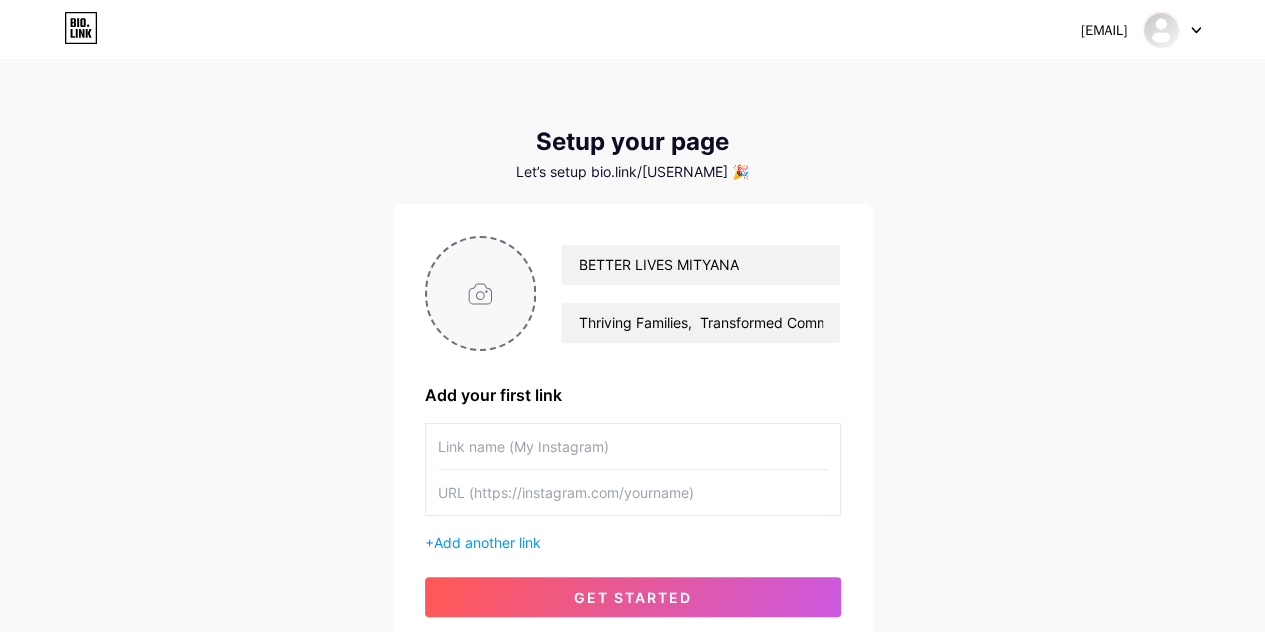 click at bounding box center (481, 293) 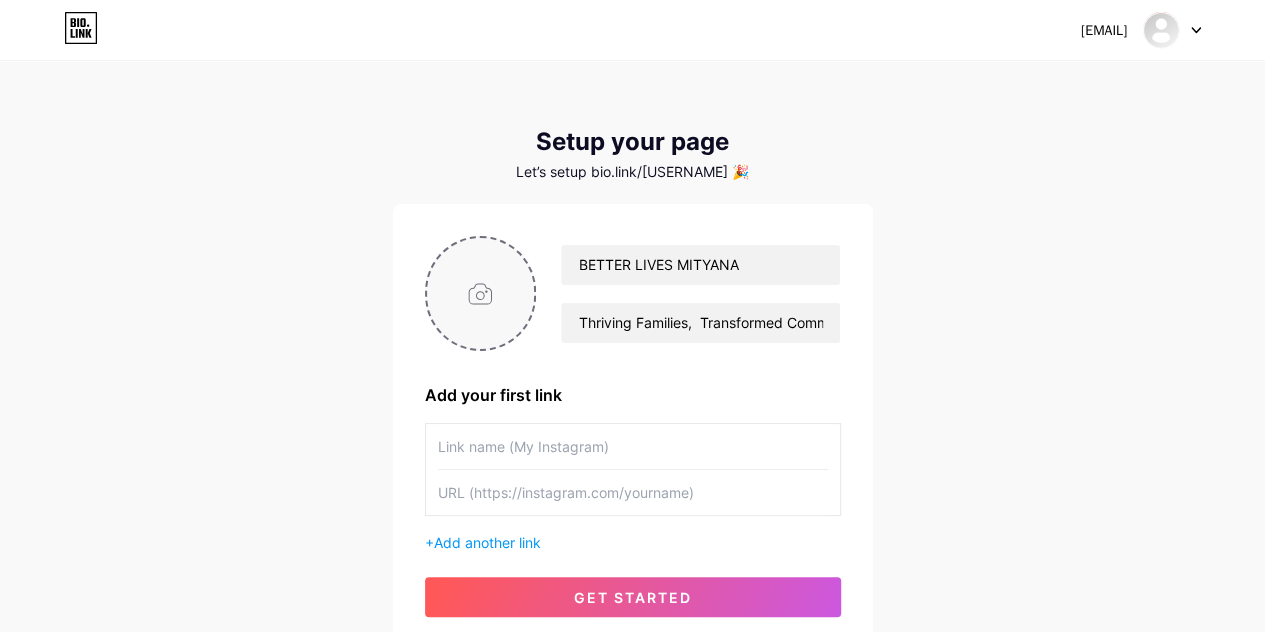 type on "C:\fakepath\_R3A8214.JPG" 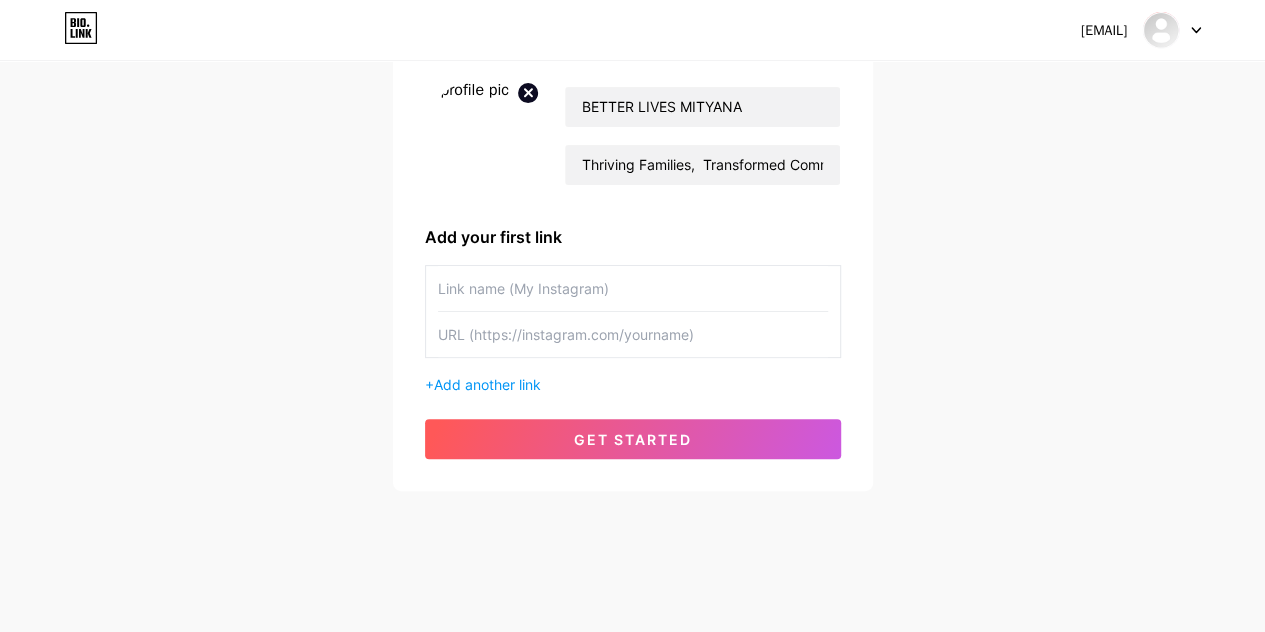 scroll, scrollTop: 160, scrollLeft: 0, axis: vertical 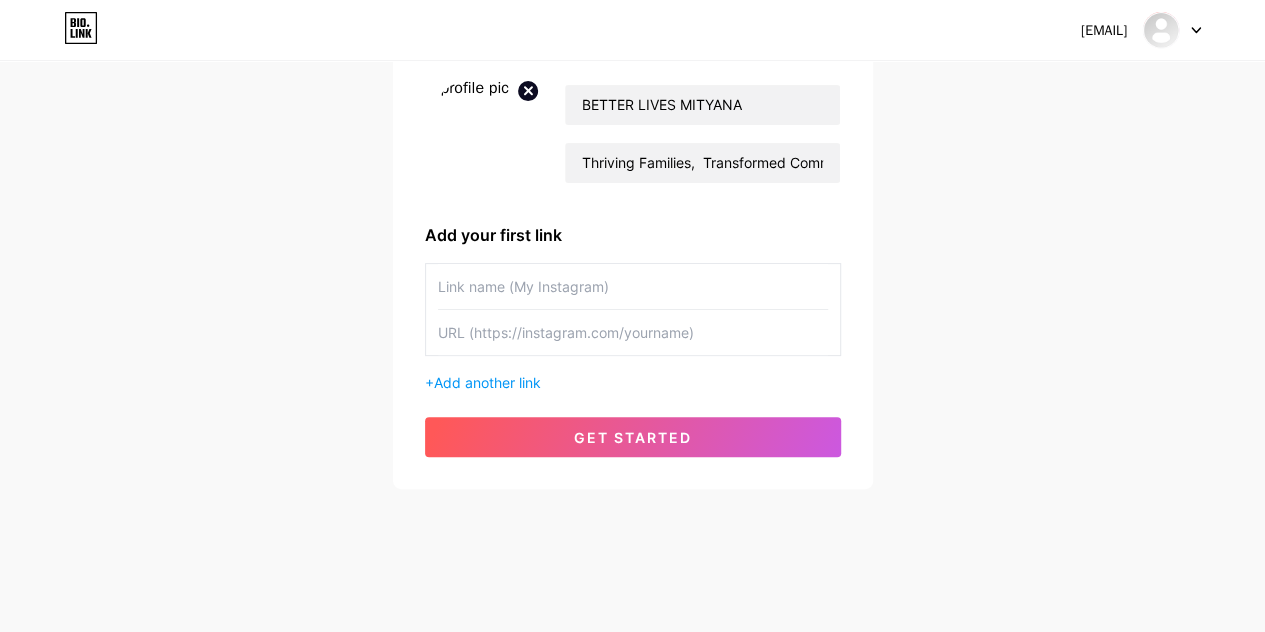 click at bounding box center (633, 286) 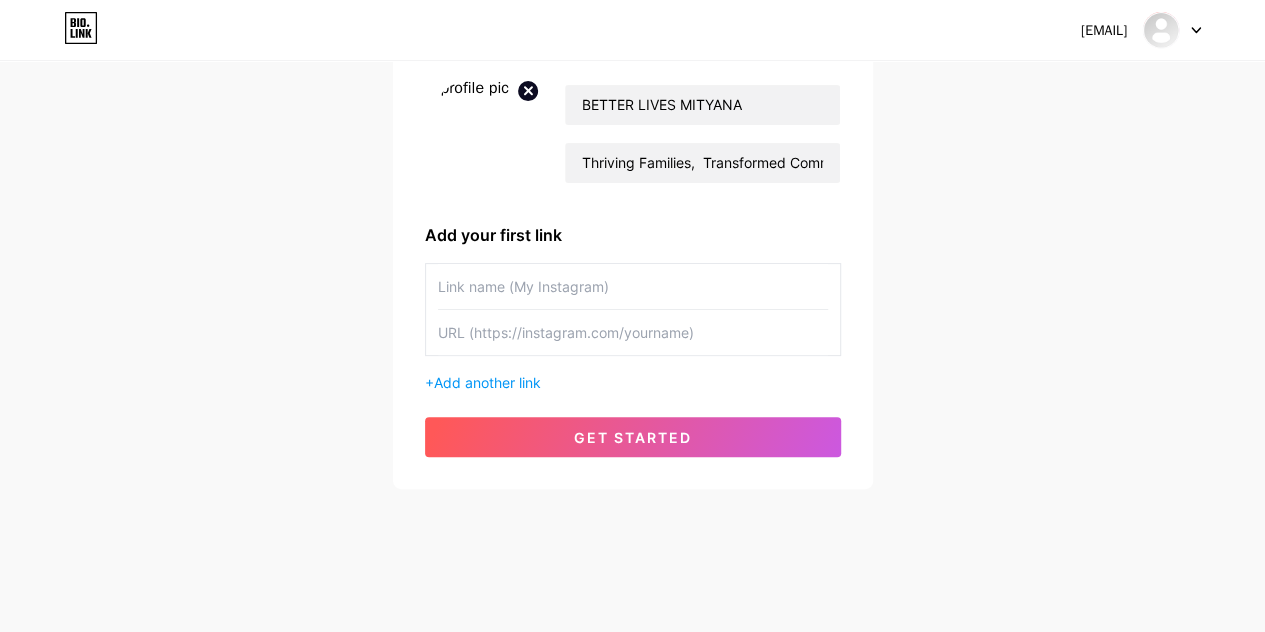 click at bounding box center [633, 286] 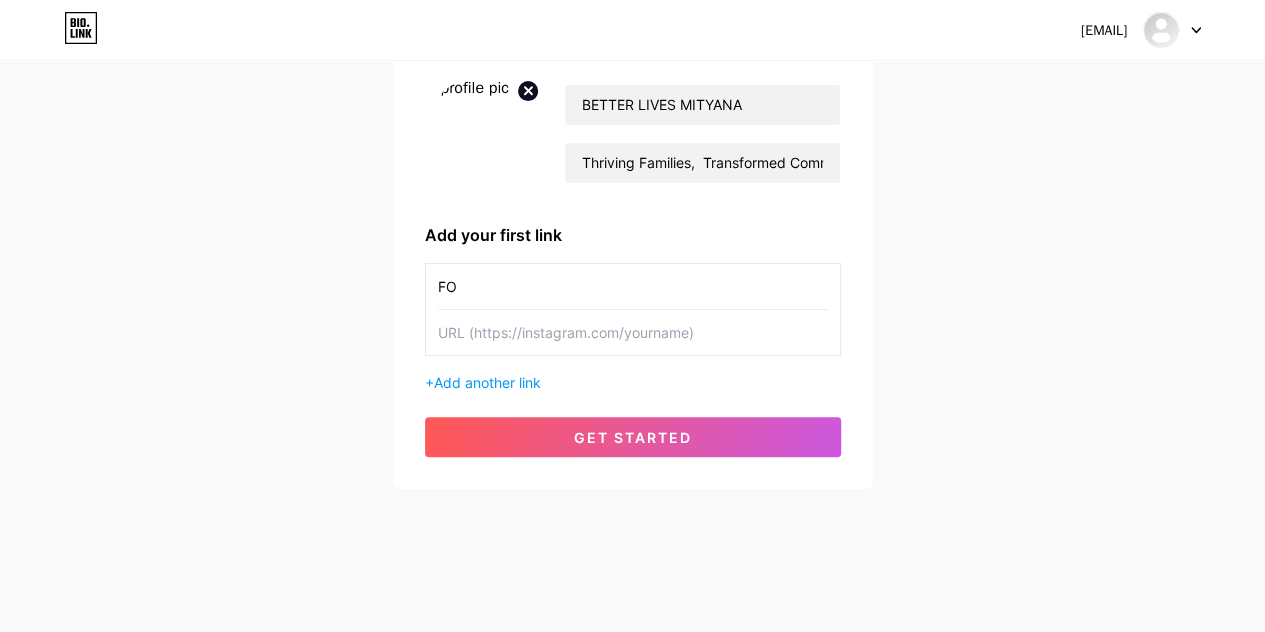 type on "F" 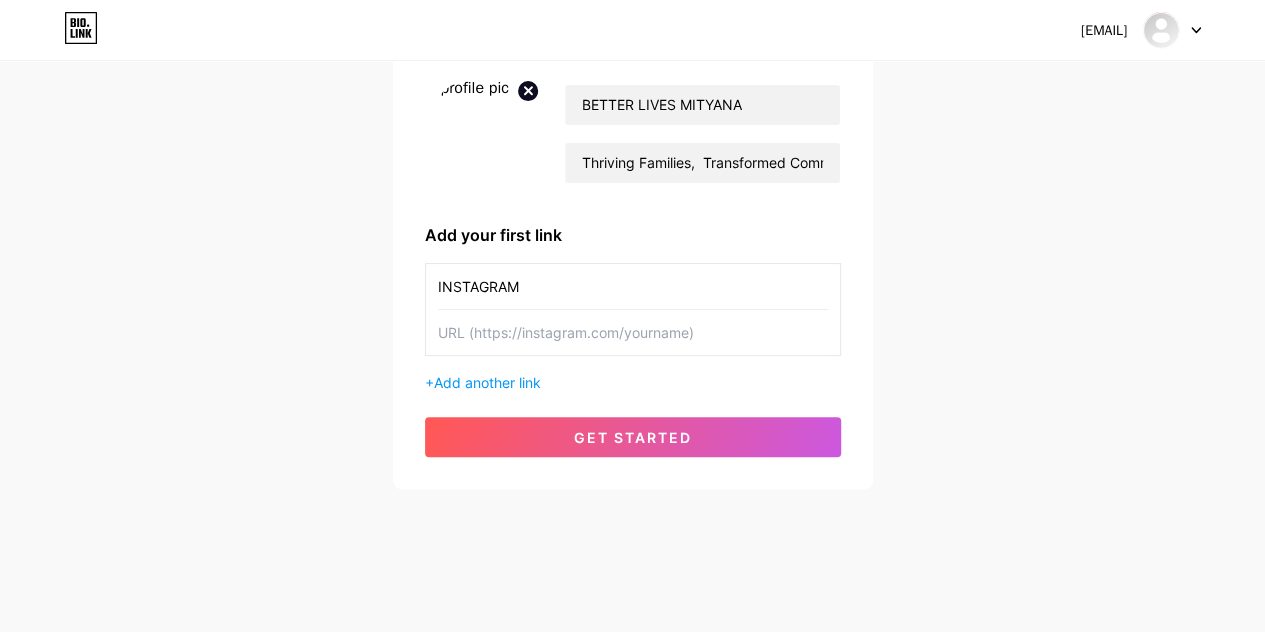 type on "INSTAGRAM" 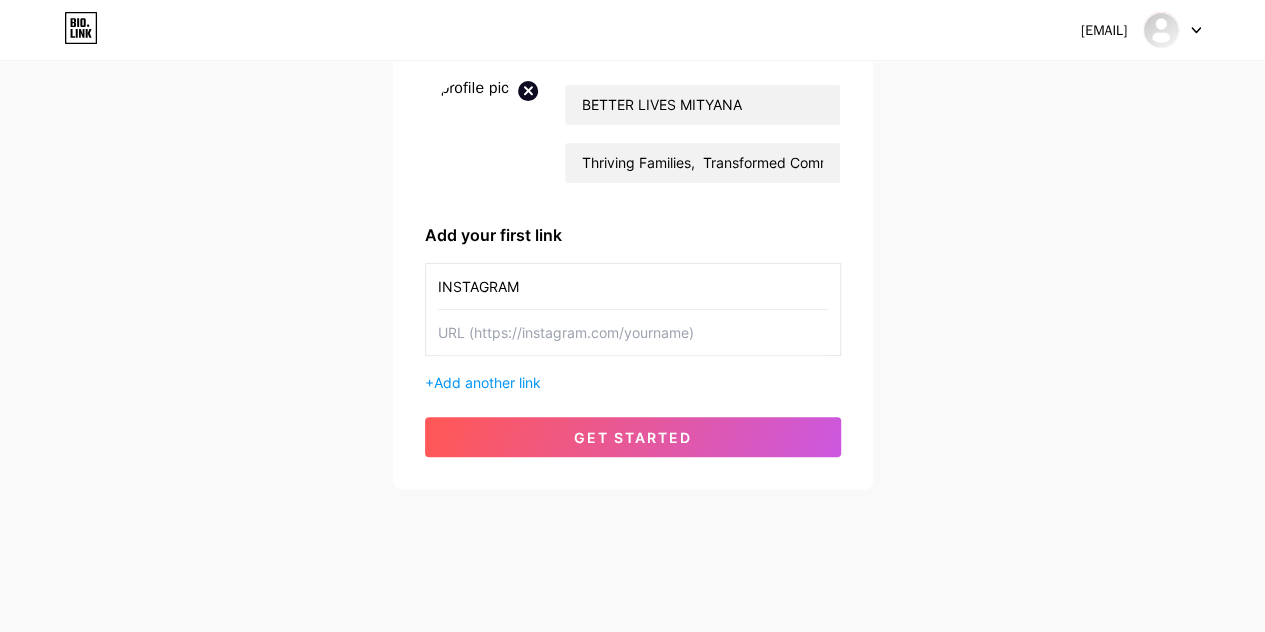 paste on "https://www.instagram.com/[USERNAME]?igsh=Z2Y0bHN4YzB4MHAz&utm_source=qr" 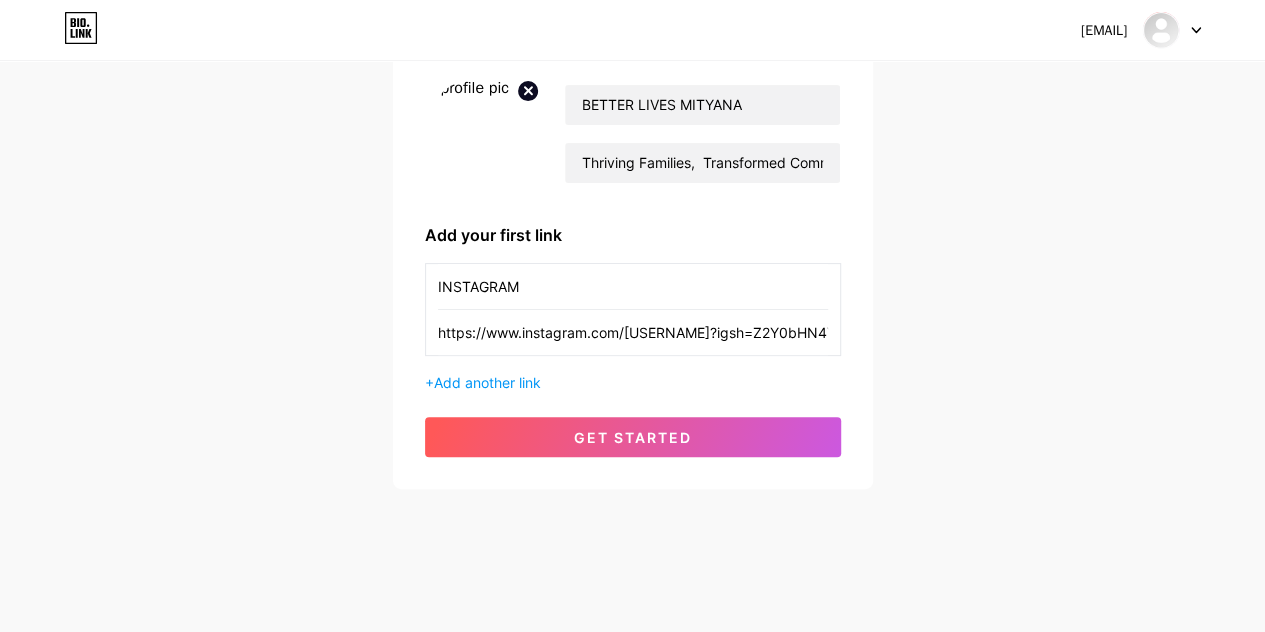 scroll, scrollTop: 0, scrollLeft: 220, axis: horizontal 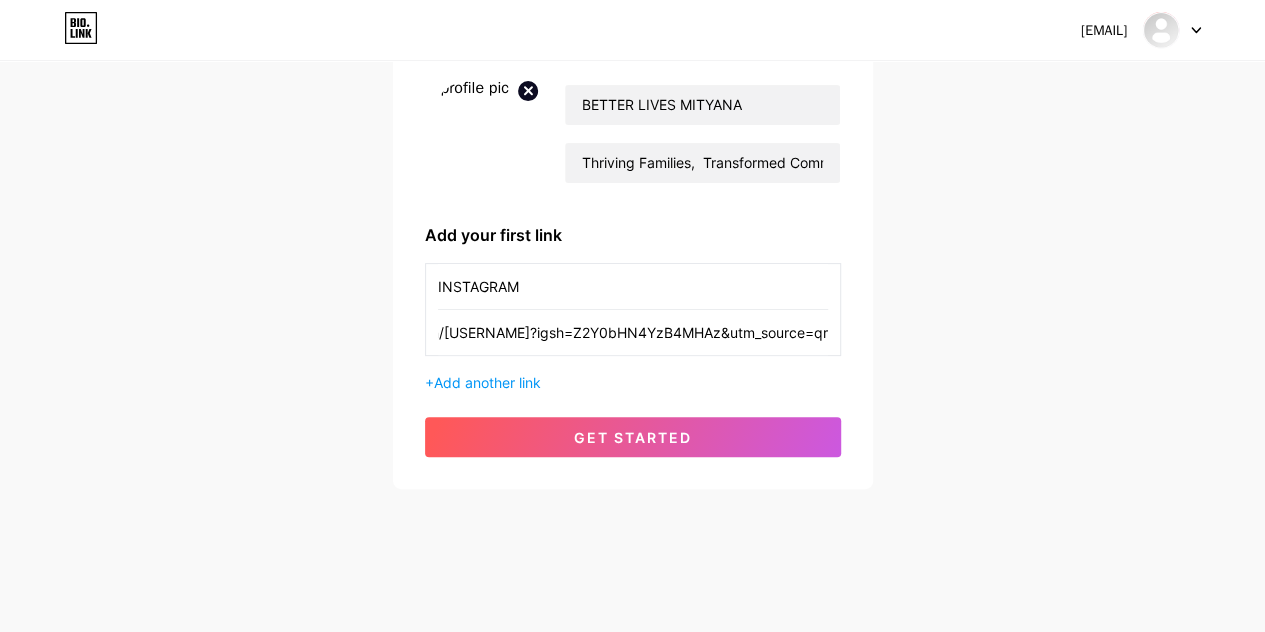 drag, startPoint x: 826, startPoint y: 331, endPoint x: 551, endPoint y: 335, distance: 275.02908 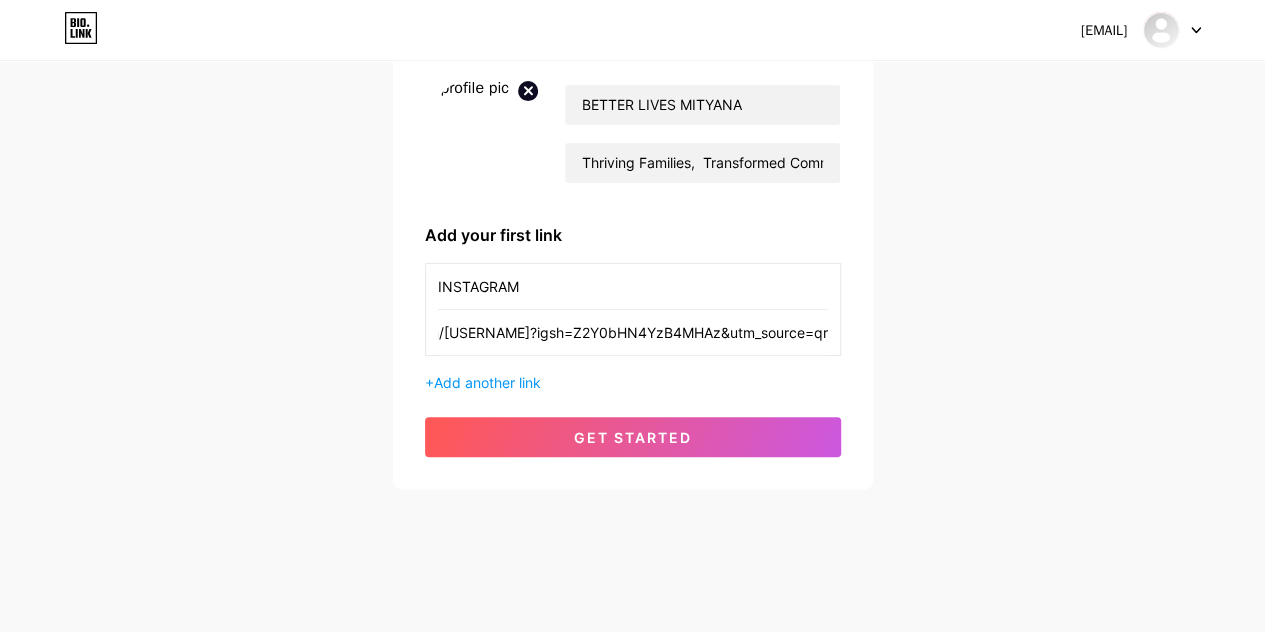 click on "https://www.instagram.com/[USERNAME]?igsh=Z2Y0bHN4YzB4MHAz&utm_source=qr" at bounding box center [633, 332] 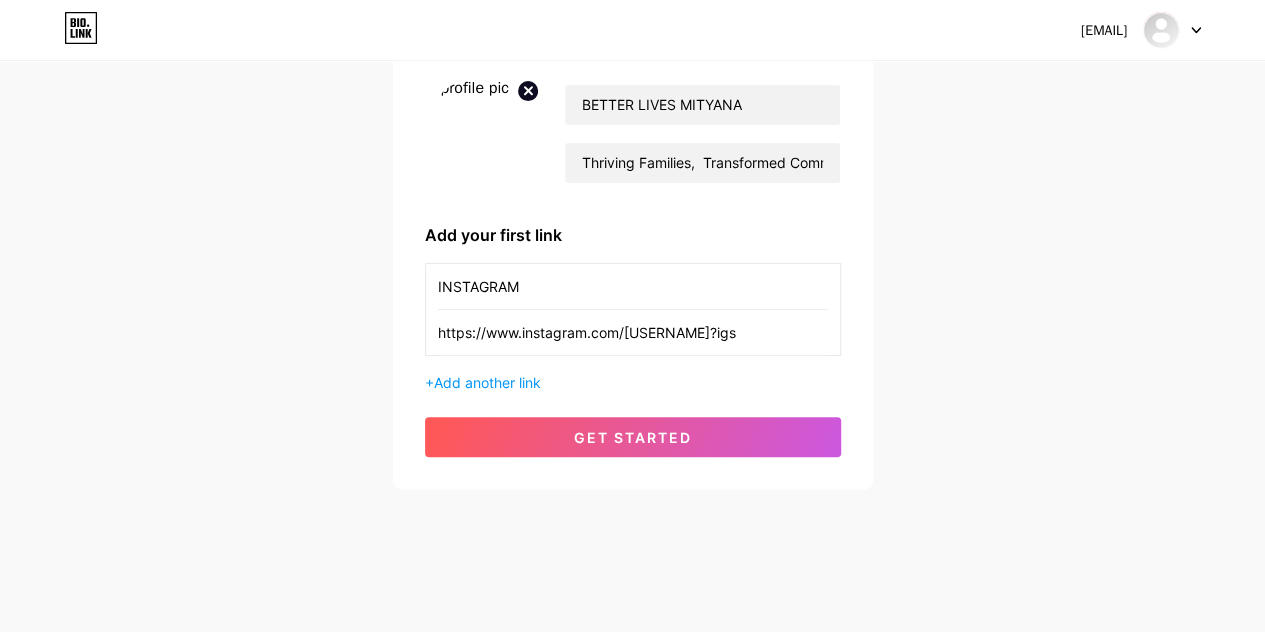 scroll, scrollTop: 0, scrollLeft: 0, axis: both 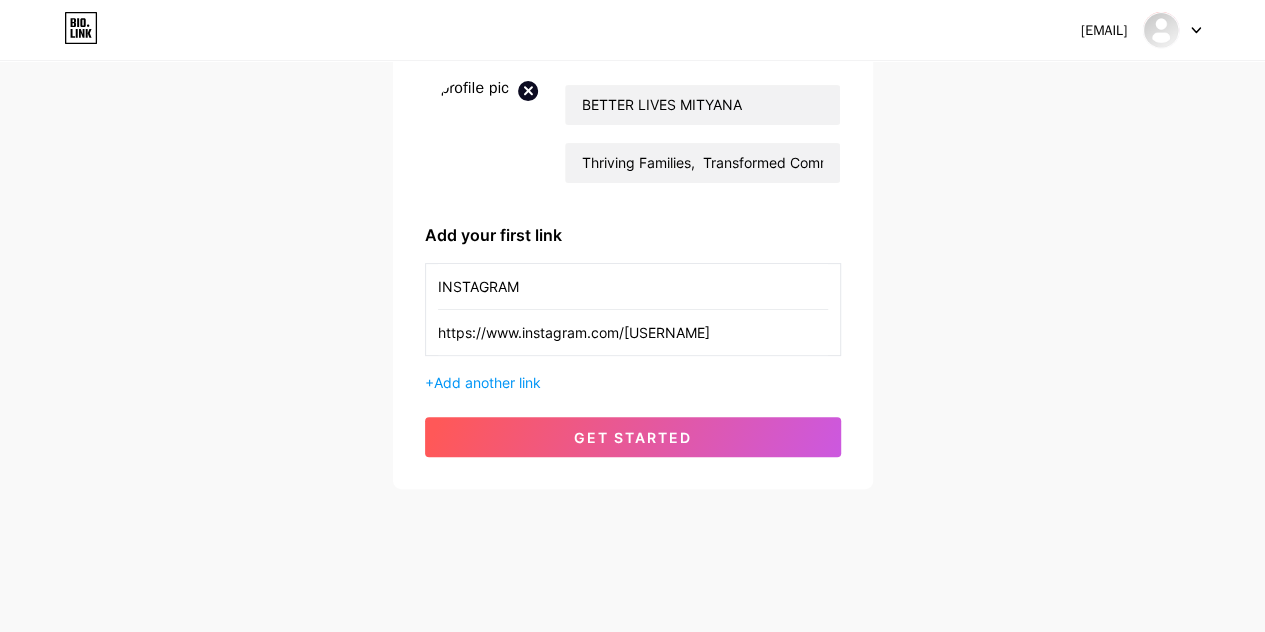 click on "https://www.instagram.com/[USERNAME]" at bounding box center (633, 332) 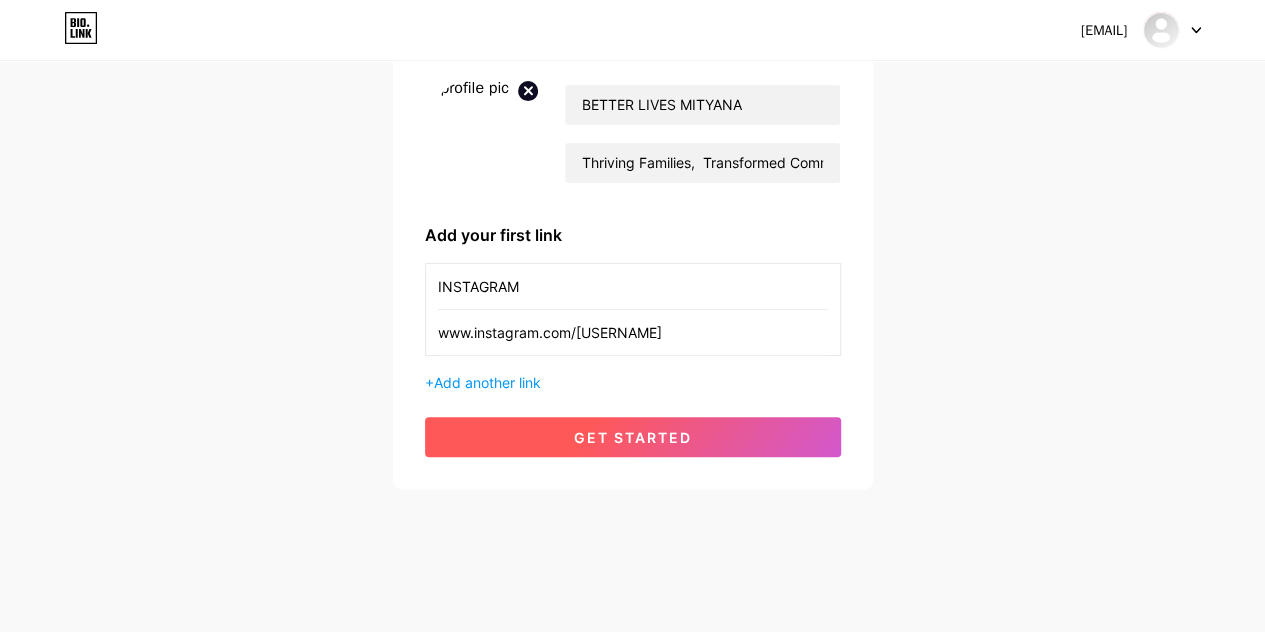 type on "www.instagram.com/[USERNAME]" 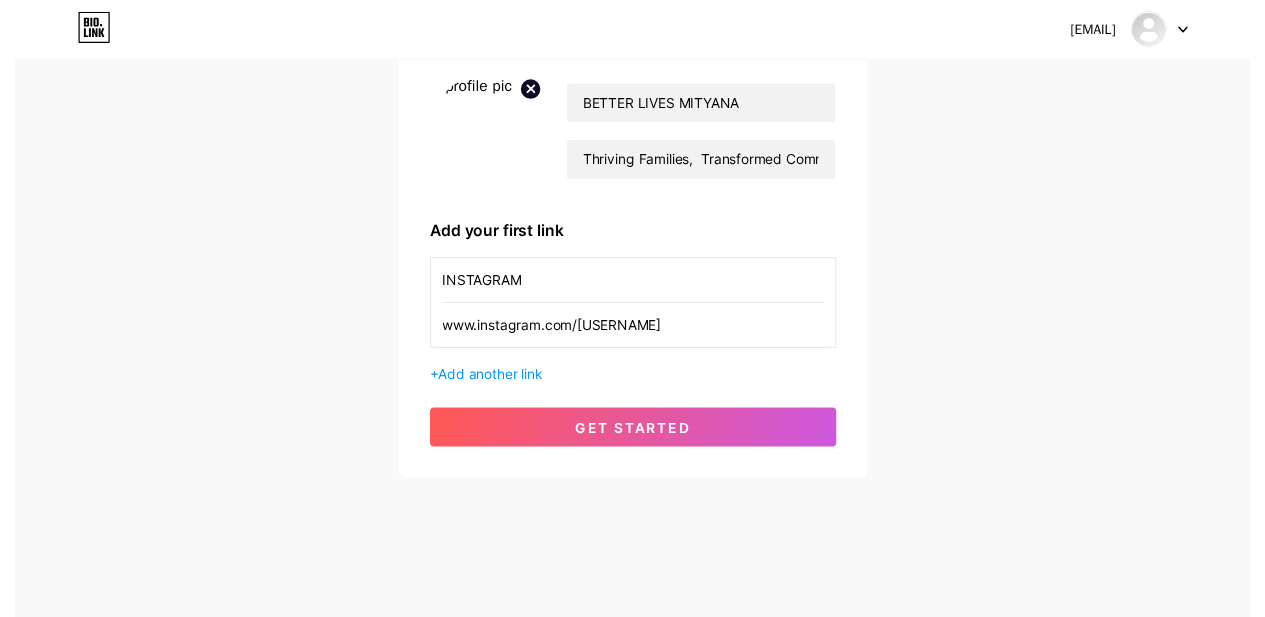 scroll, scrollTop: 0, scrollLeft: 0, axis: both 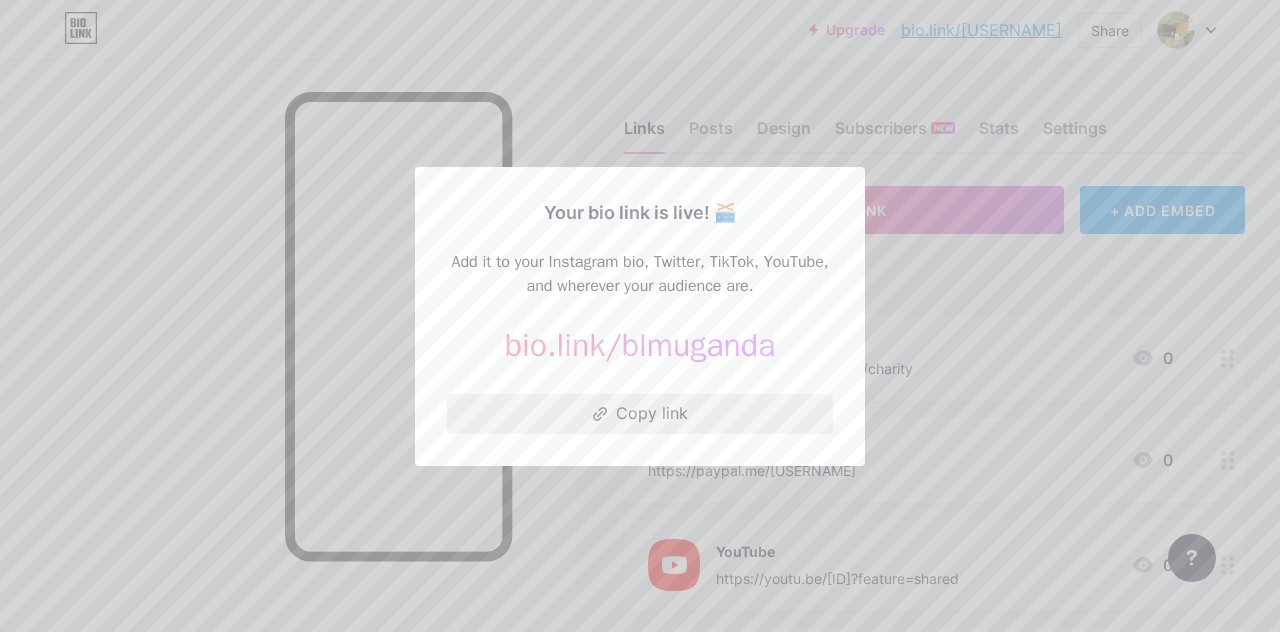 click on "Copy link" at bounding box center (640, 414) 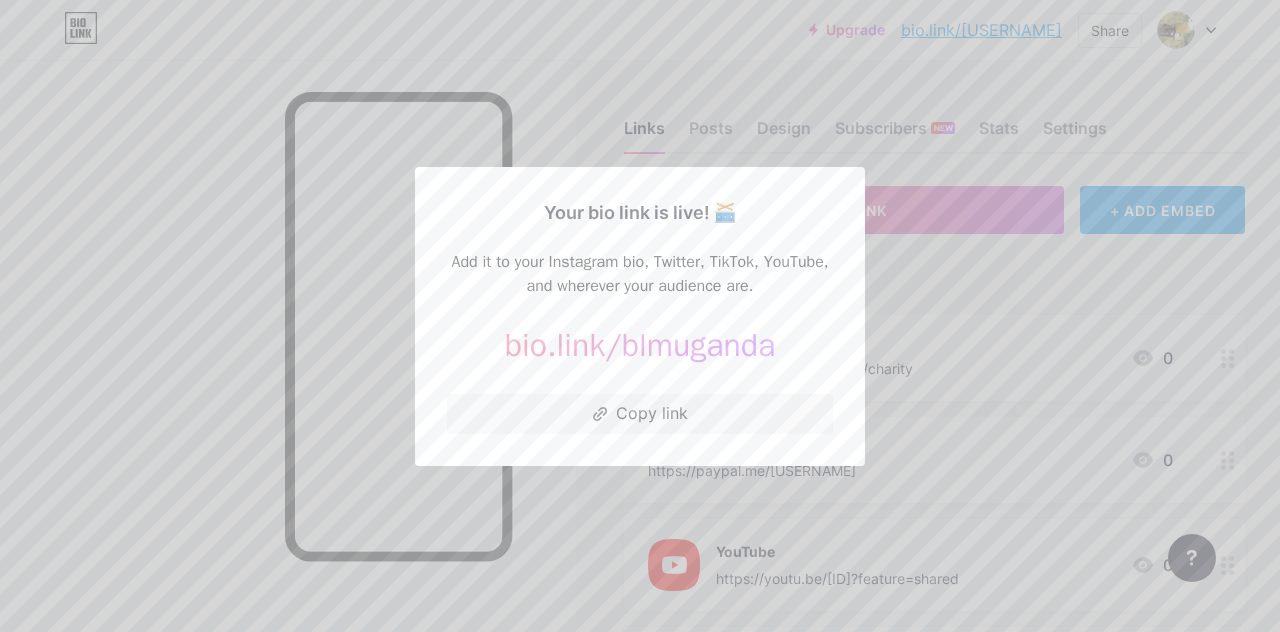 click at bounding box center [640, 316] 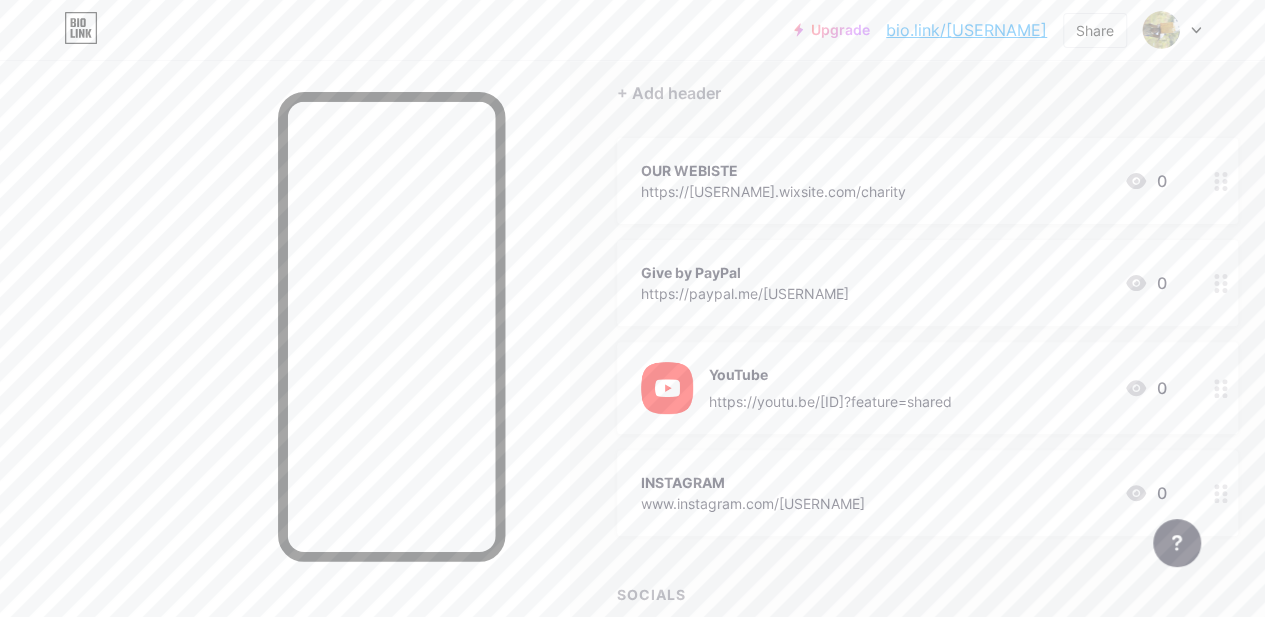 scroll, scrollTop: 200, scrollLeft: 0, axis: vertical 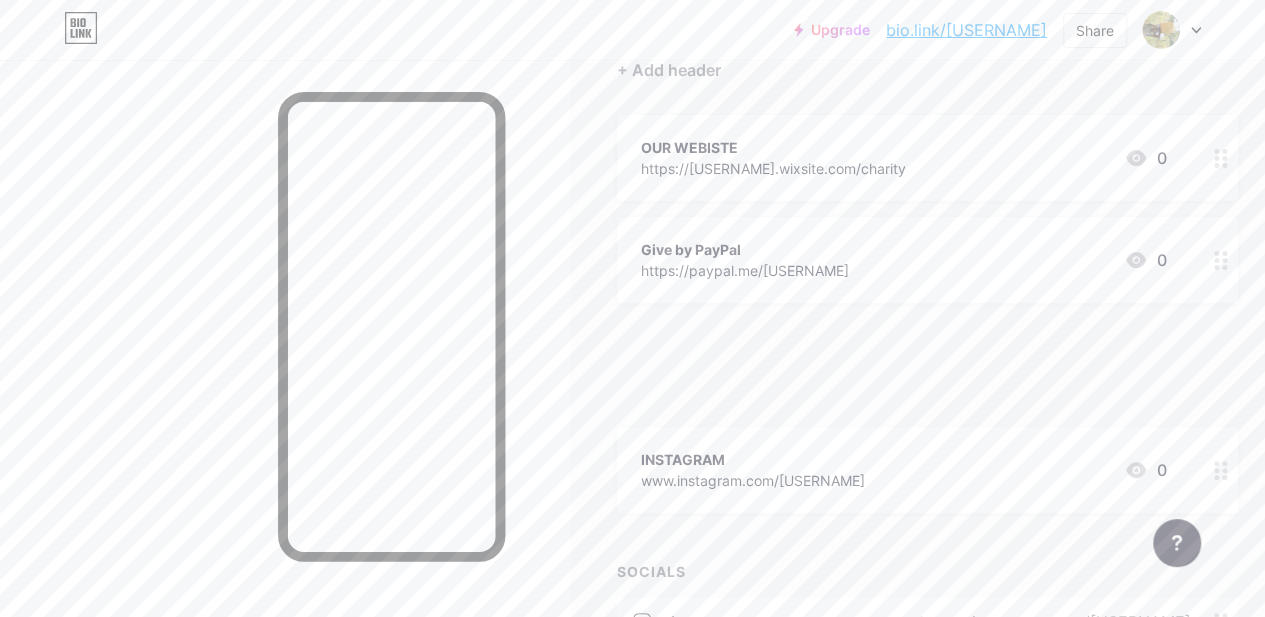 type 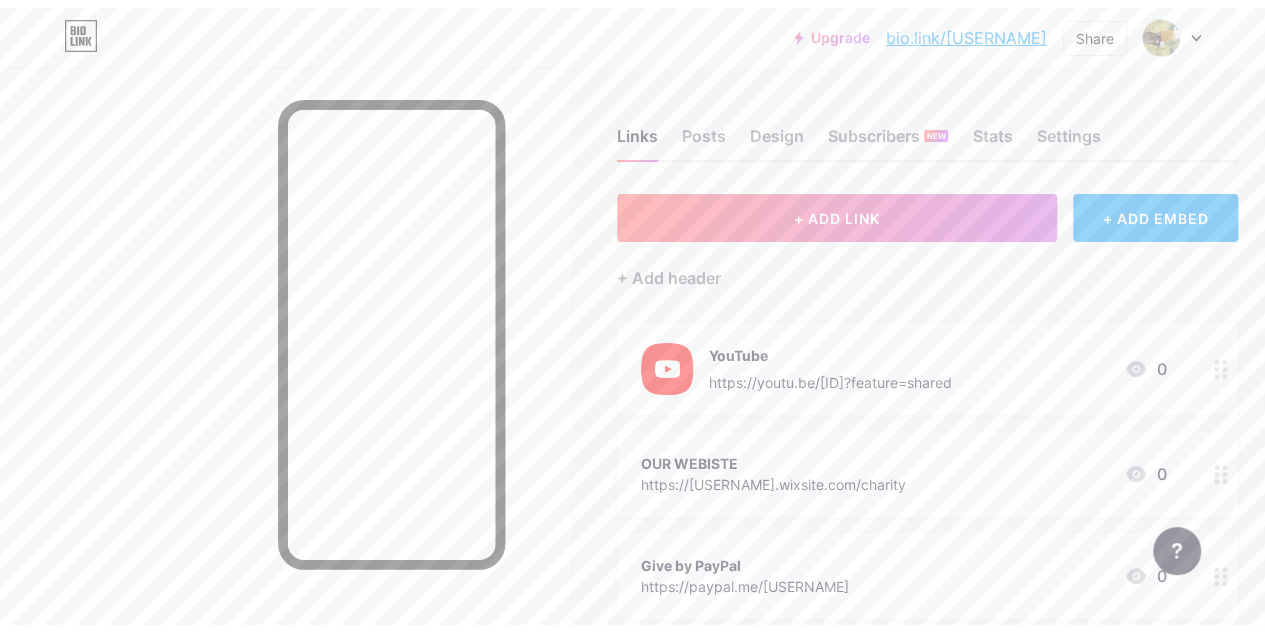 scroll, scrollTop: 0, scrollLeft: 0, axis: both 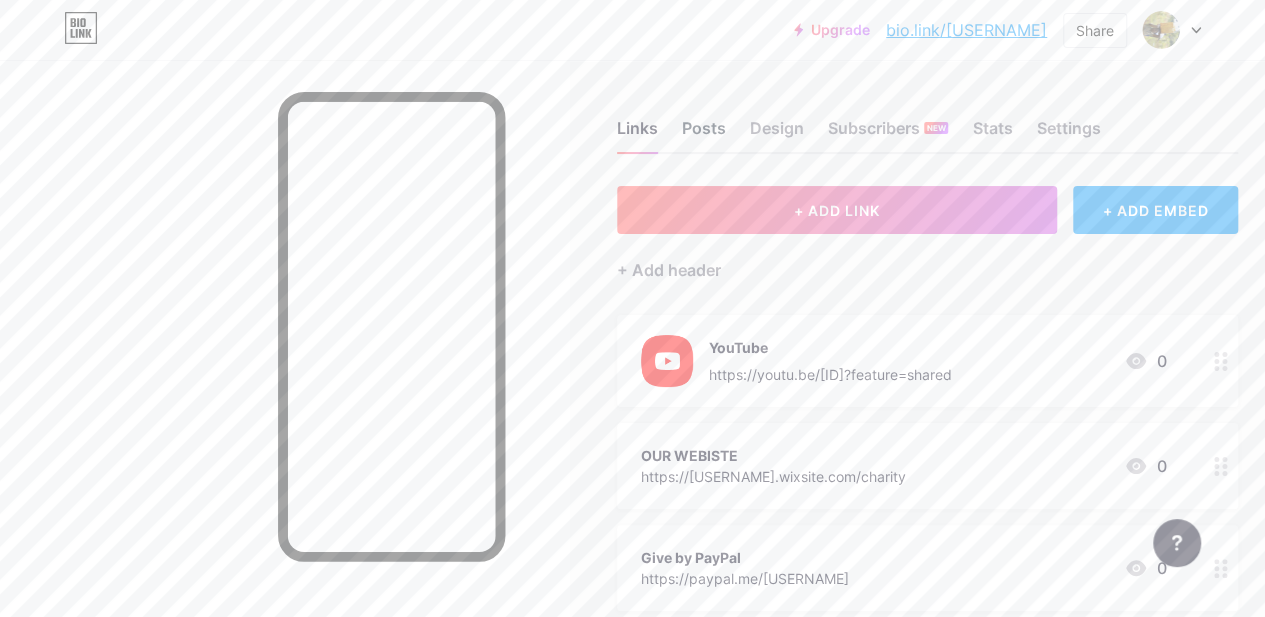 click on "Posts" at bounding box center (704, 134) 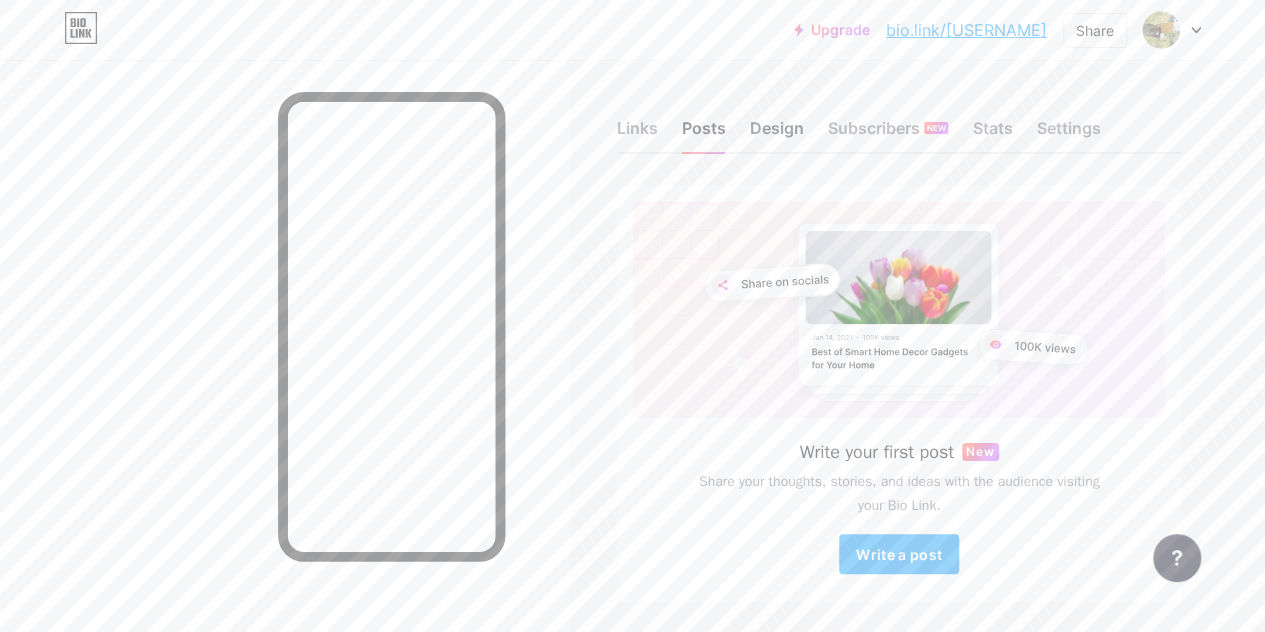 click on "Design" at bounding box center [777, 134] 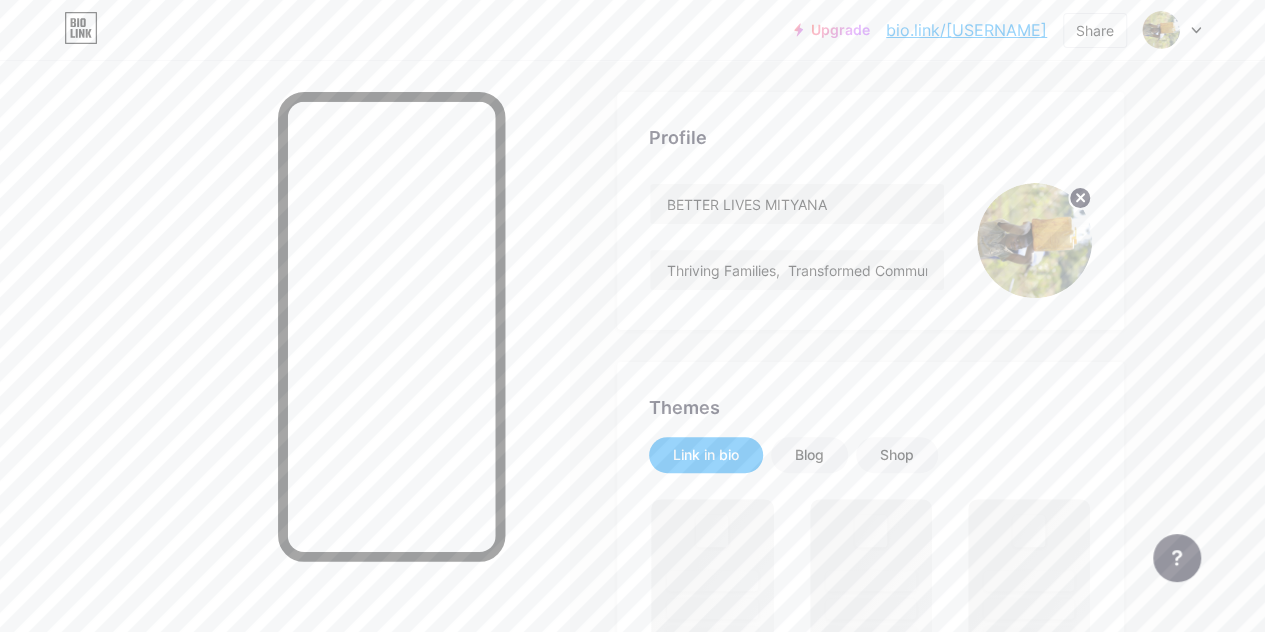 scroll, scrollTop: 0, scrollLeft: 0, axis: both 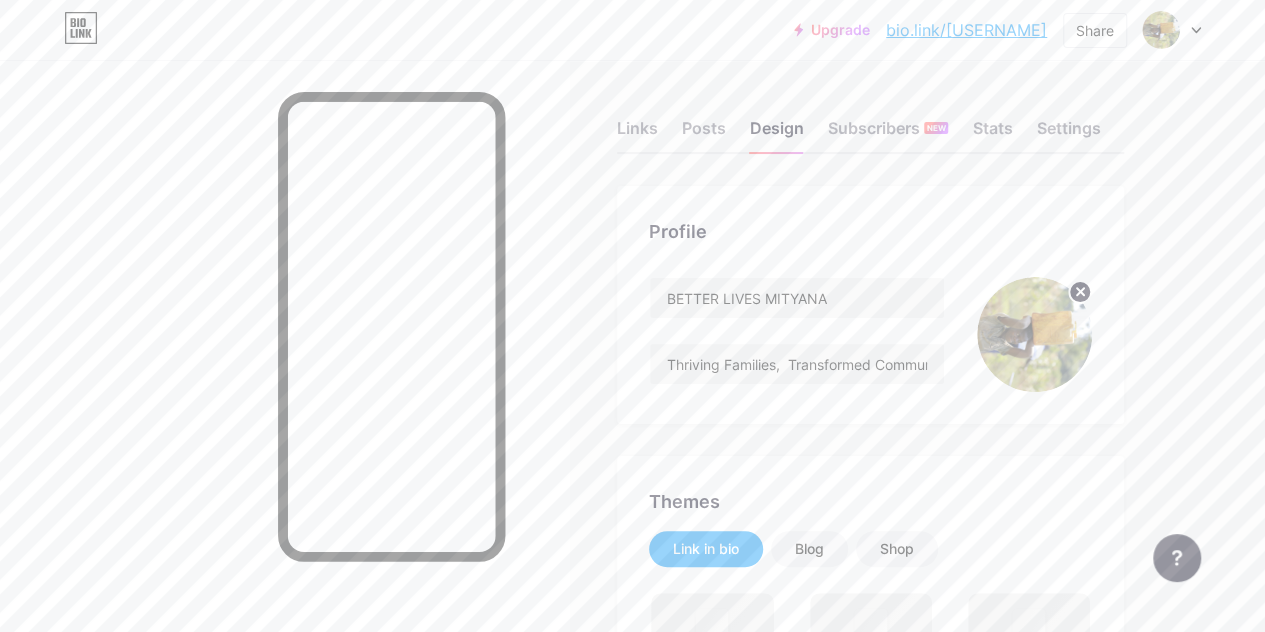 click on "BETTER LIVES MITYANA     Thriving Families,  Transformed Communities  for Christ" at bounding box center [870, 334] 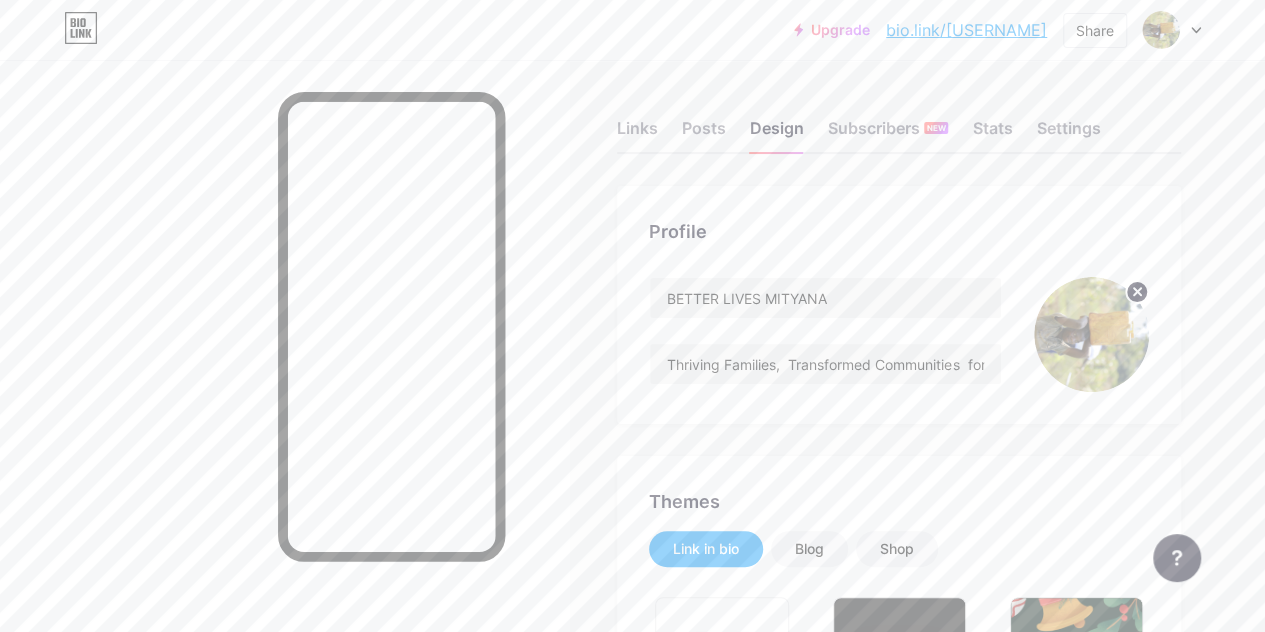 click at bounding box center (1091, 334) 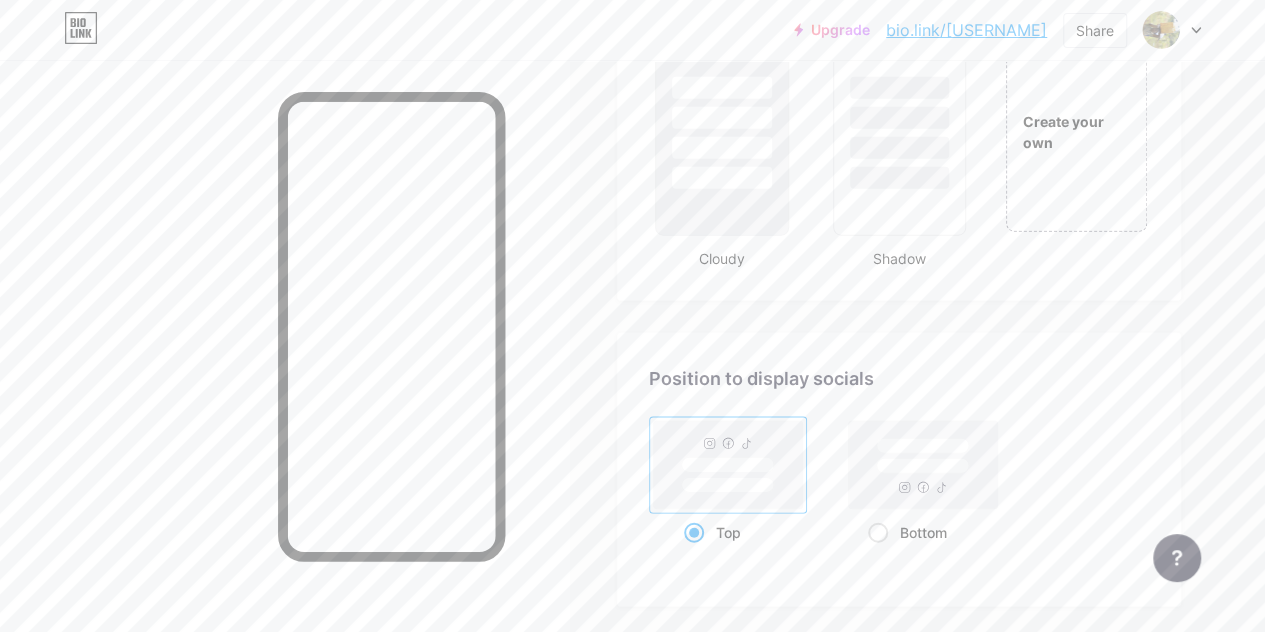 scroll, scrollTop: 2300, scrollLeft: 0, axis: vertical 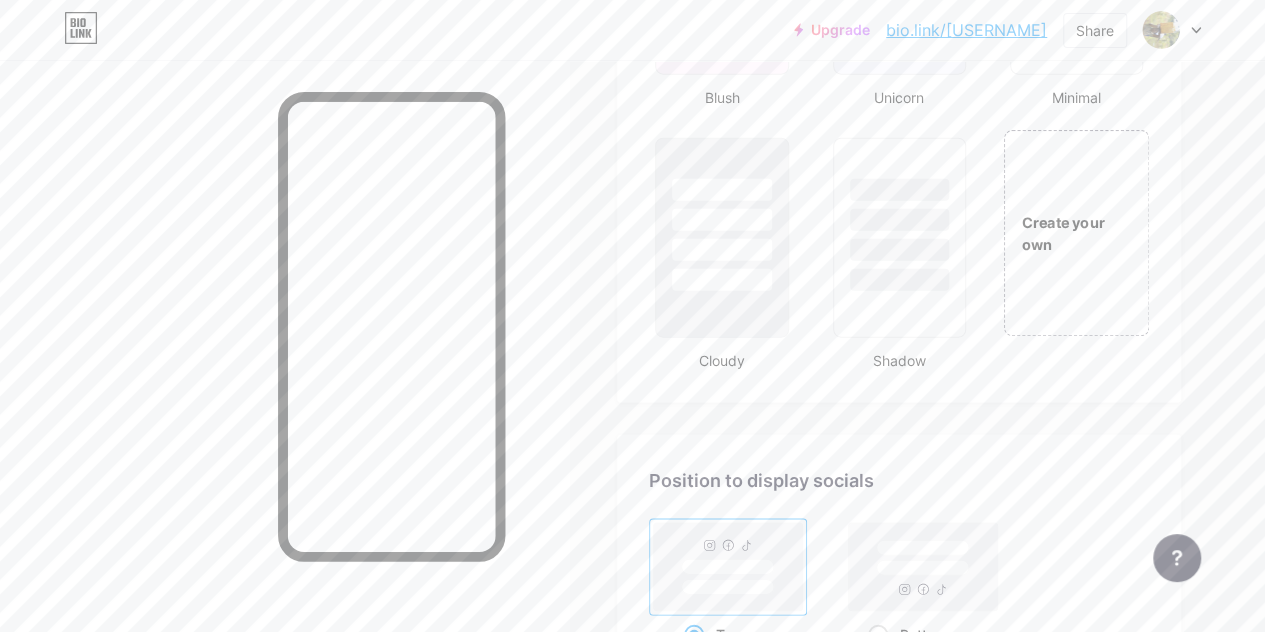 click on "Create your own" at bounding box center (1076, 233) 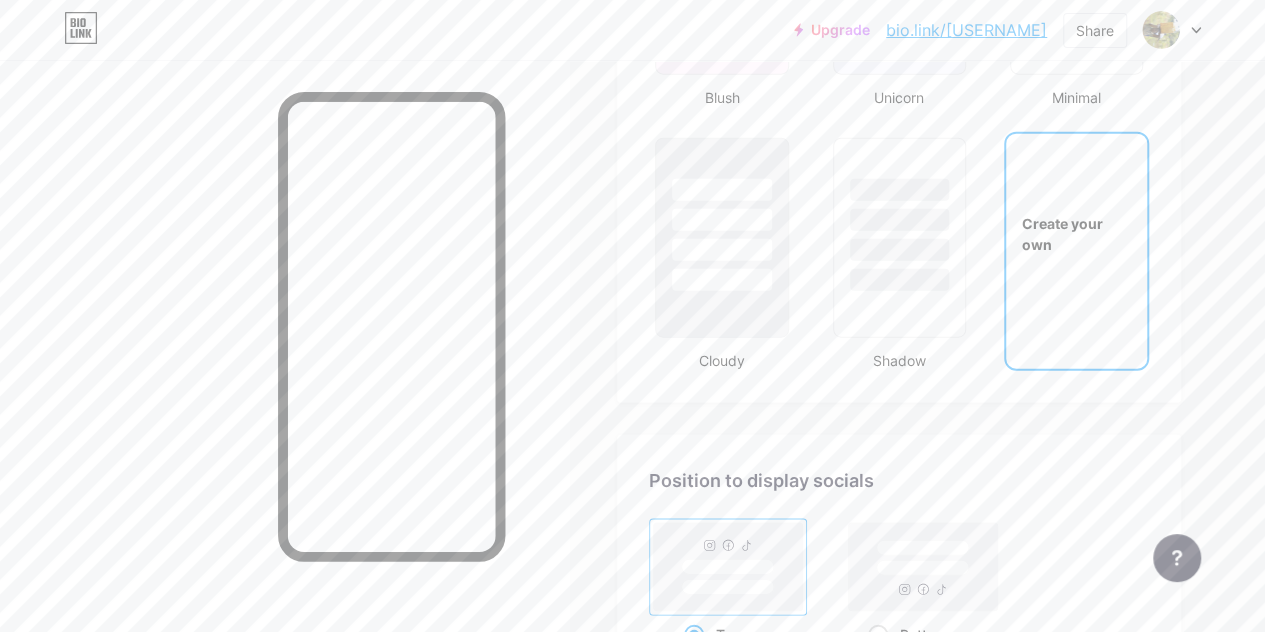 click on "Create your own" at bounding box center (1076, 234) 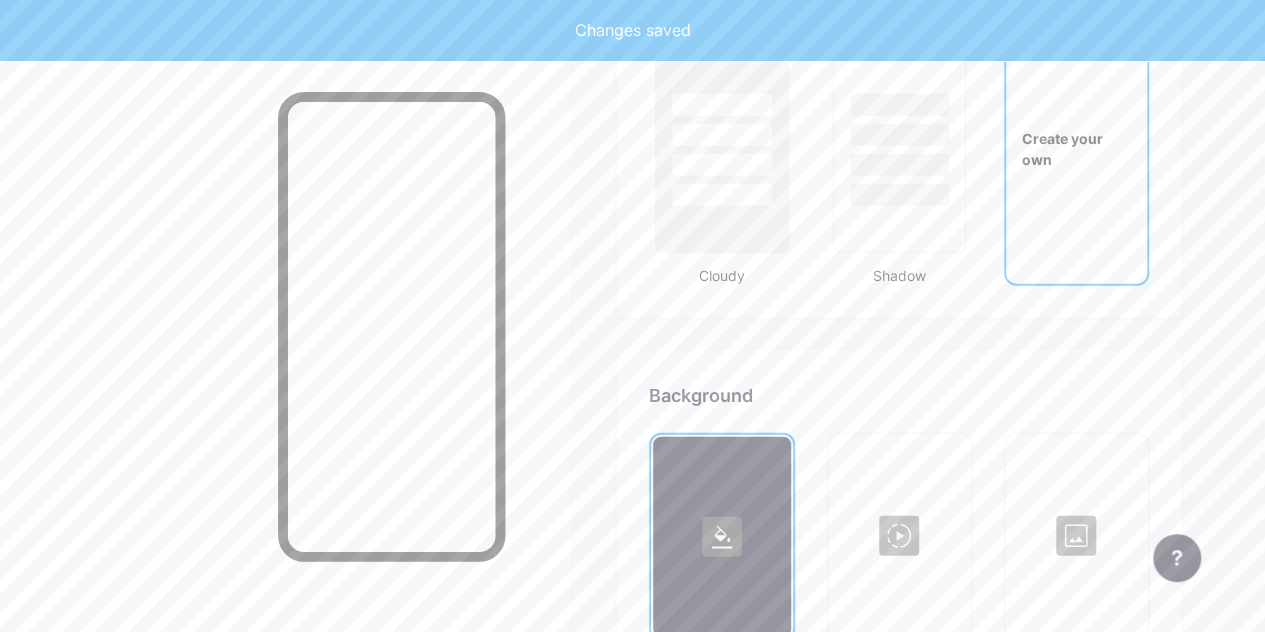 type on "#ffffff" 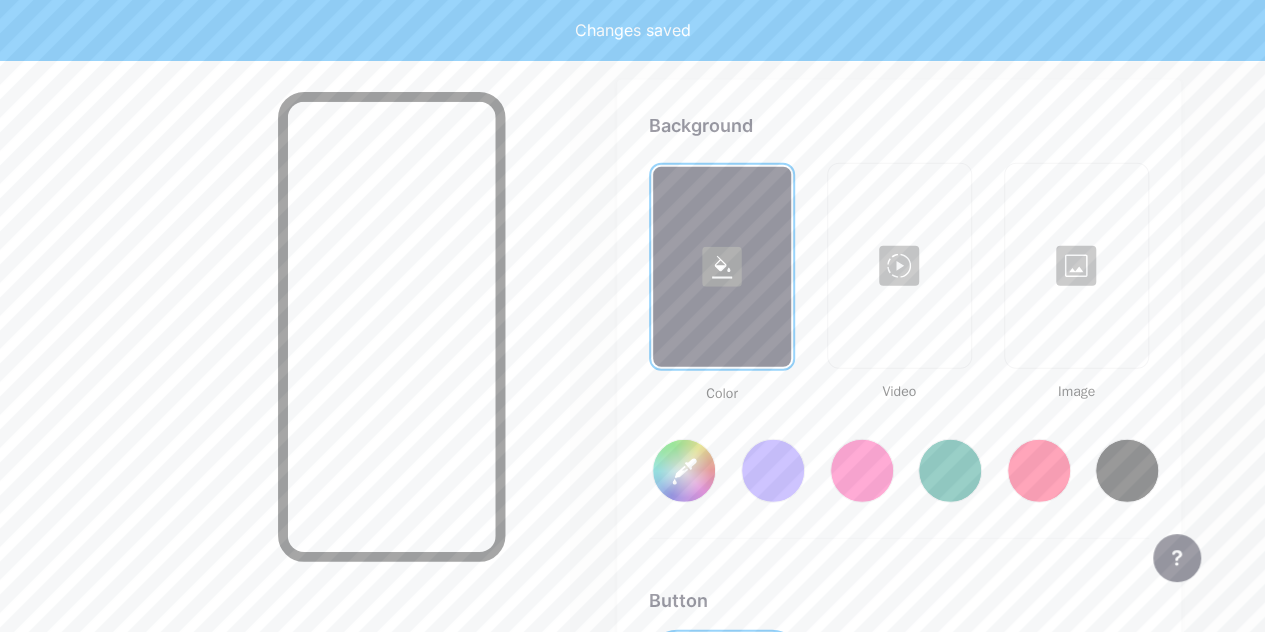 type on "#ffffff" 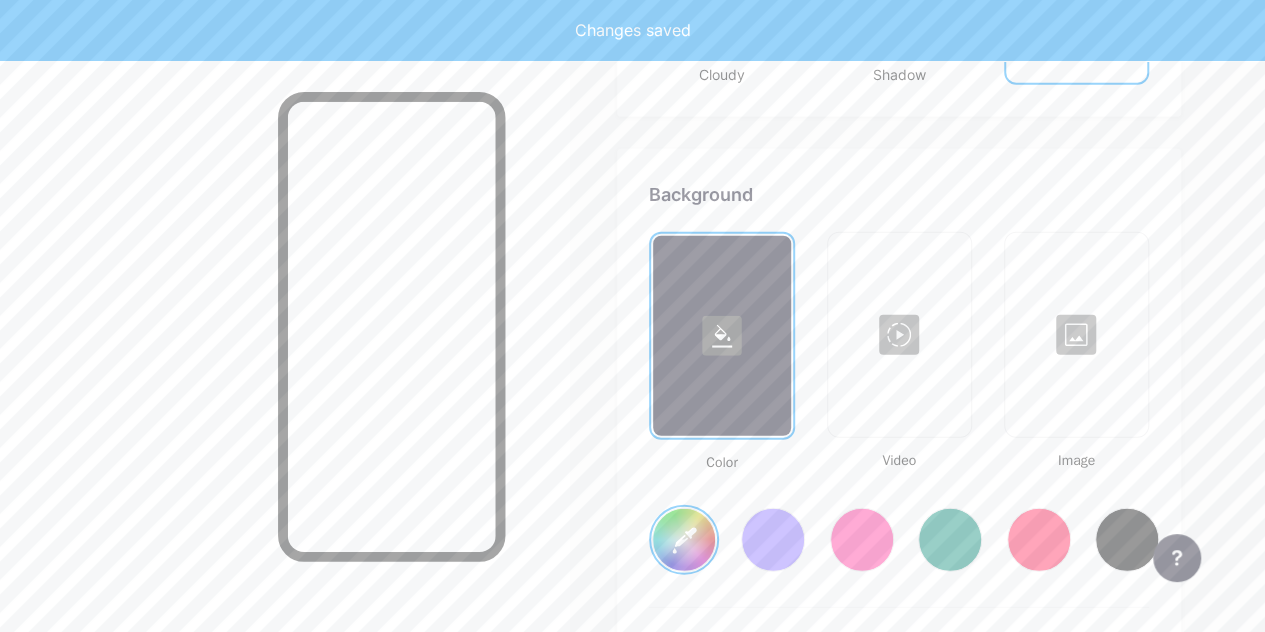 scroll, scrollTop: 2555, scrollLeft: 0, axis: vertical 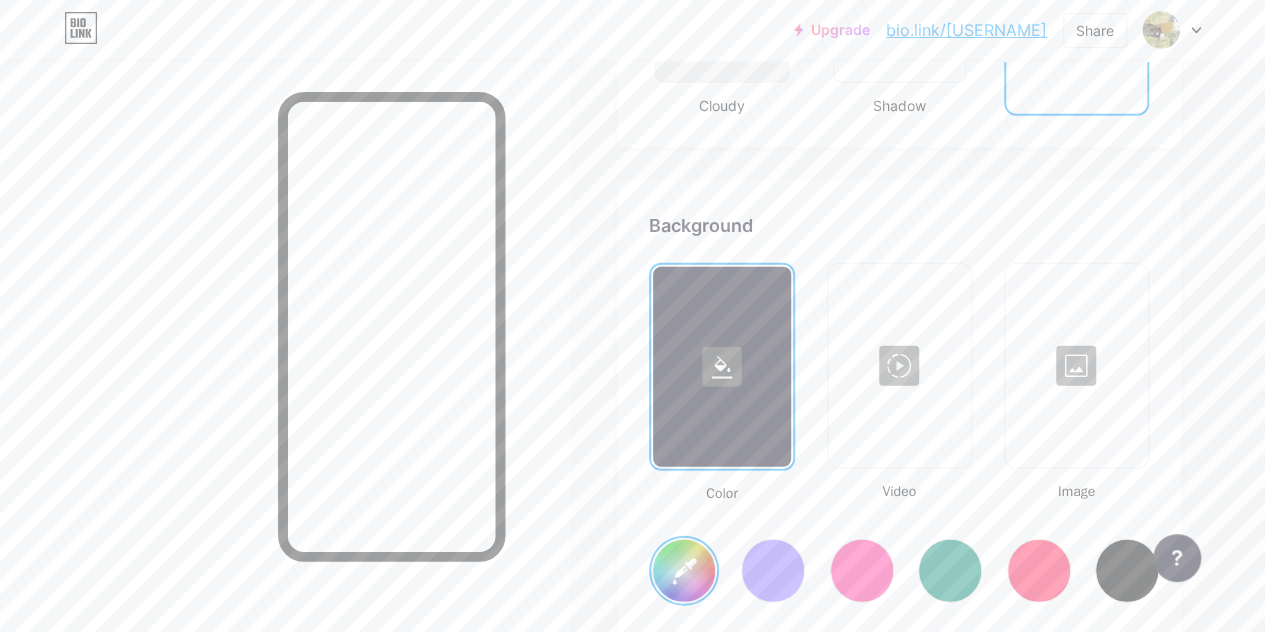 click at bounding box center [1076, 366] 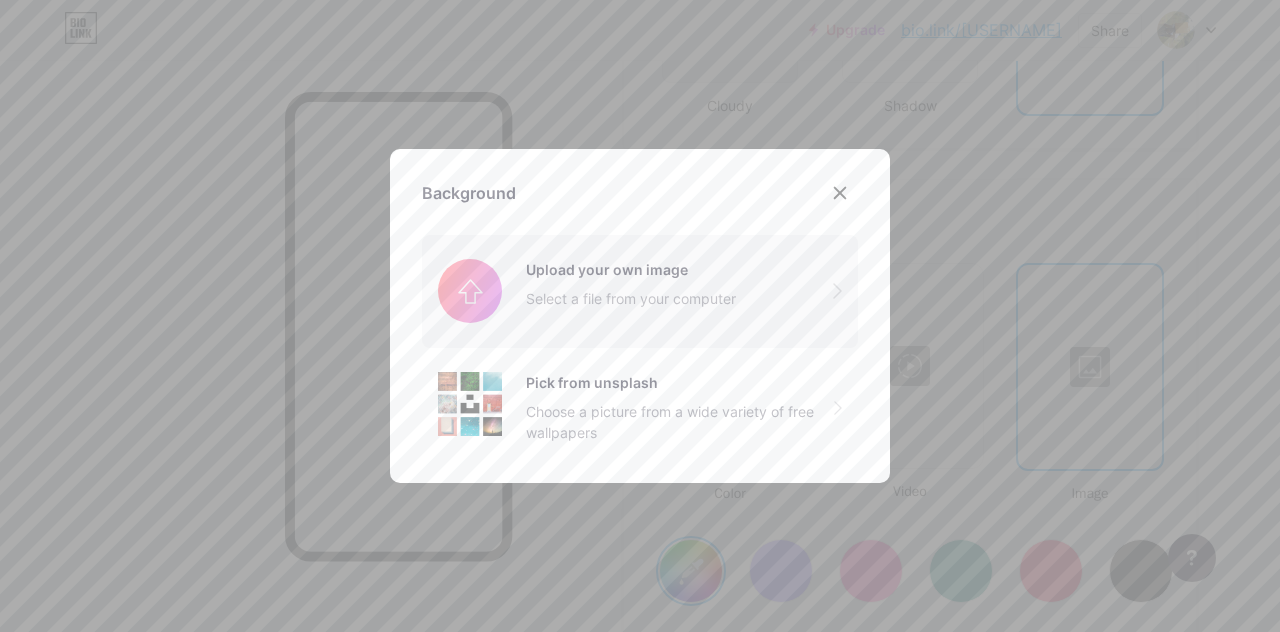 click at bounding box center [640, 291] 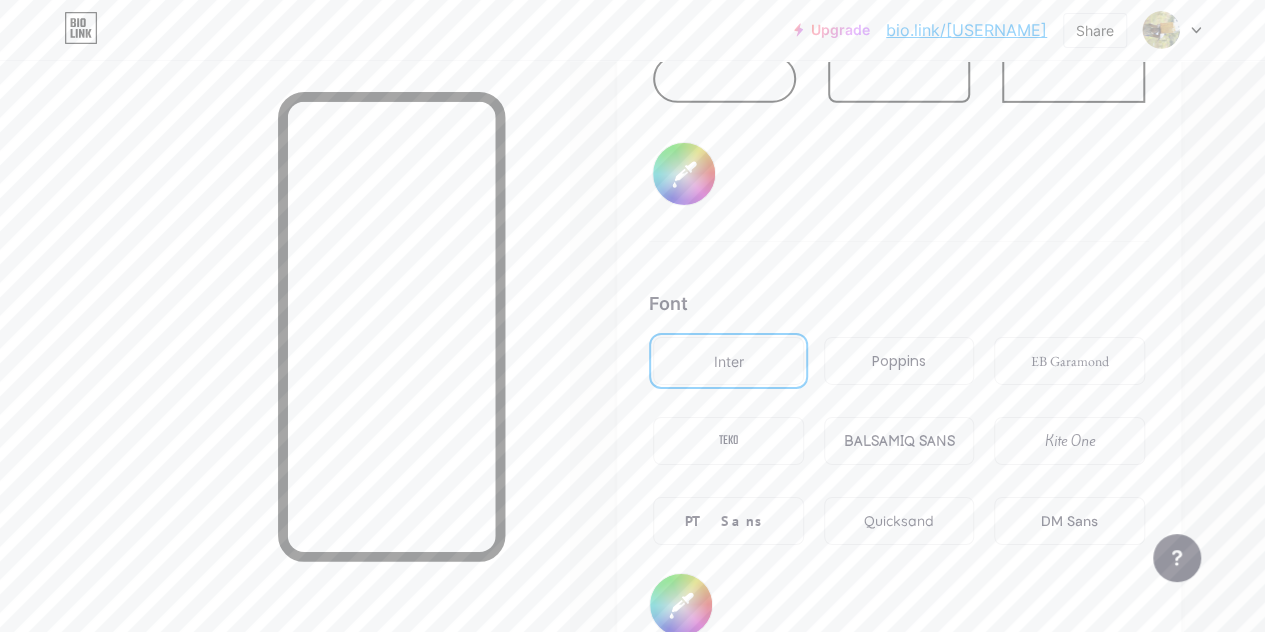 scroll, scrollTop: 3242, scrollLeft: 0, axis: vertical 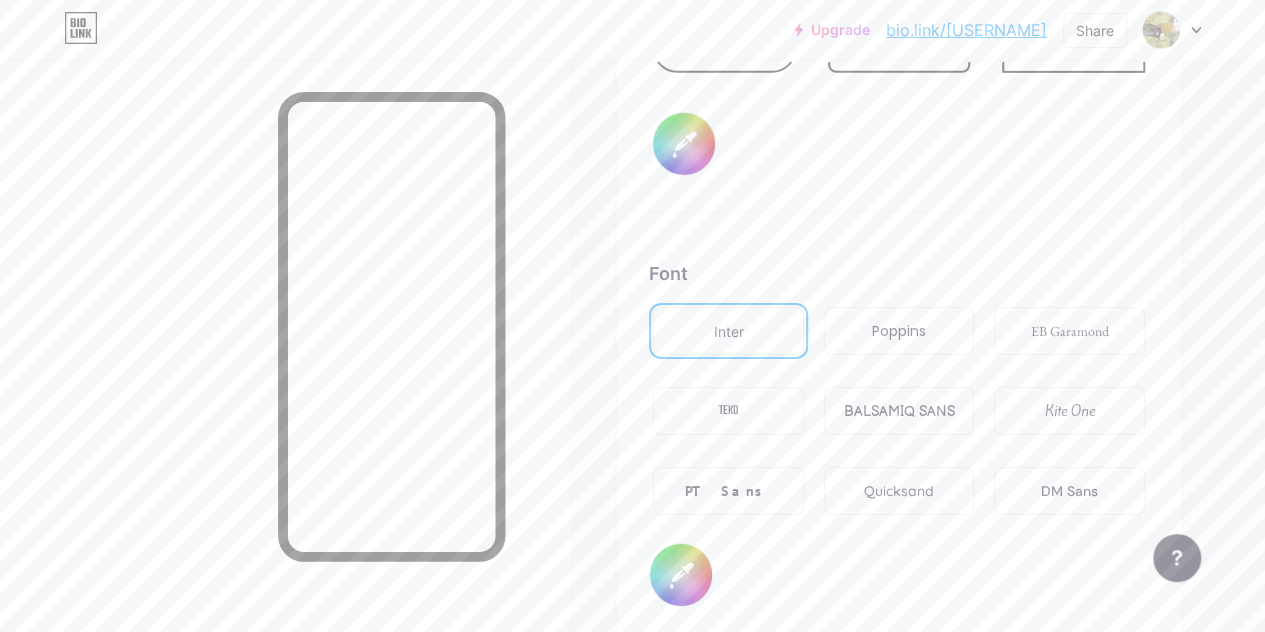 click on "Poppins" at bounding box center (899, 331) 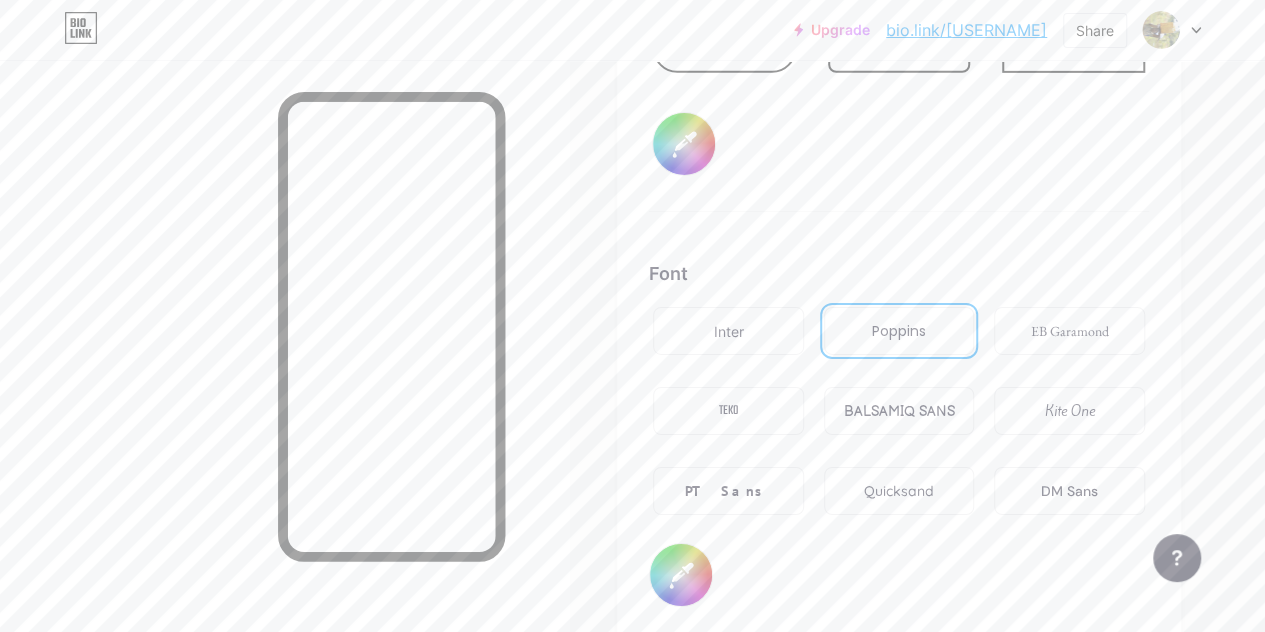 click on "BALSAMIQ SANS" at bounding box center [899, 411] 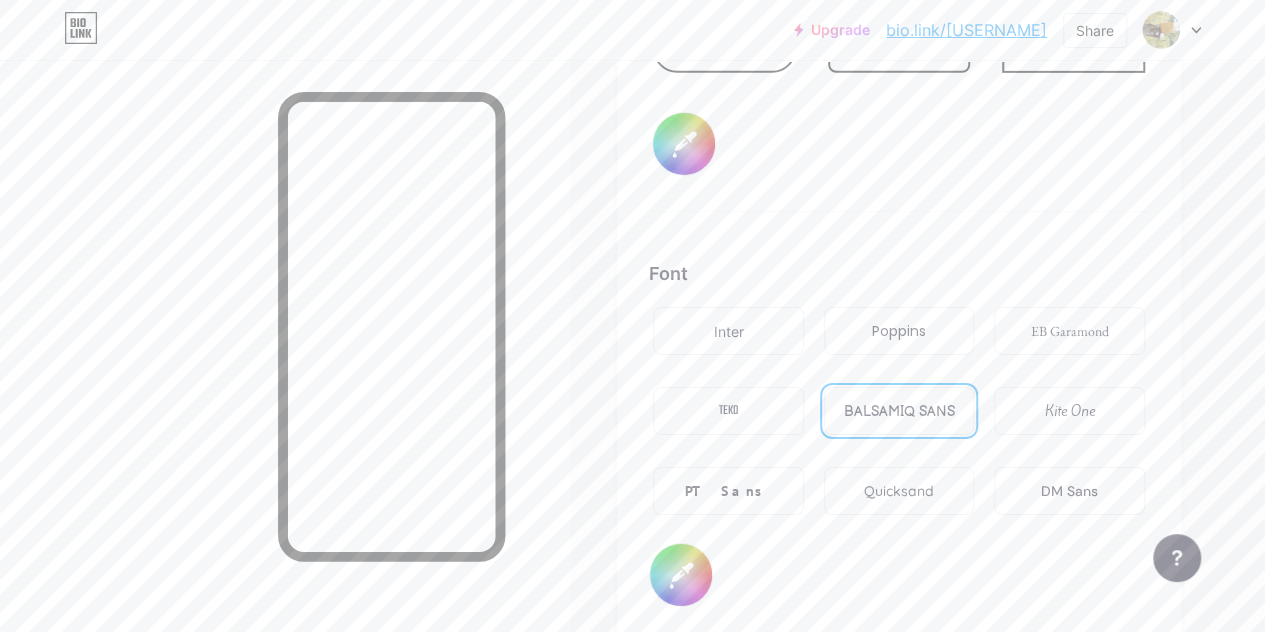 click on "Kite One" at bounding box center [1069, 411] 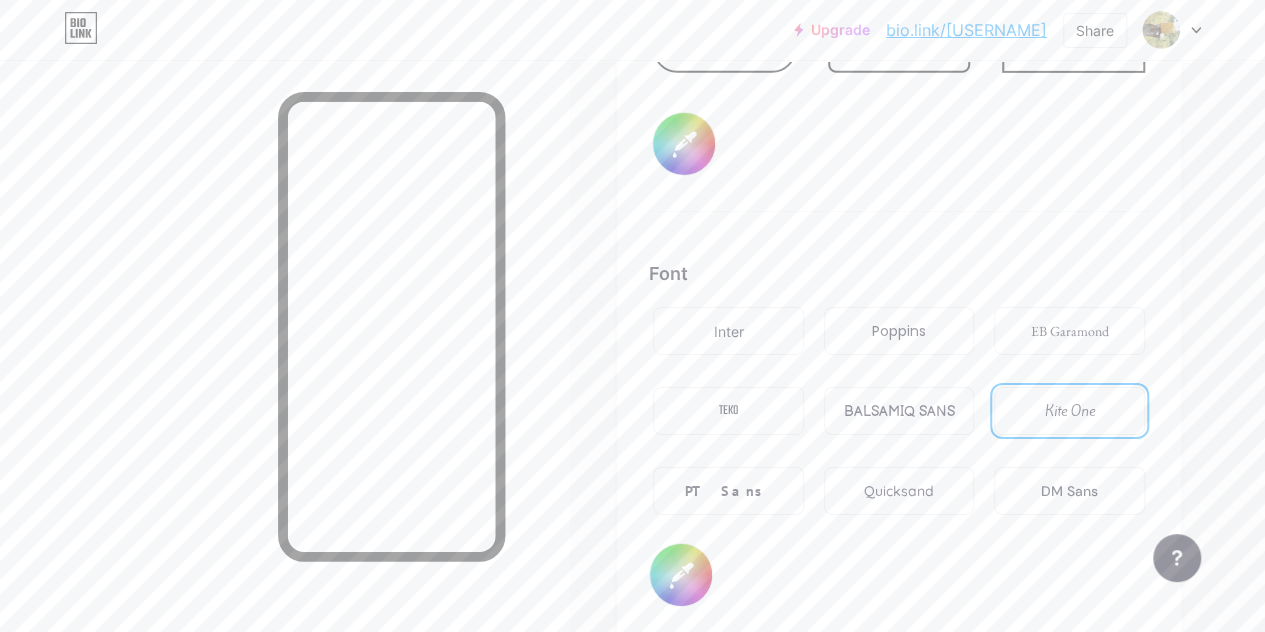 click on "EB Garamond" at bounding box center [1070, 331] 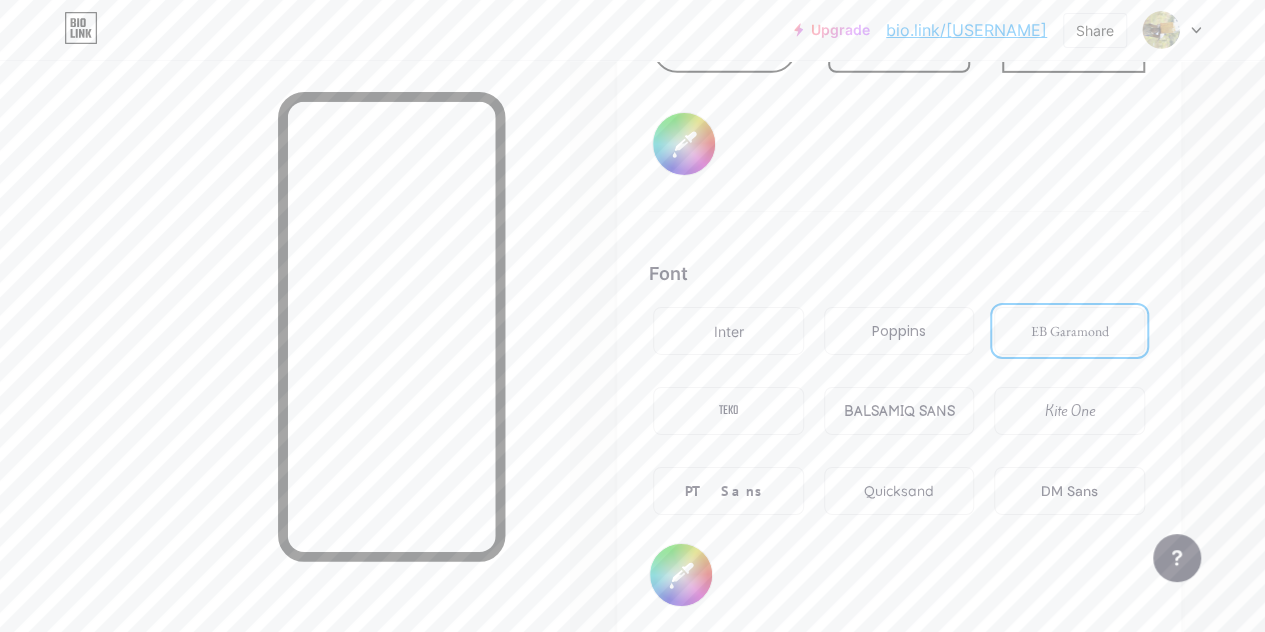 click on "Inter Poppins EB Garamond TEKO BALSAMIQ SANS Kite One PT Sans Quicksand DM Sans" at bounding box center [899, 423] 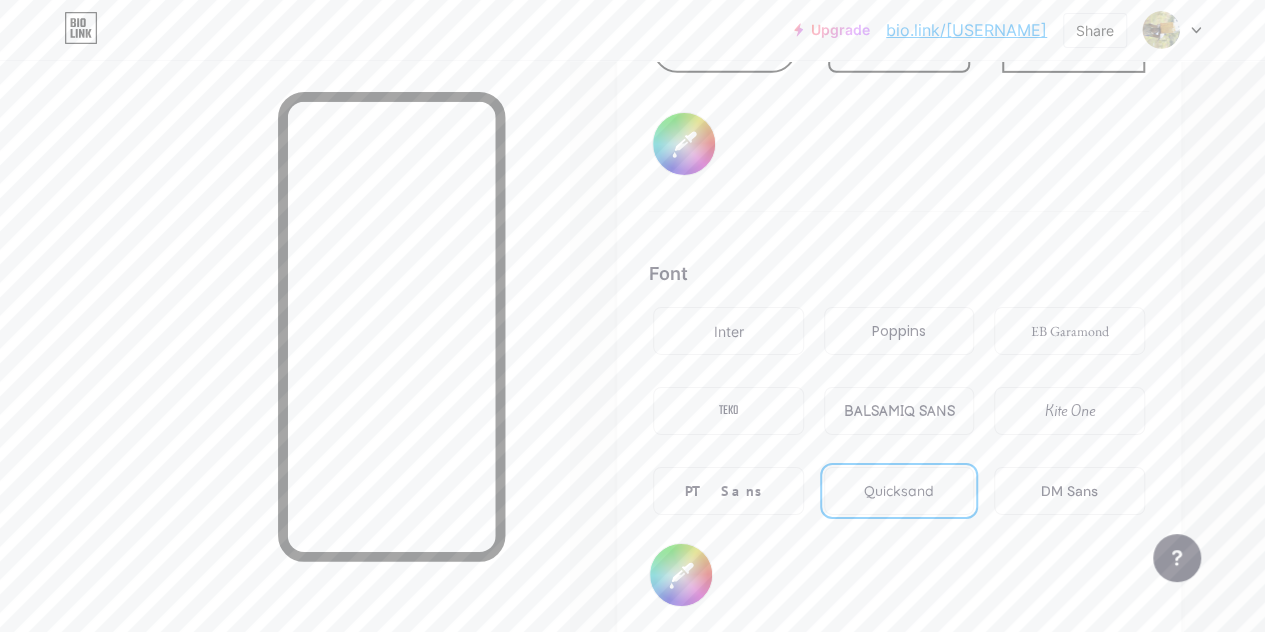 click on "Inter" at bounding box center [728, 331] 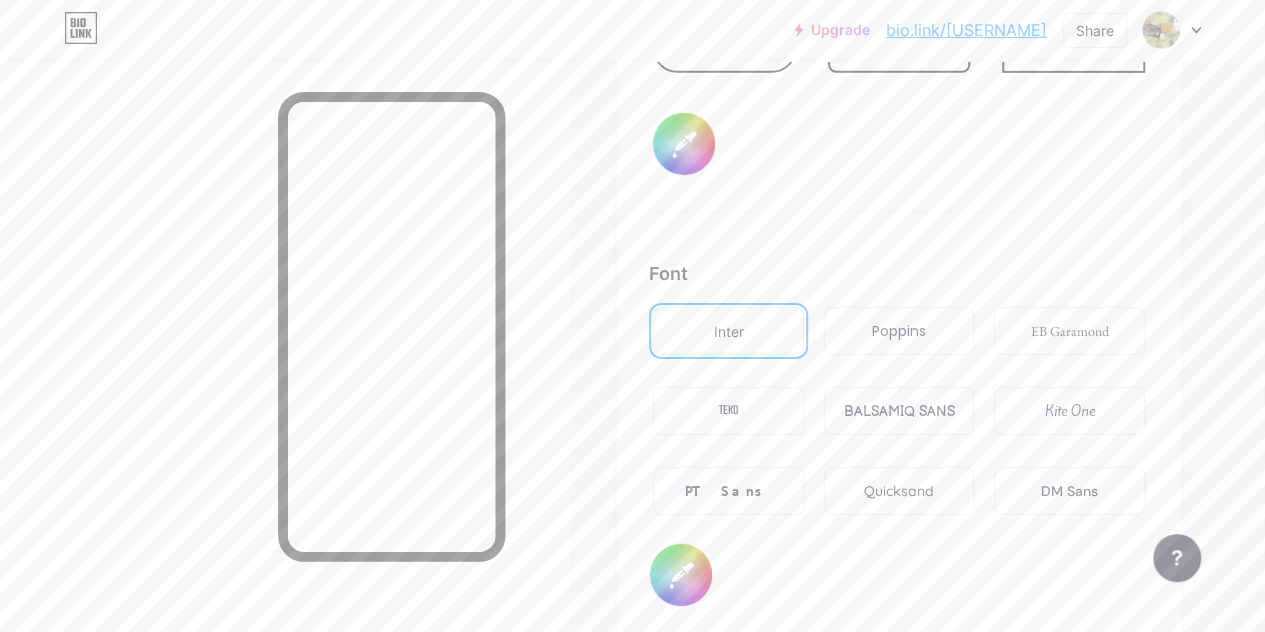 click on "Button       #000000" at bounding box center (899, 55) 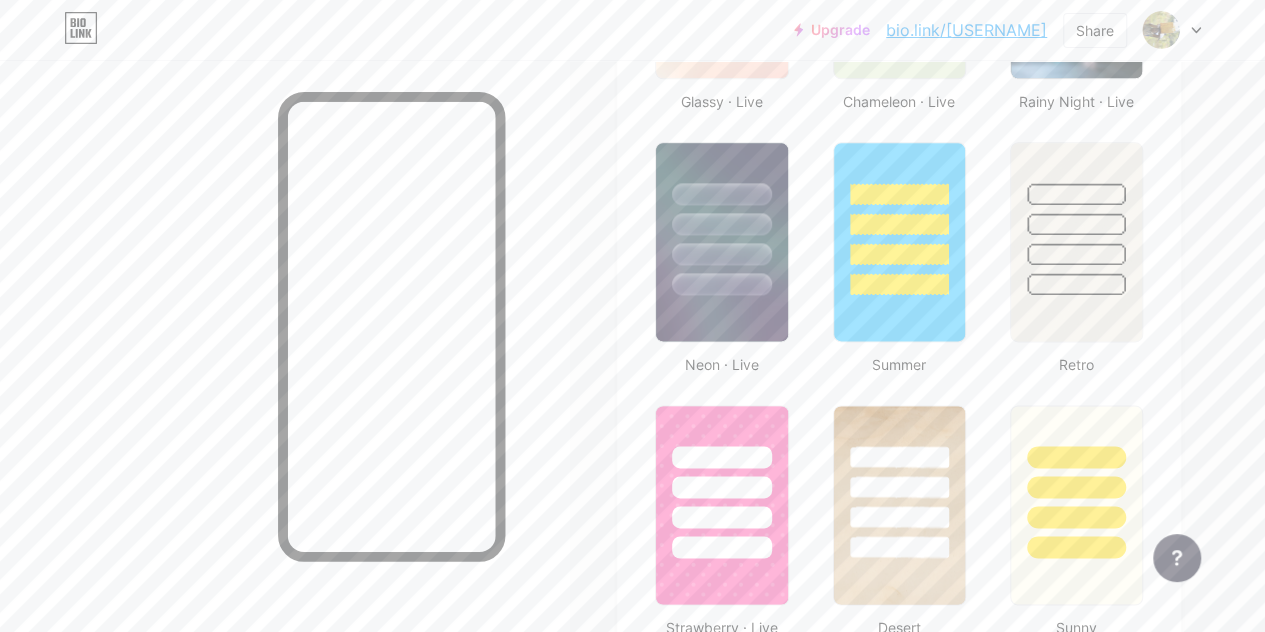 scroll, scrollTop: 1042, scrollLeft: 0, axis: vertical 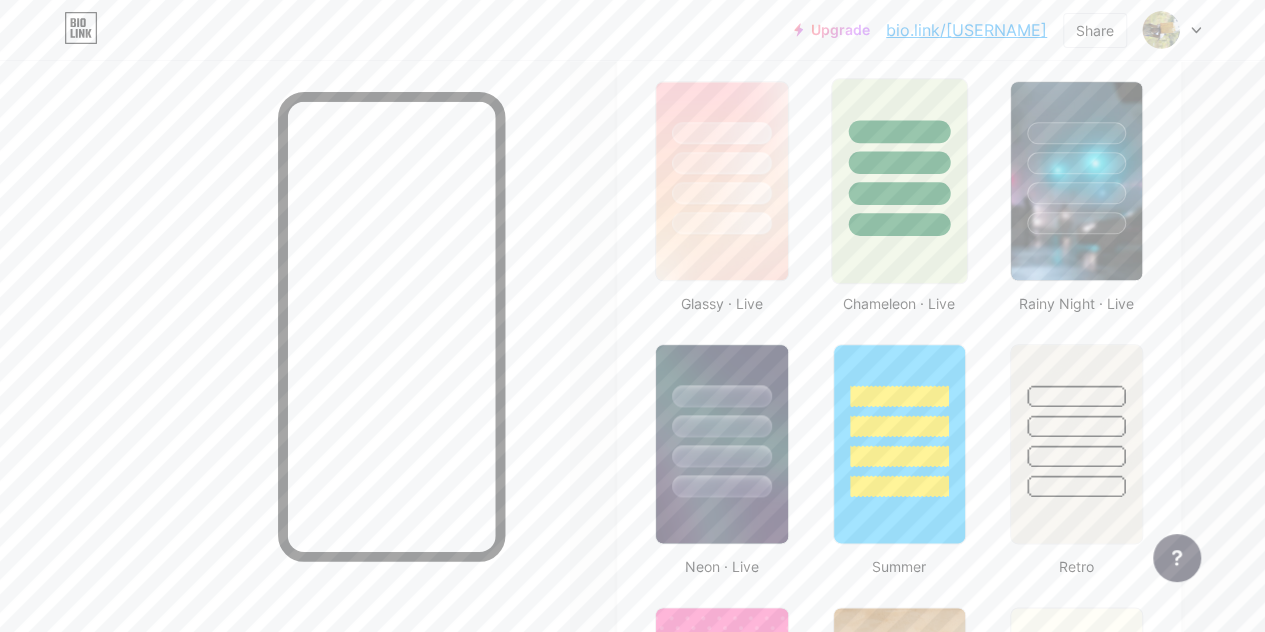 click at bounding box center [899, 224] 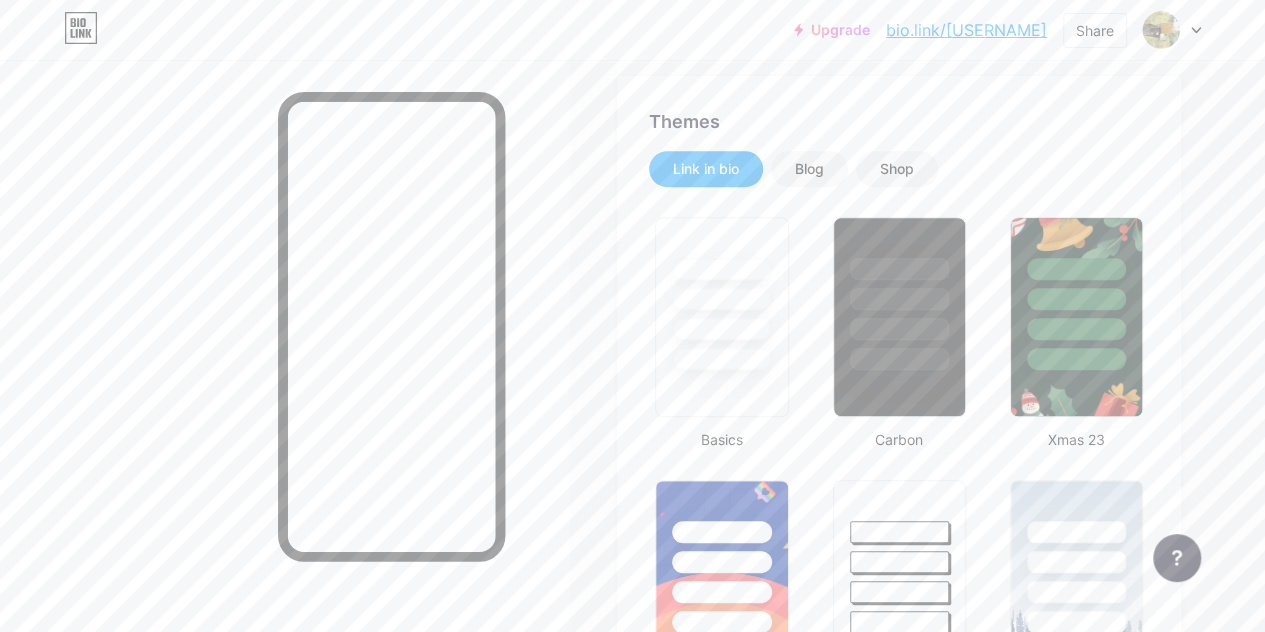 scroll, scrollTop: 400, scrollLeft: 0, axis: vertical 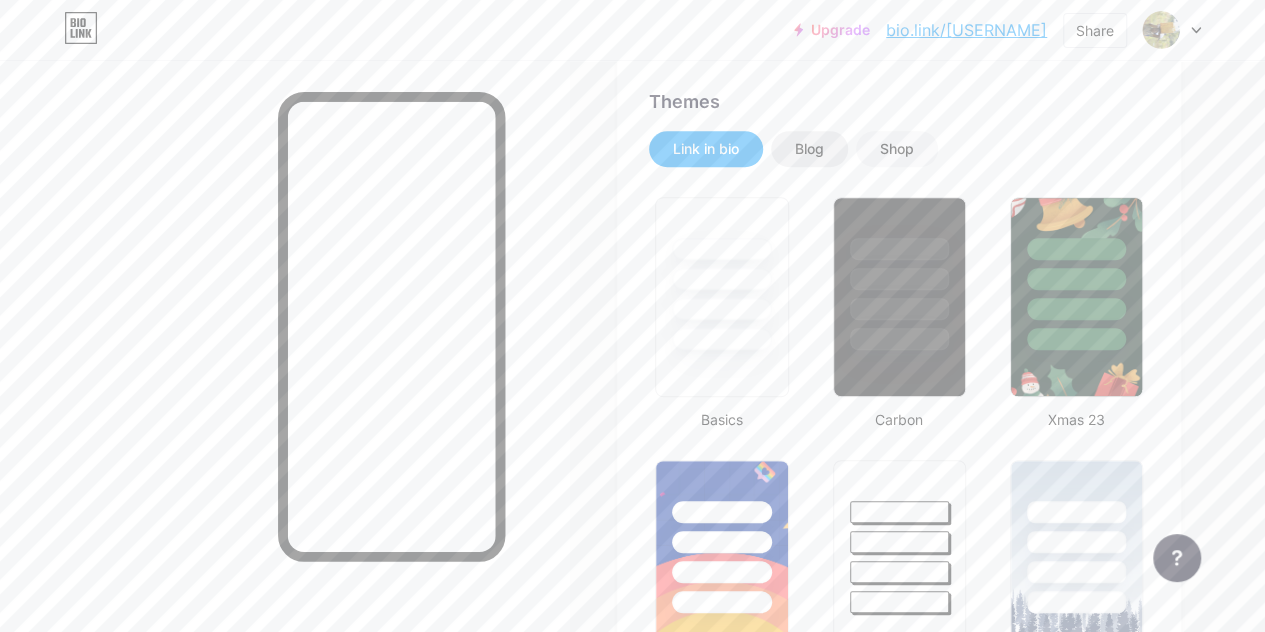 click on "Blog" at bounding box center (809, 149) 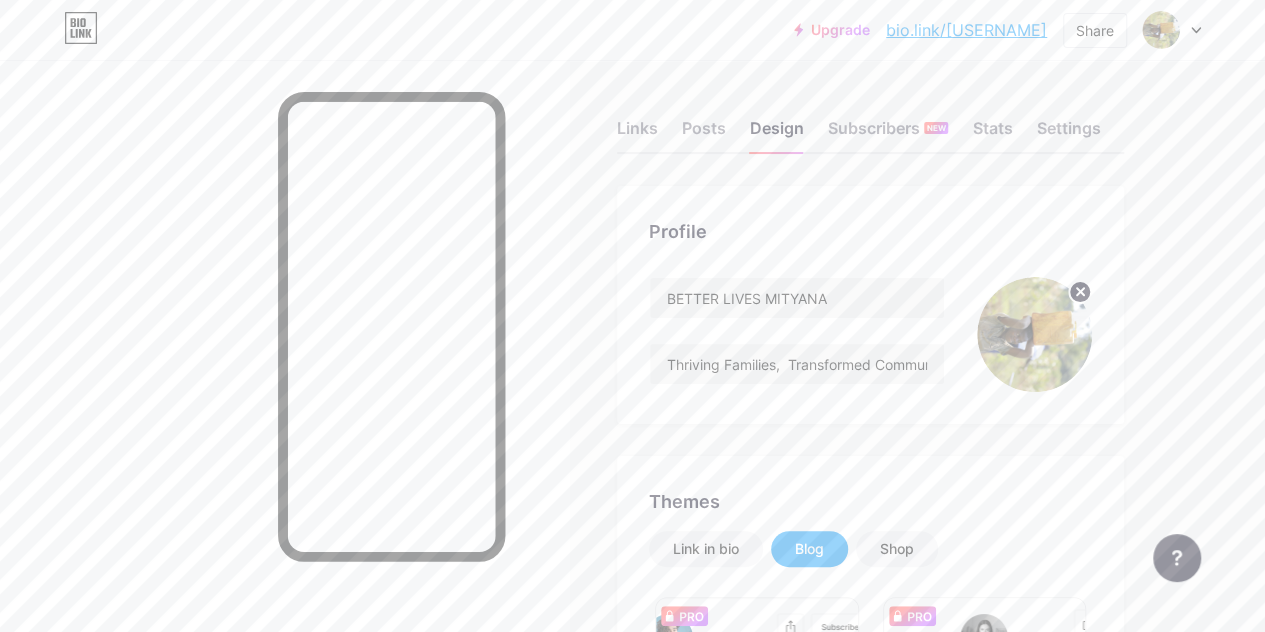 scroll, scrollTop: 300, scrollLeft: 0, axis: vertical 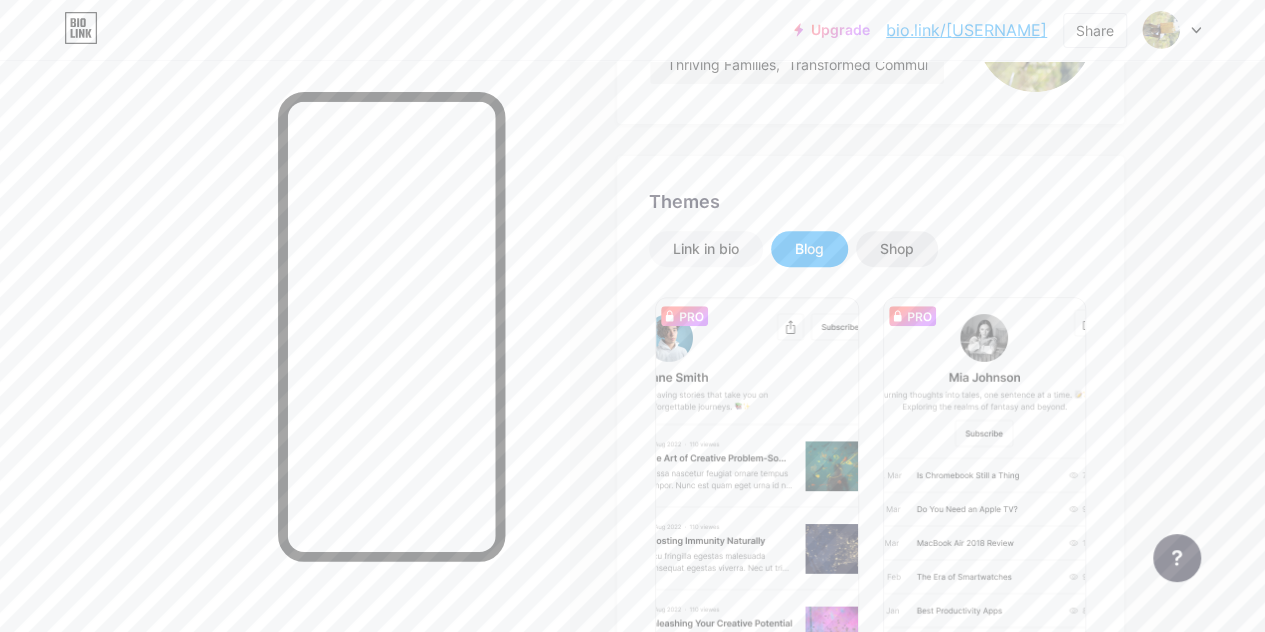 click on "Shop" at bounding box center [897, 249] 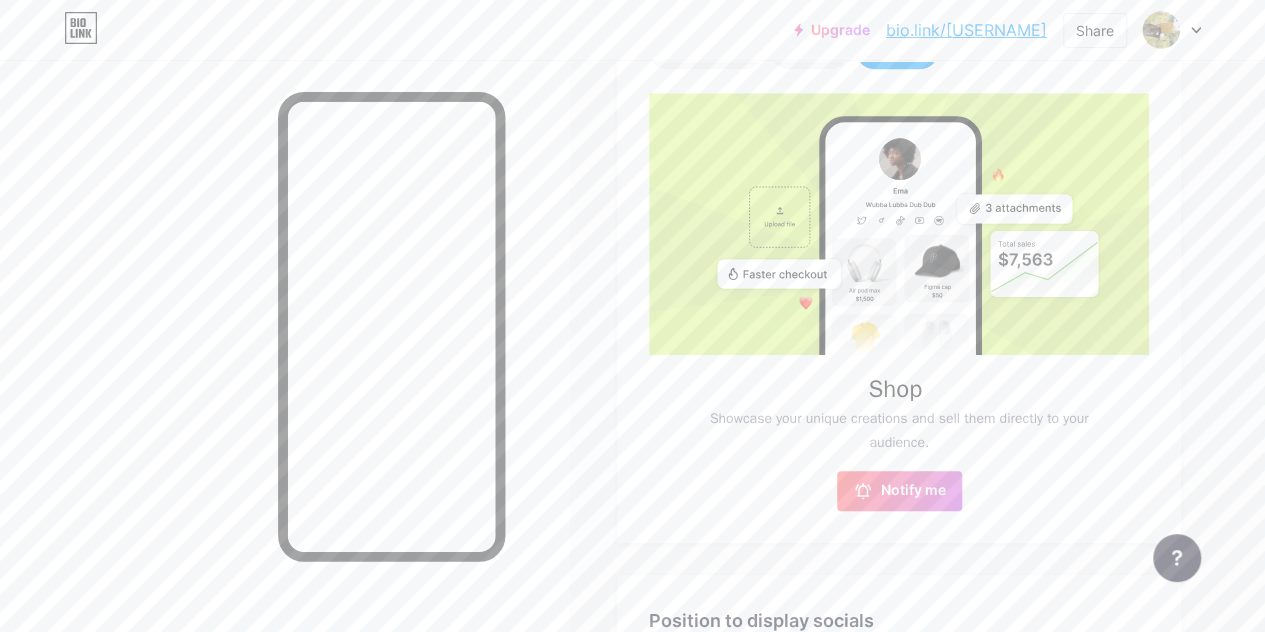 scroll, scrollTop: 0, scrollLeft: 0, axis: both 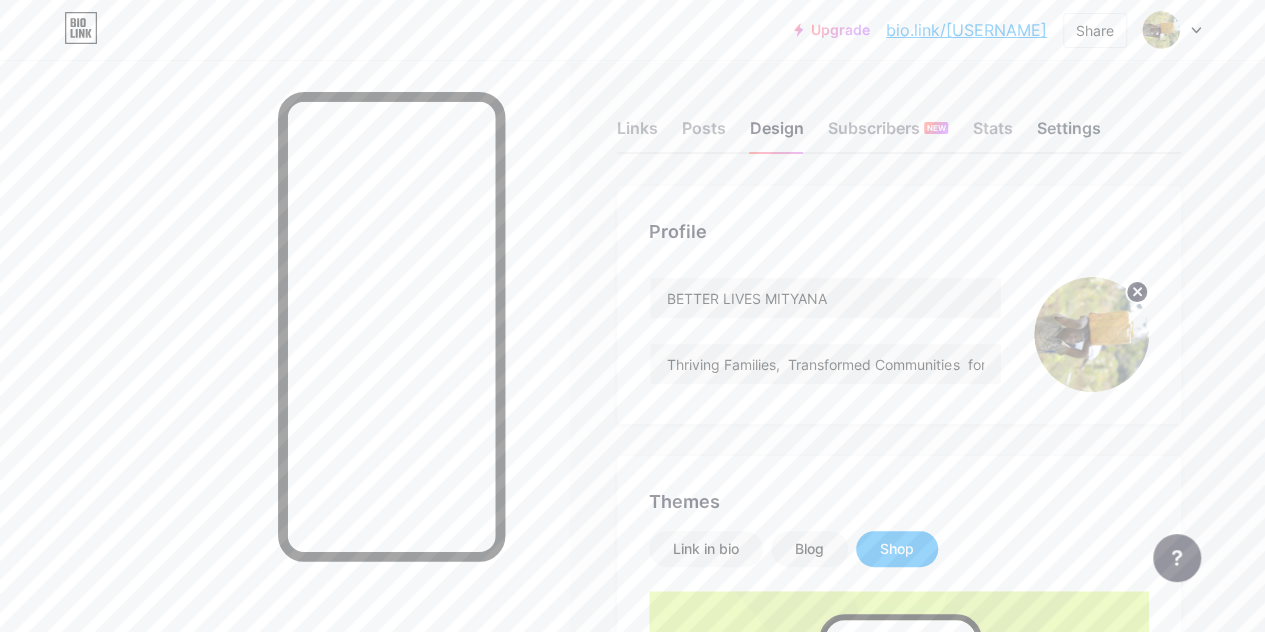 click on "Settings" at bounding box center (1068, 134) 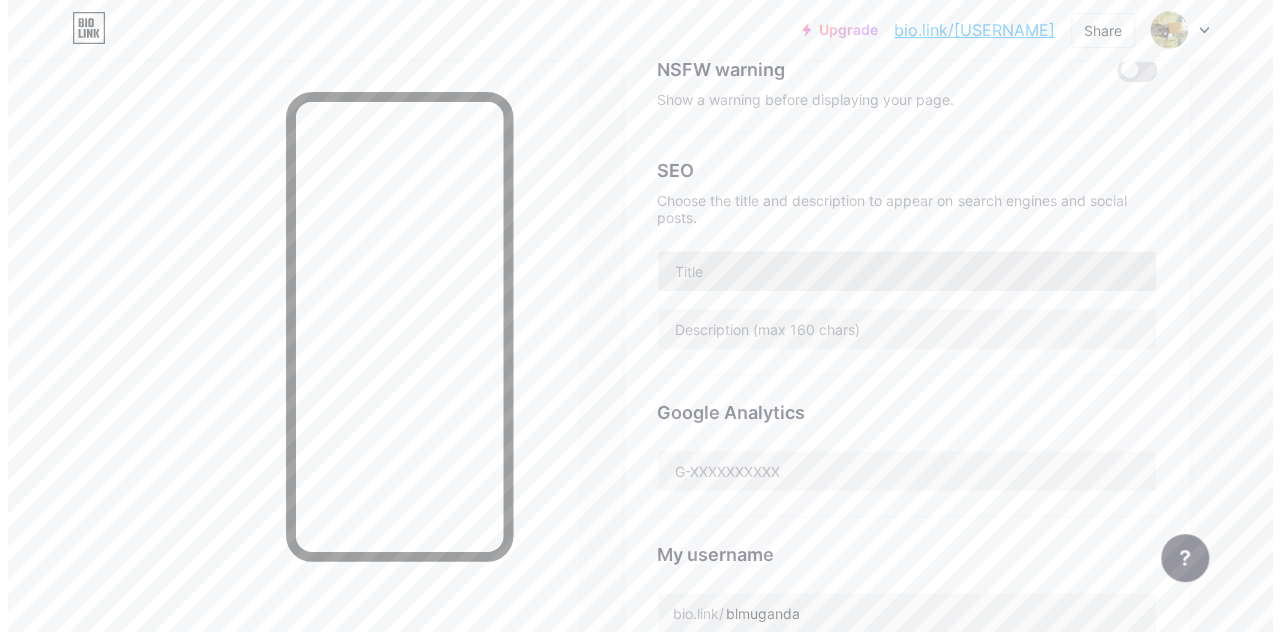 scroll, scrollTop: 0, scrollLeft: 0, axis: both 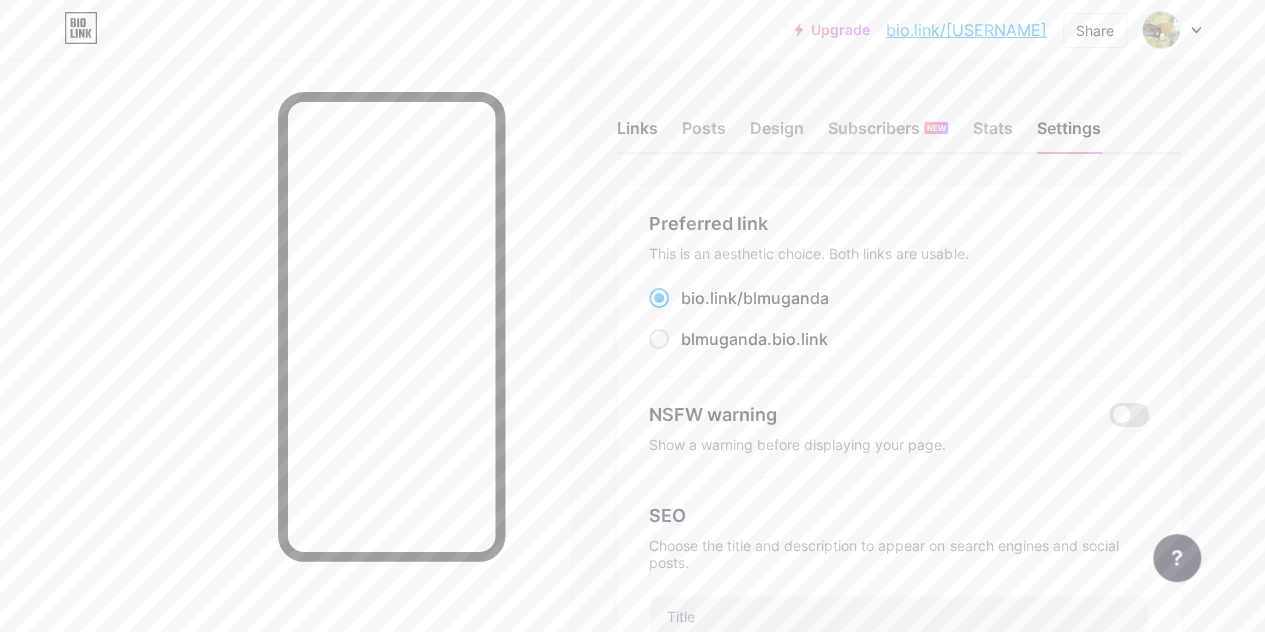 click on "Links" at bounding box center [637, 134] 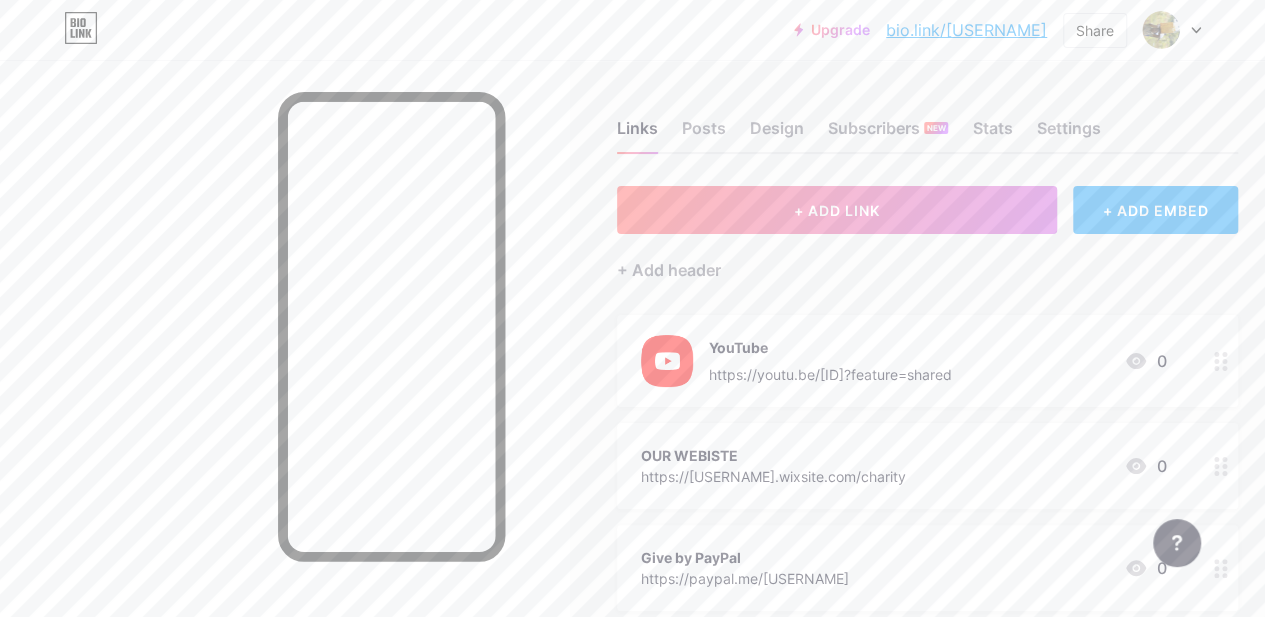 click on "+ ADD EMBED" at bounding box center [1155, 210] 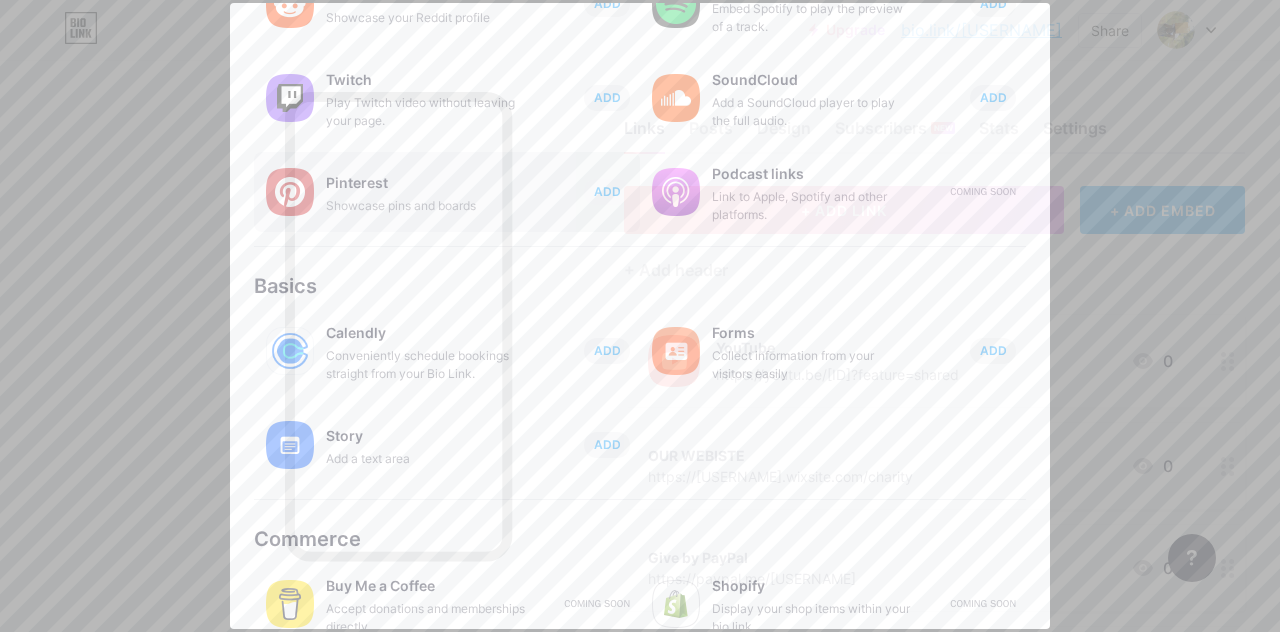 scroll, scrollTop: 391, scrollLeft: 0, axis: vertical 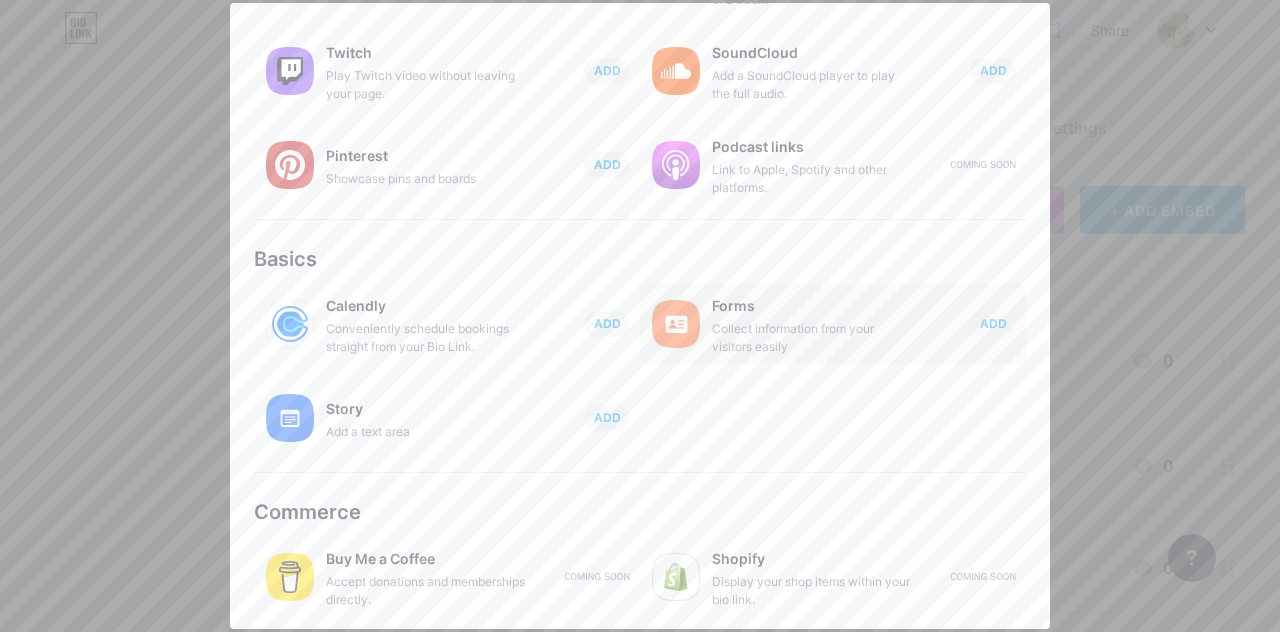 click on "Collect information from your visitors easily" at bounding box center (812, 338) 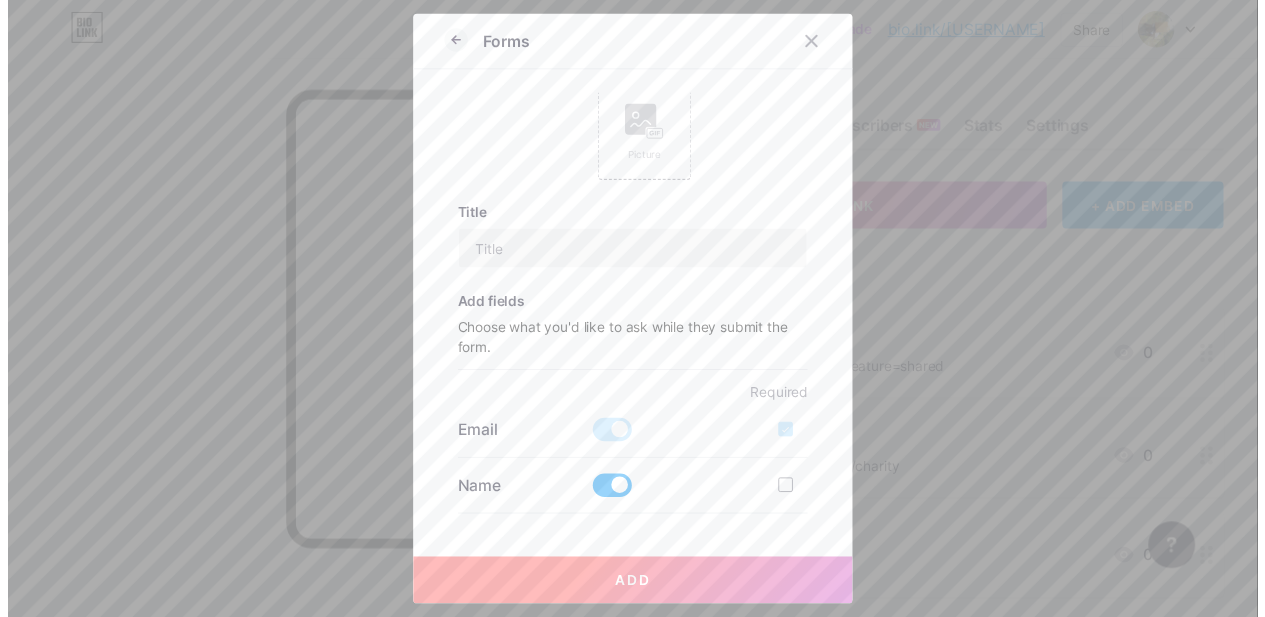 scroll, scrollTop: 0, scrollLeft: 0, axis: both 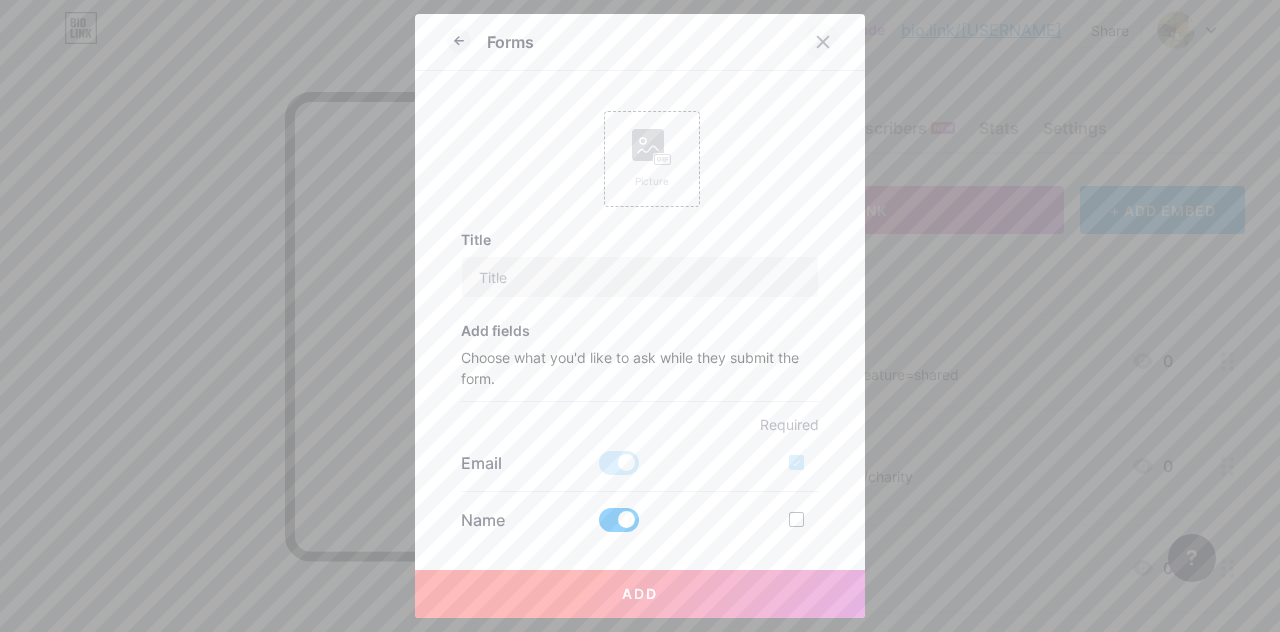 click at bounding box center (823, 42) 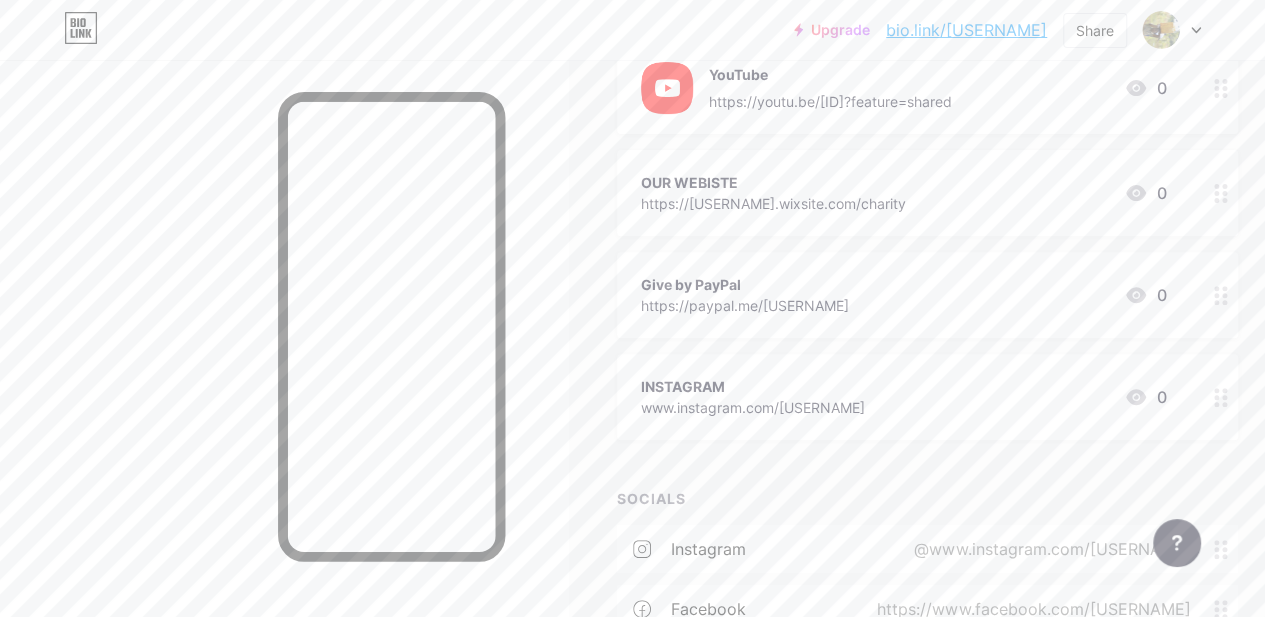 scroll, scrollTop: 300, scrollLeft: 0, axis: vertical 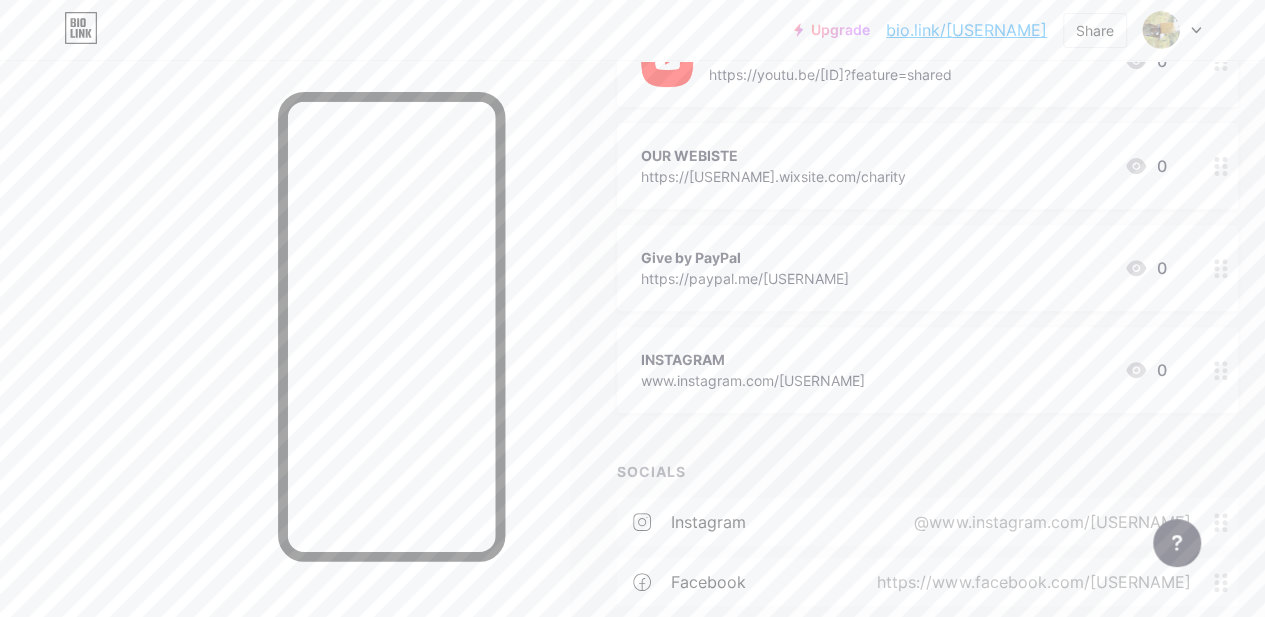 click on "Give by PayPal" at bounding box center (745, 257) 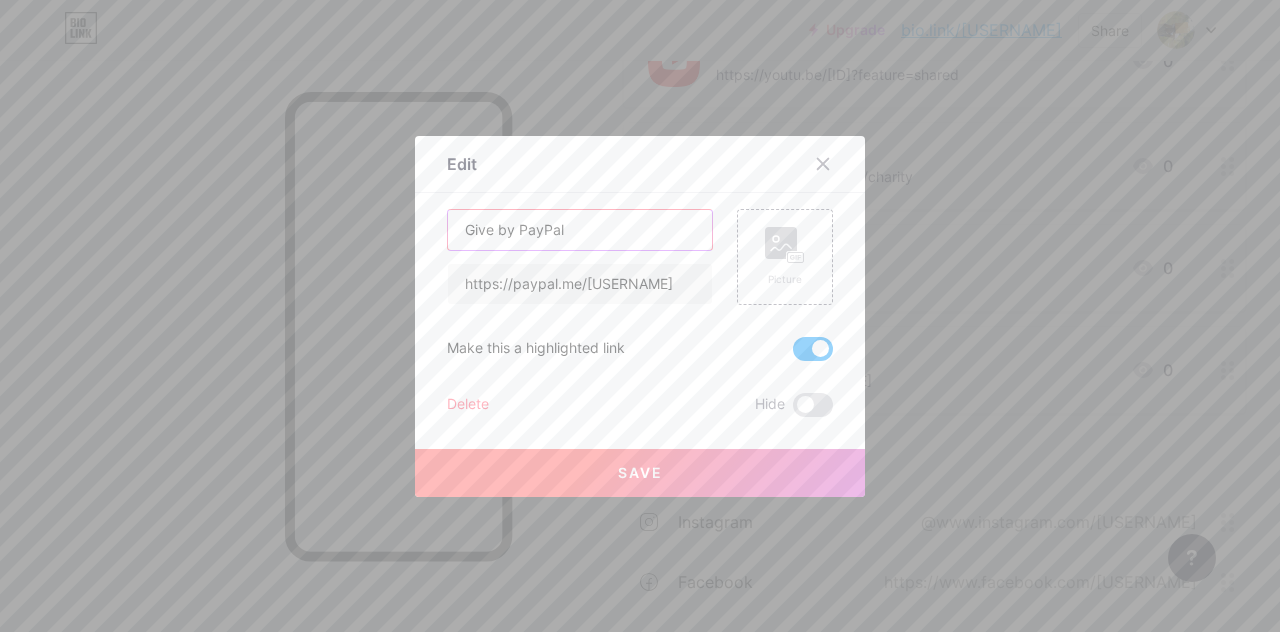 click on "Give by PayPal" at bounding box center [580, 230] 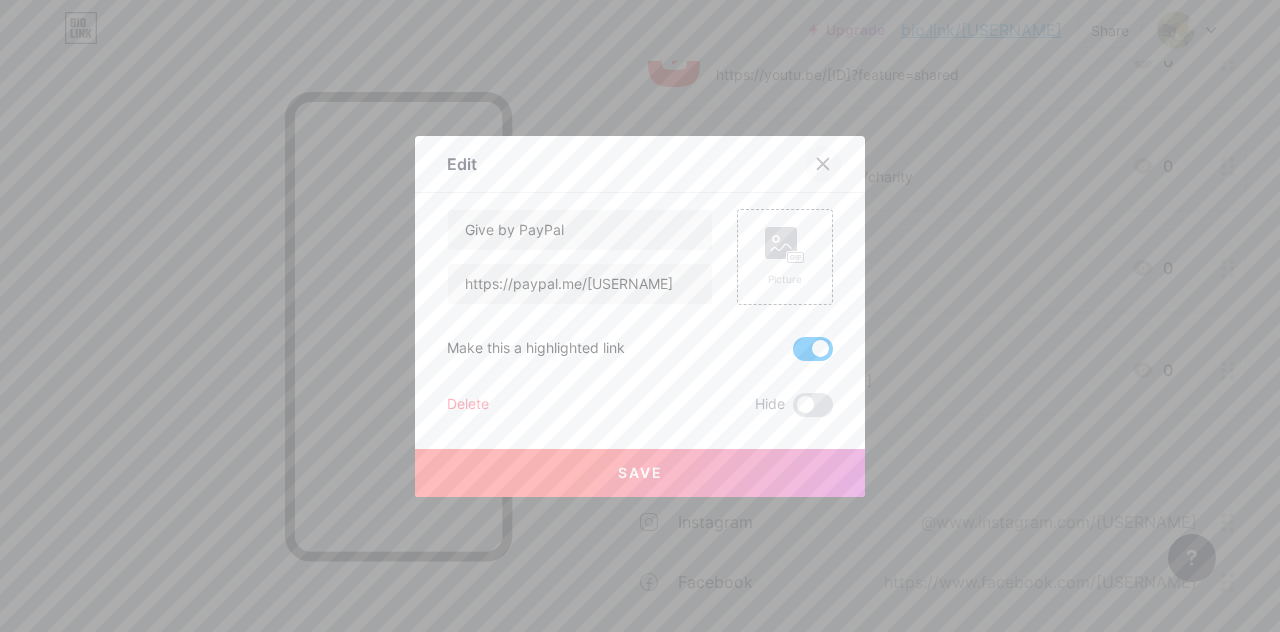 click 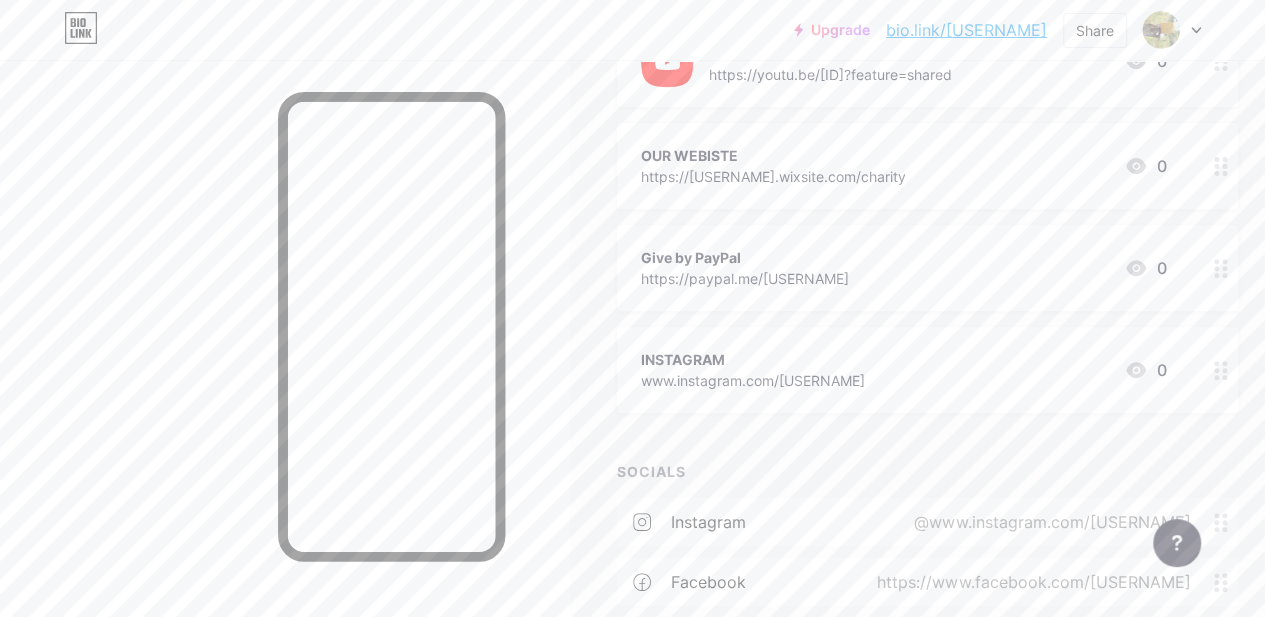 click on "OUR WEBISTE" at bounding box center [773, 155] 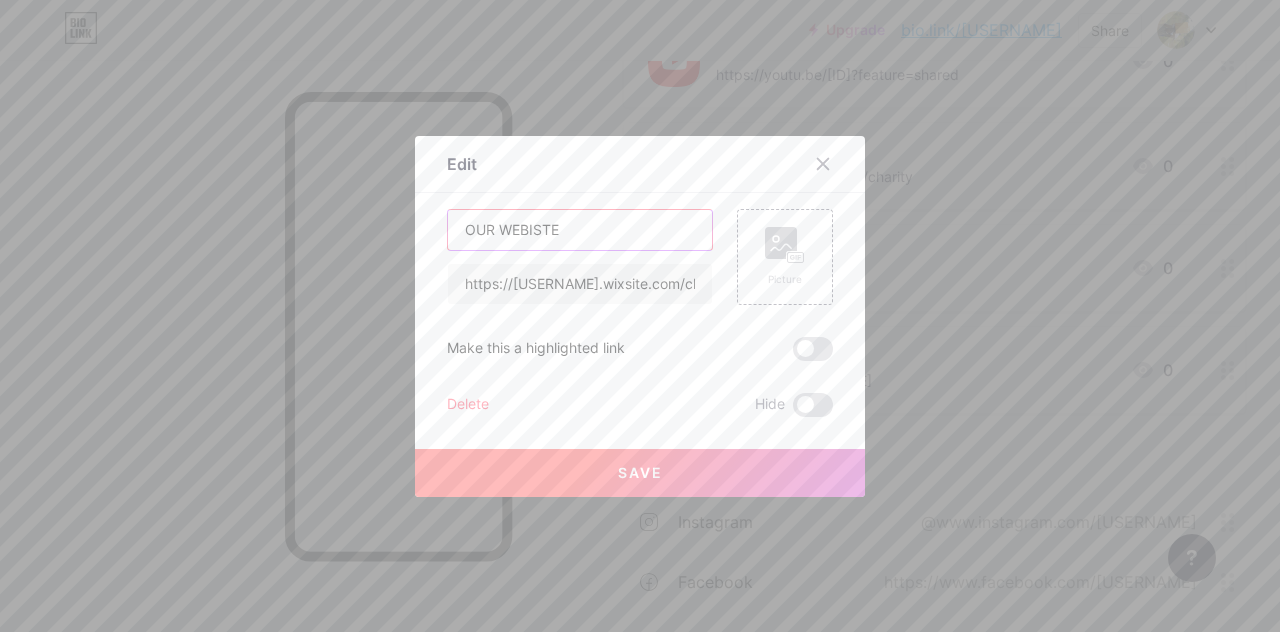 click on "OUR WEBISTE" at bounding box center [580, 230] 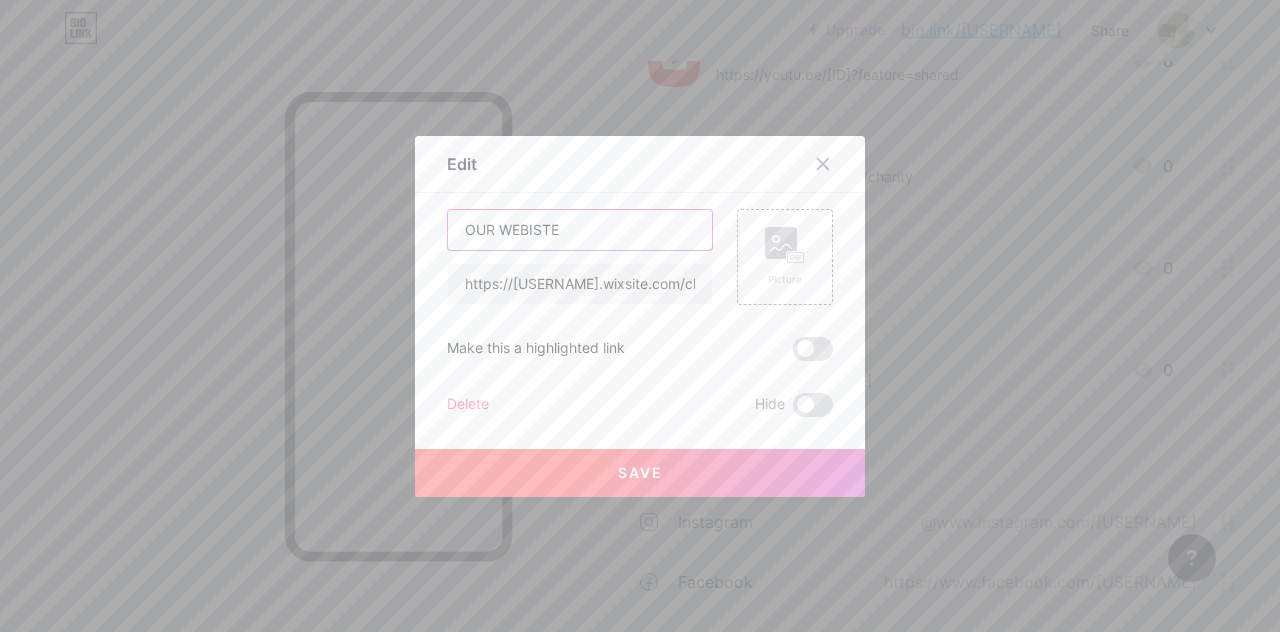 drag, startPoint x: 605, startPoint y: 230, endPoint x: 507, endPoint y: 228, distance: 98.02041 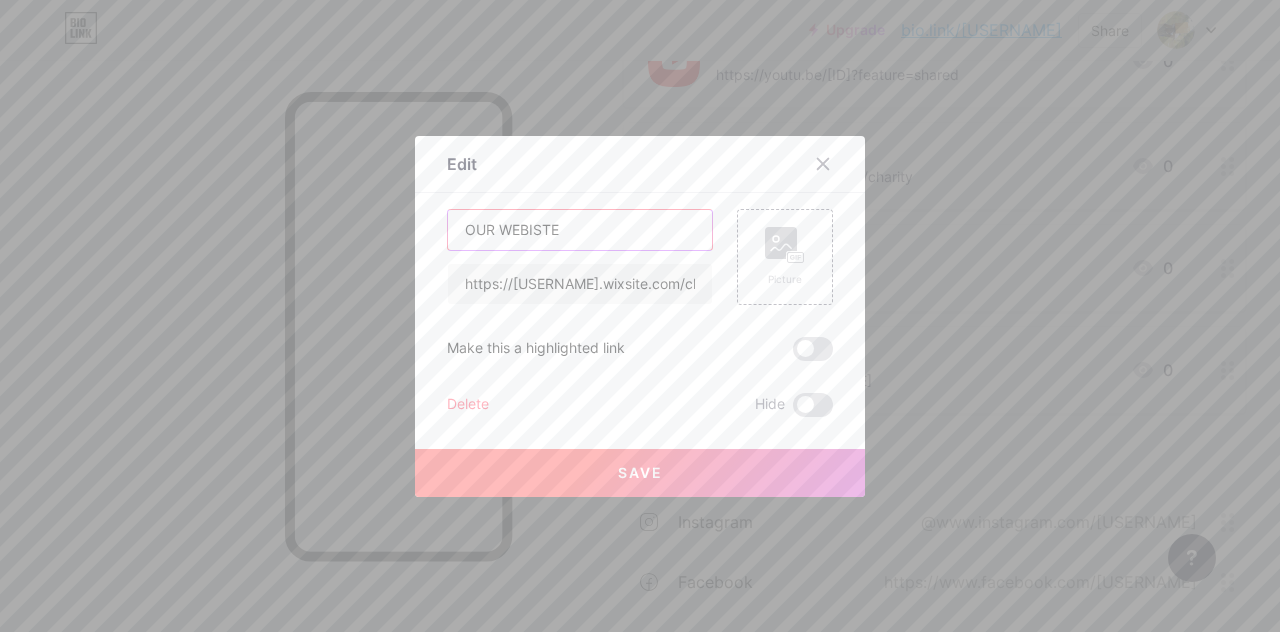 click on "OUR WEBISTE" at bounding box center (580, 230) 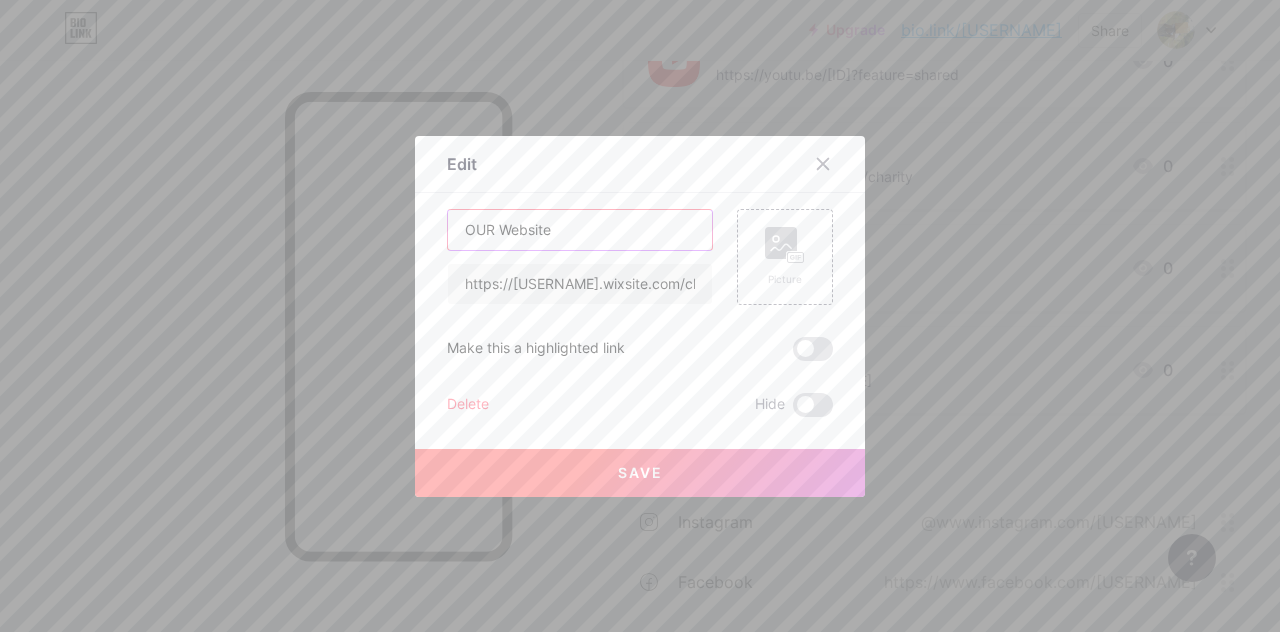 click on "OUR Website" at bounding box center [580, 230] 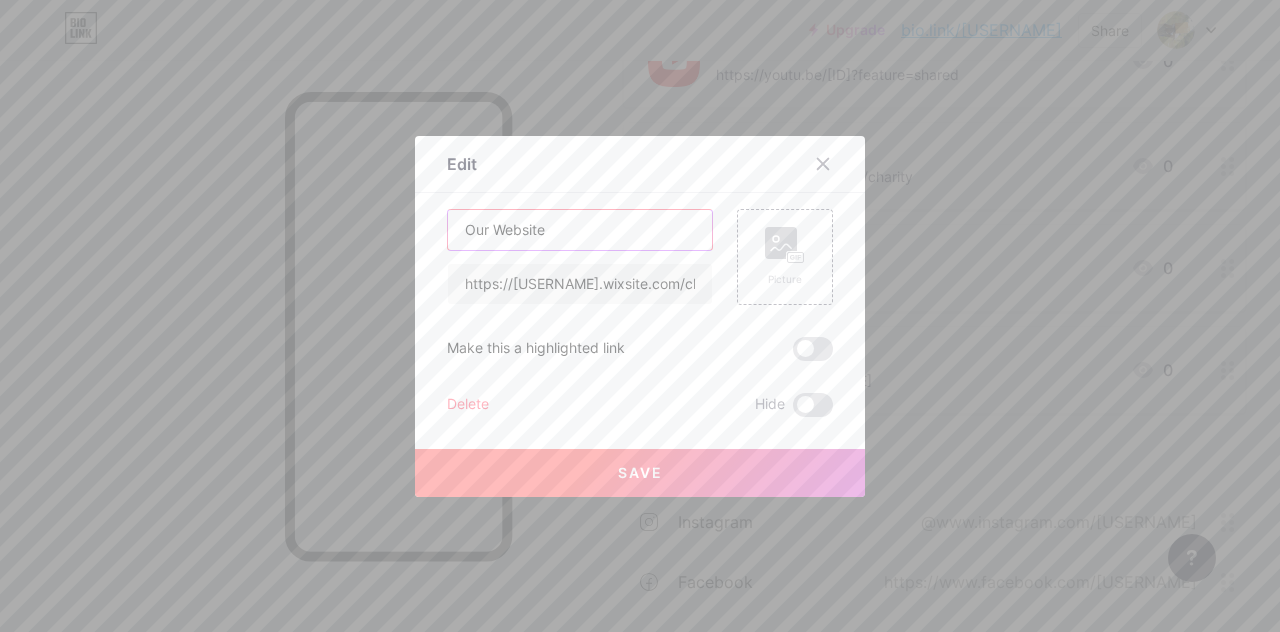 type on "Our Website" 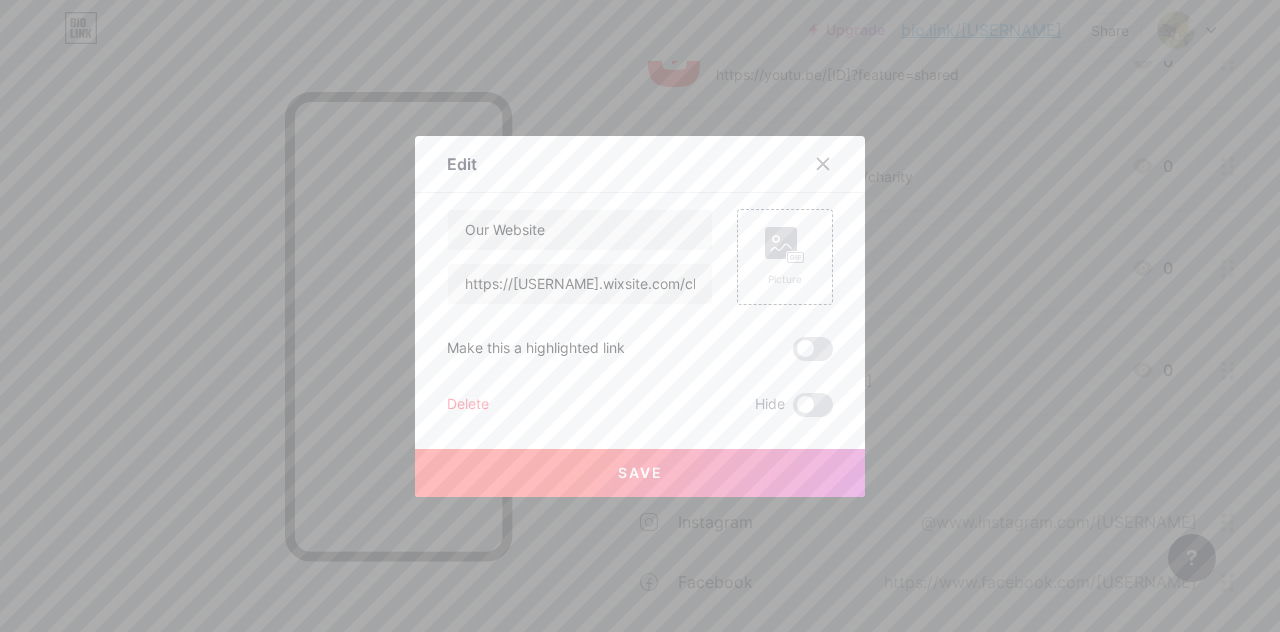 click on "Save" at bounding box center [640, 473] 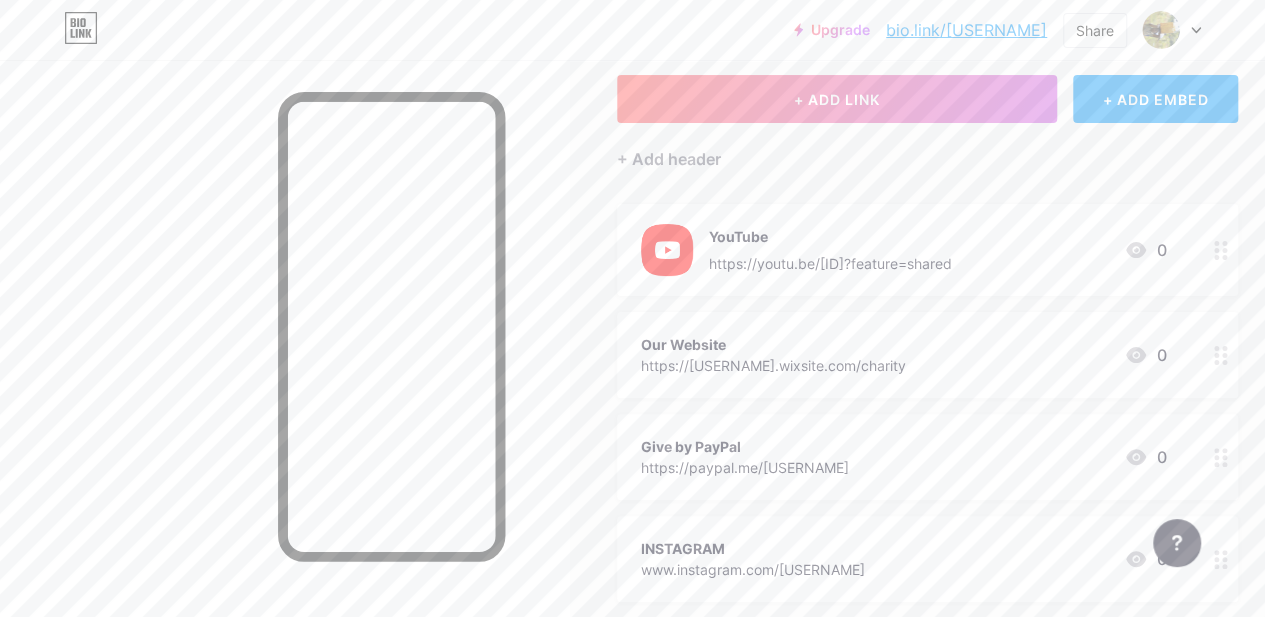 scroll, scrollTop: 100, scrollLeft: 0, axis: vertical 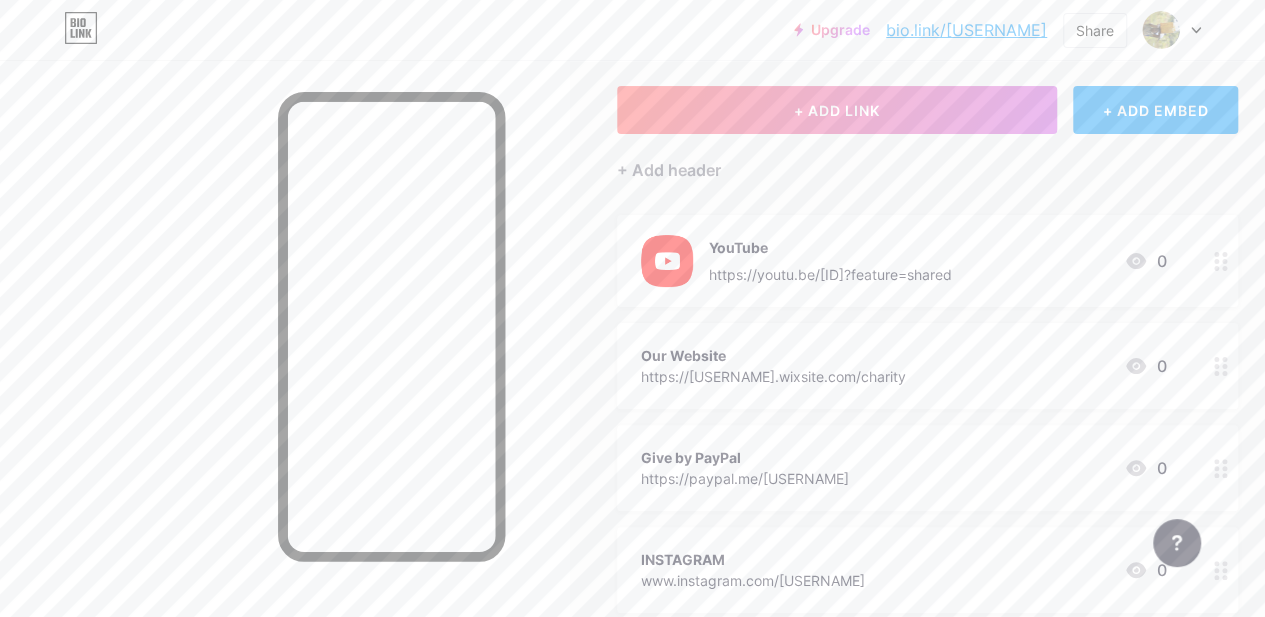 click on "https://youtu.be/[ID]?feature=shared" at bounding box center [830, 274] 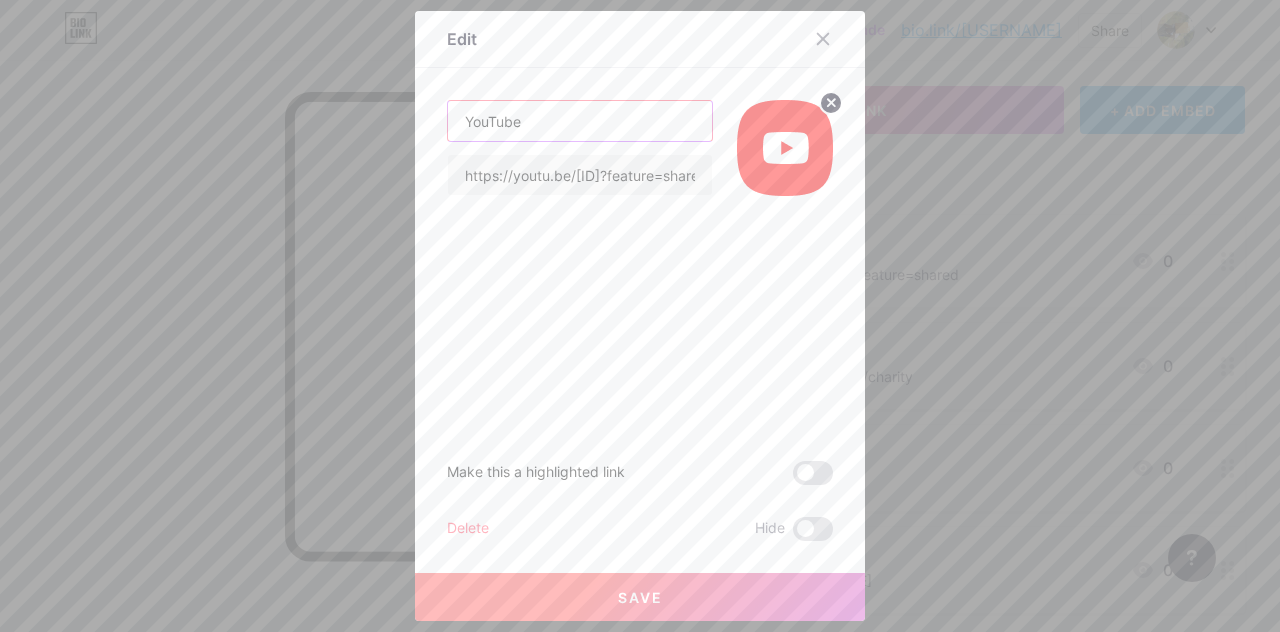 click on "YouTube" at bounding box center [580, 121] 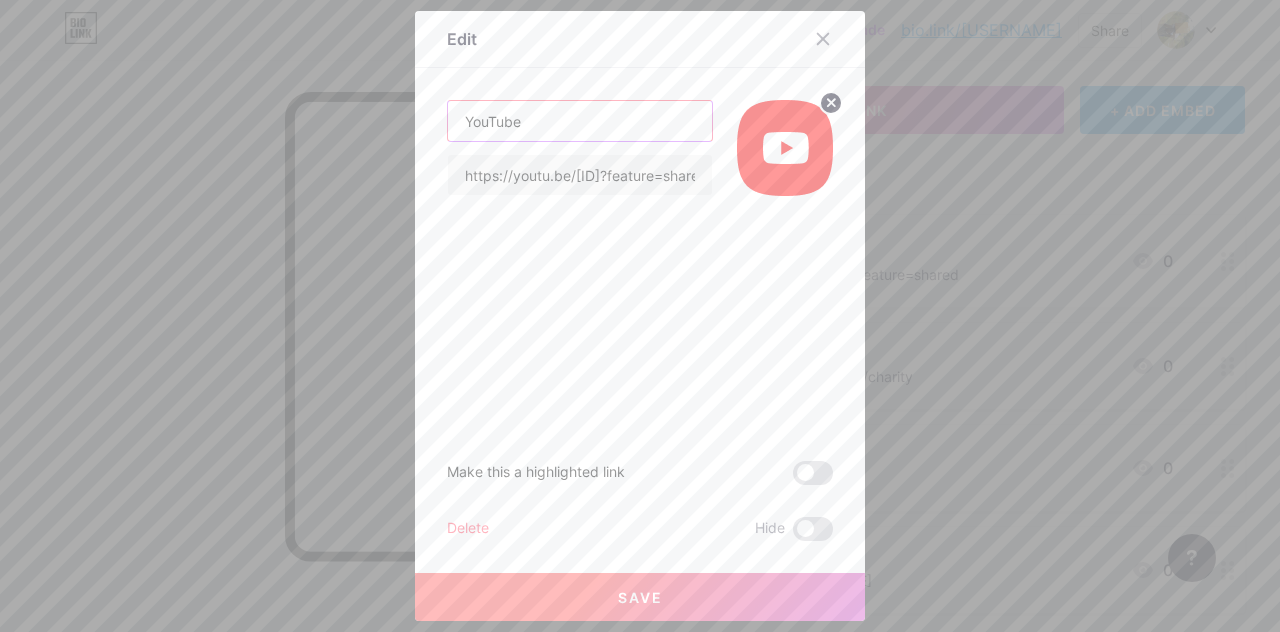 click on "YouTube" at bounding box center [580, 121] 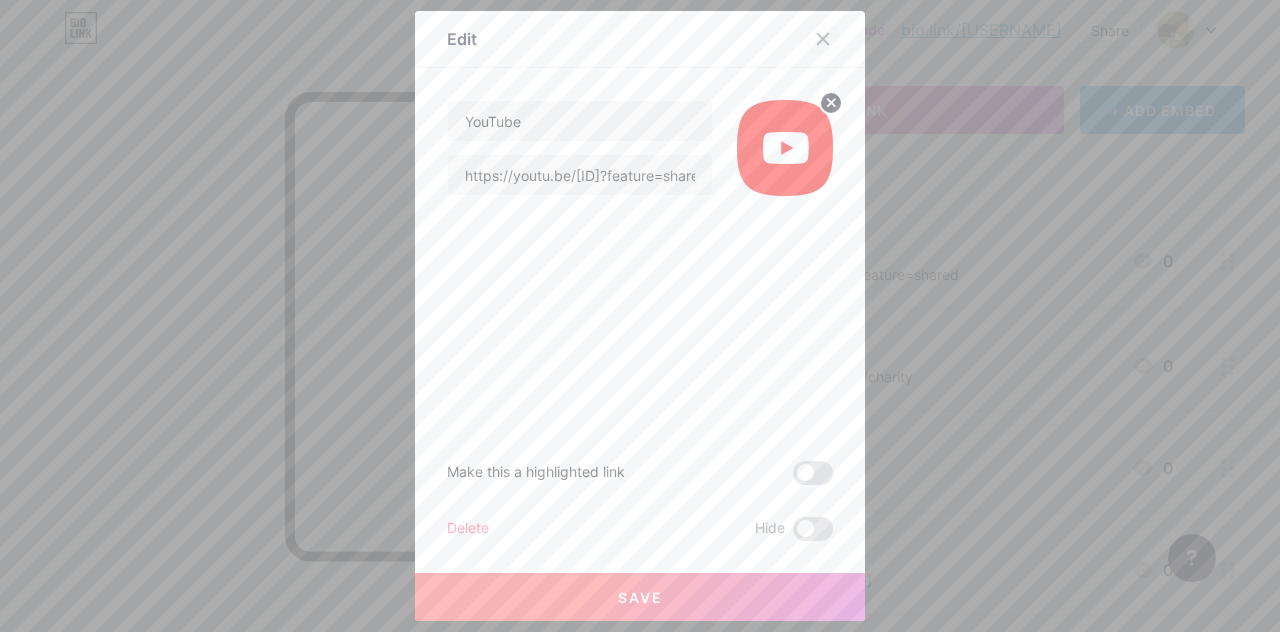click at bounding box center [823, 39] 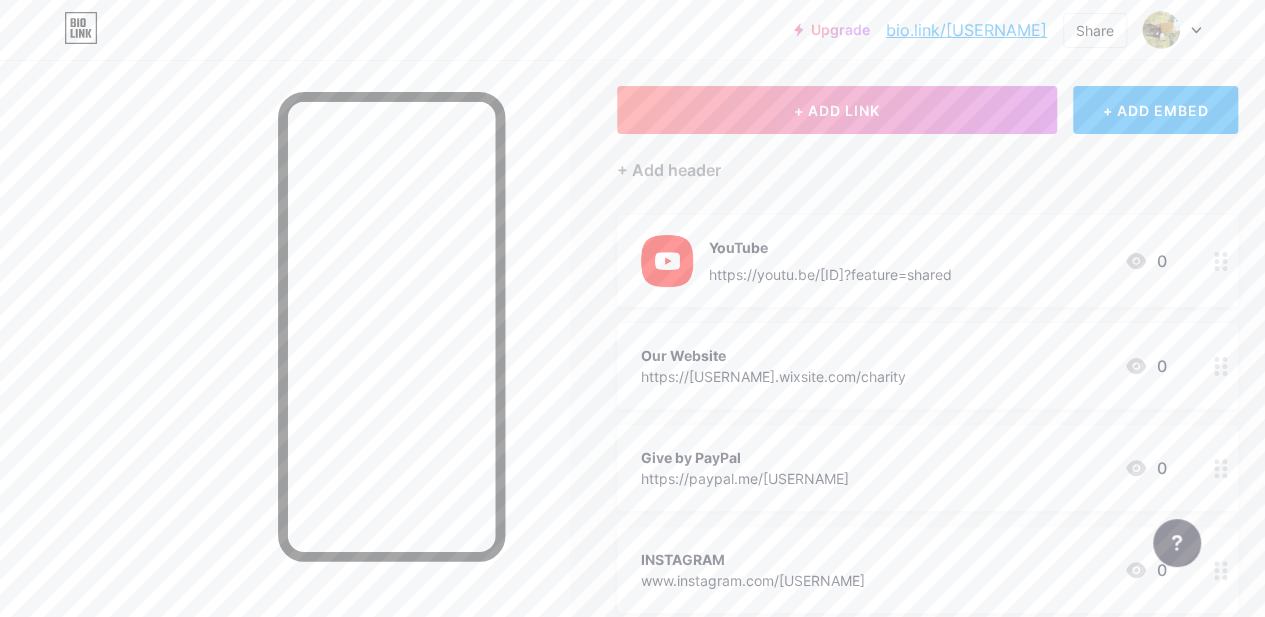click on "www.instagram.com/[USERNAME]" at bounding box center (753, 580) 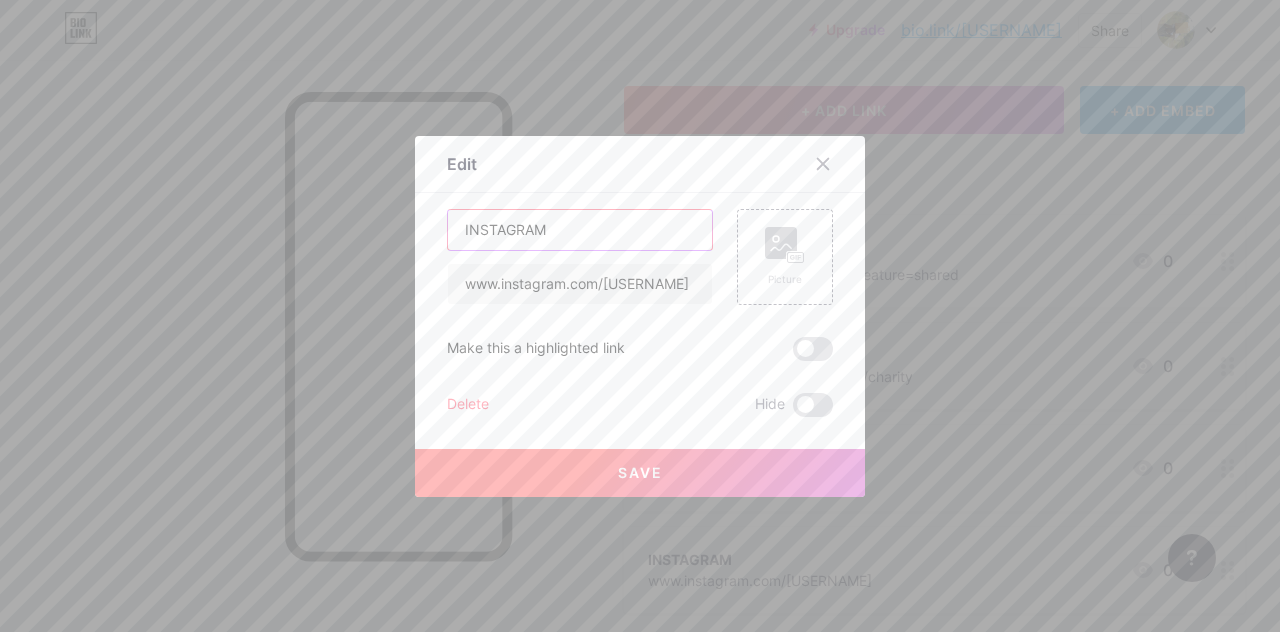 click on "INSTAGRAM" at bounding box center [580, 230] 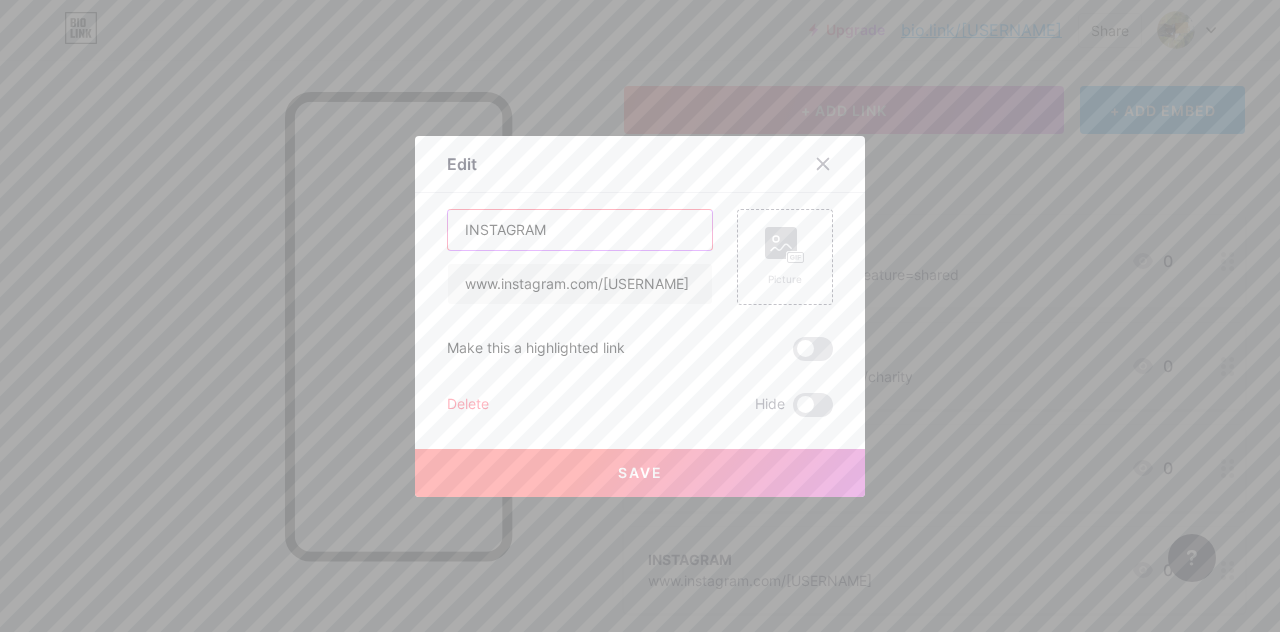 drag, startPoint x: 564, startPoint y: 217, endPoint x: 454, endPoint y: 225, distance: 110.29053 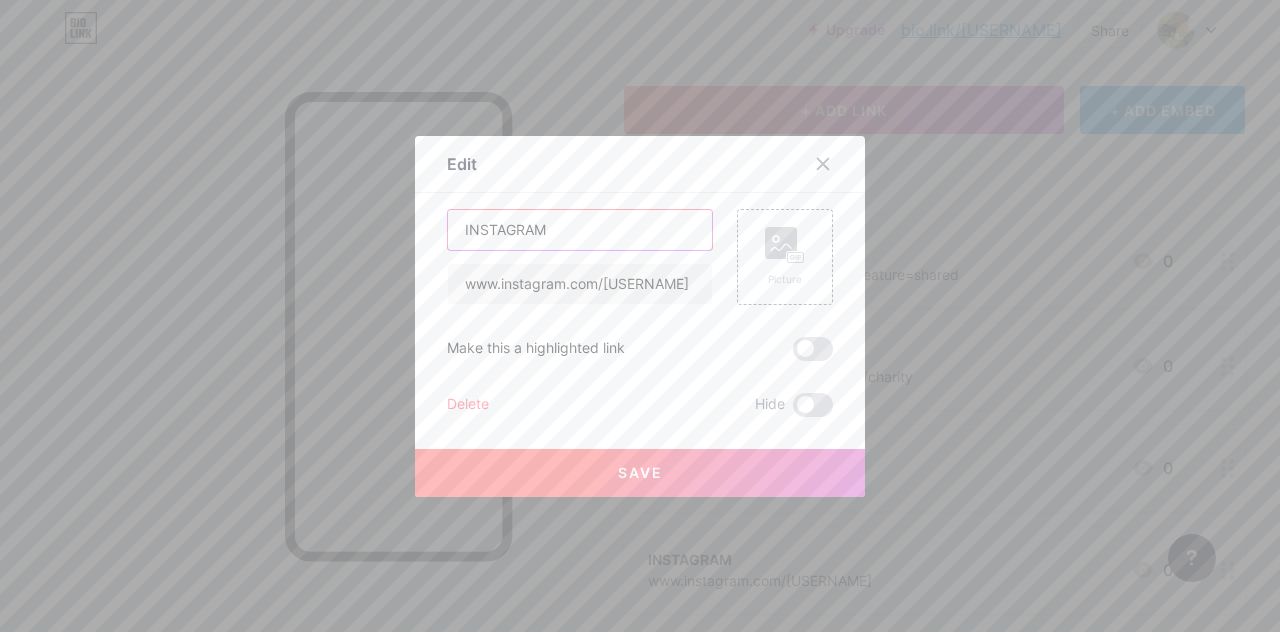 click on "INSTAGRAM" at bounding box center [580, 230] 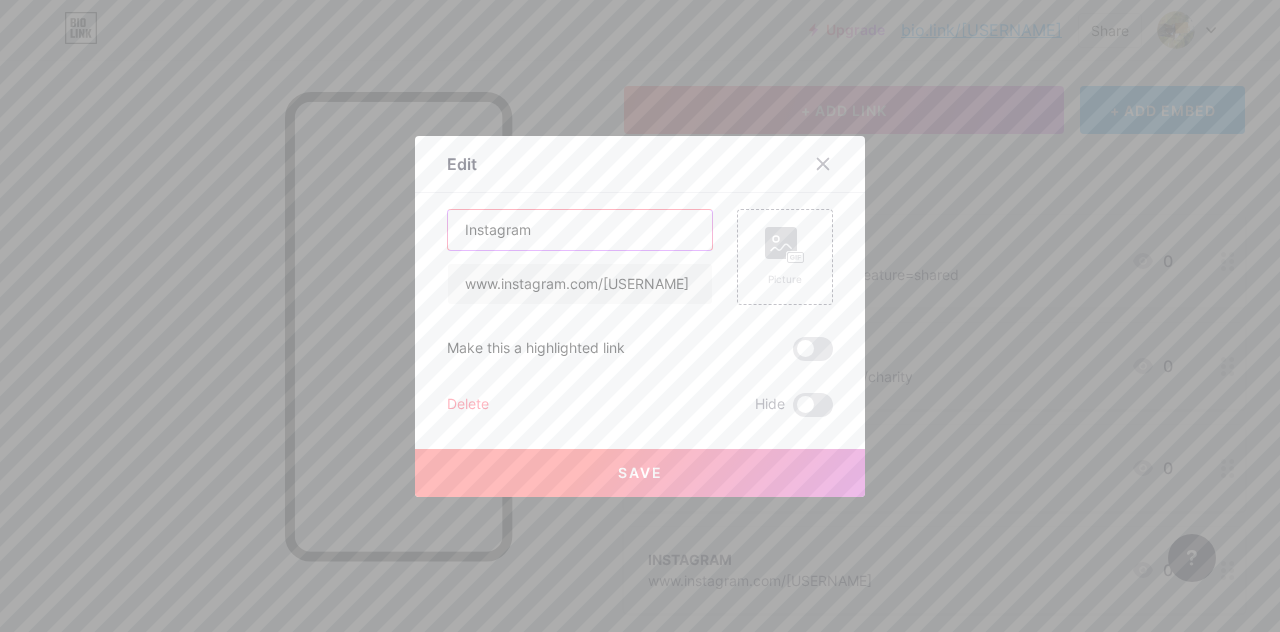 type on "Instagram" 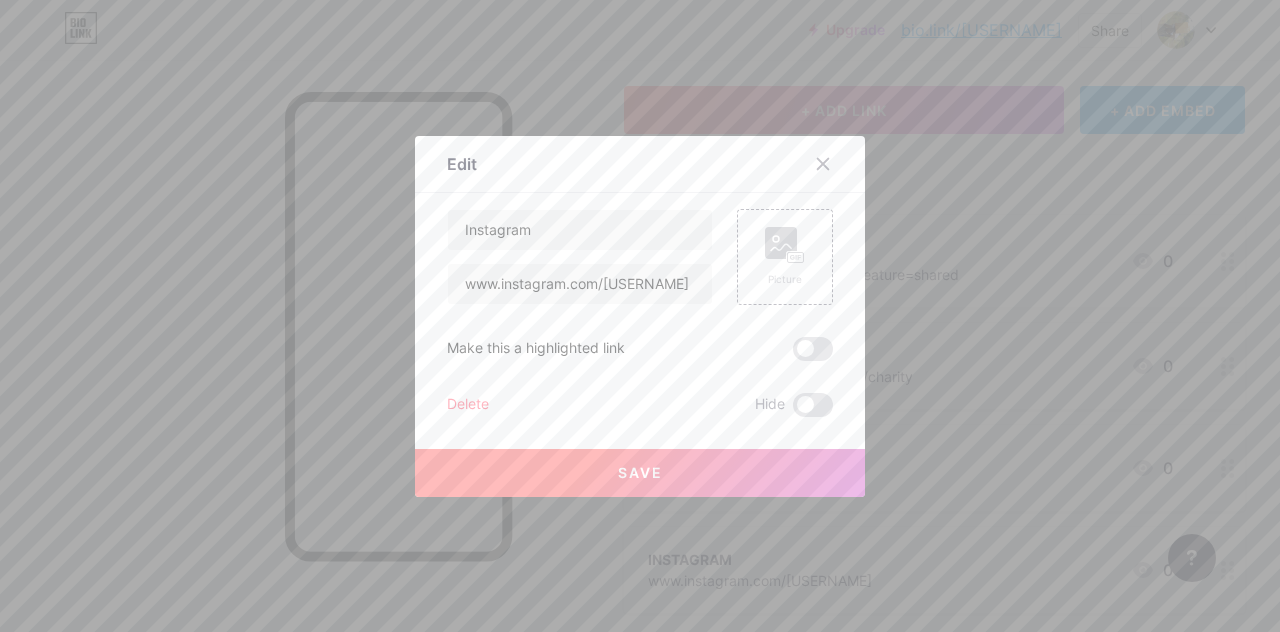 click on "Save" at bounding box center [640, 473] 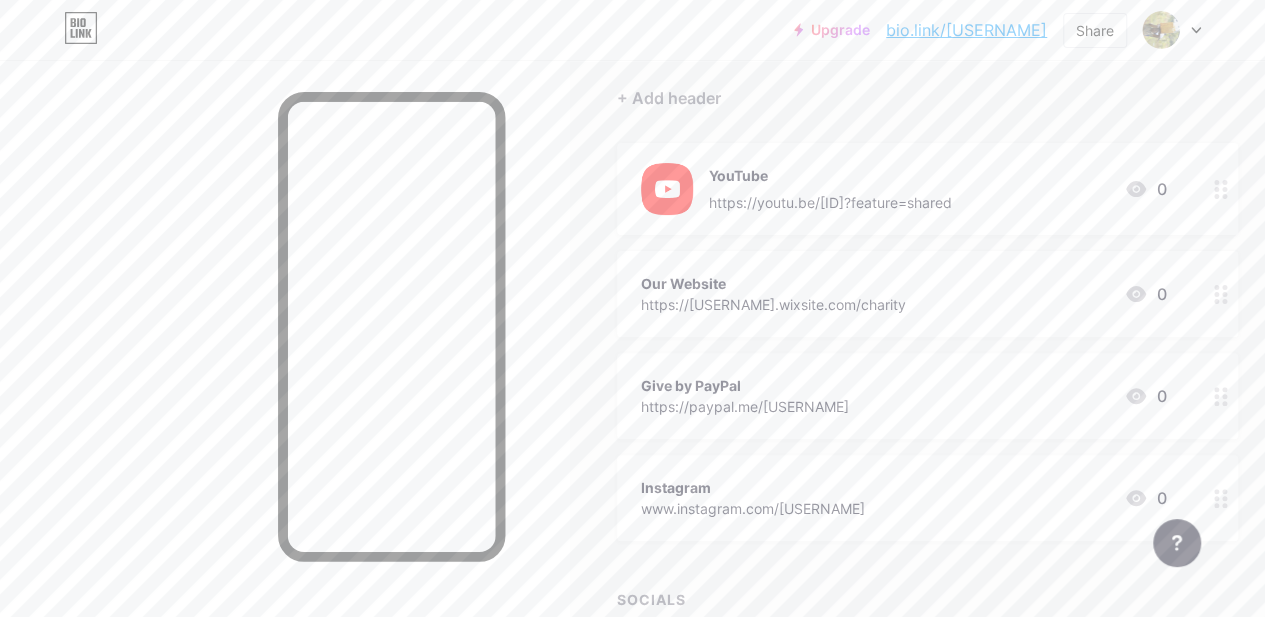 scroll, scrollTop: 300, scrollLeft: 0, axis: vertical 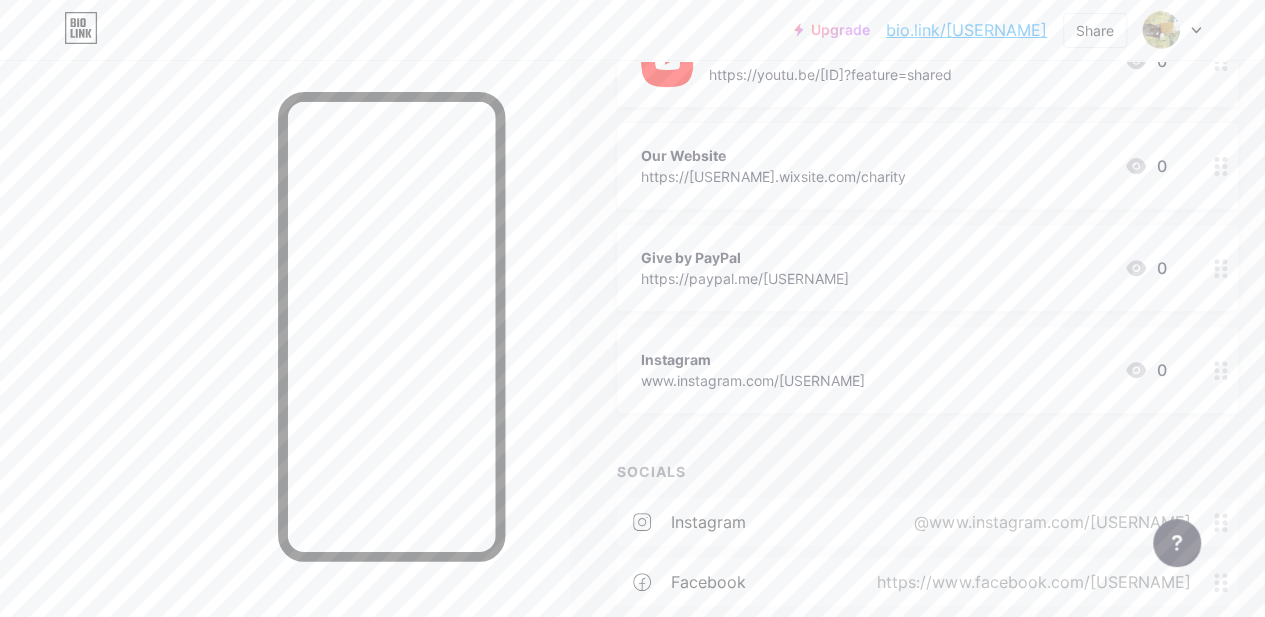 click on "www.instagram.com/[USERNAME]" at bounding box center [753, 380] 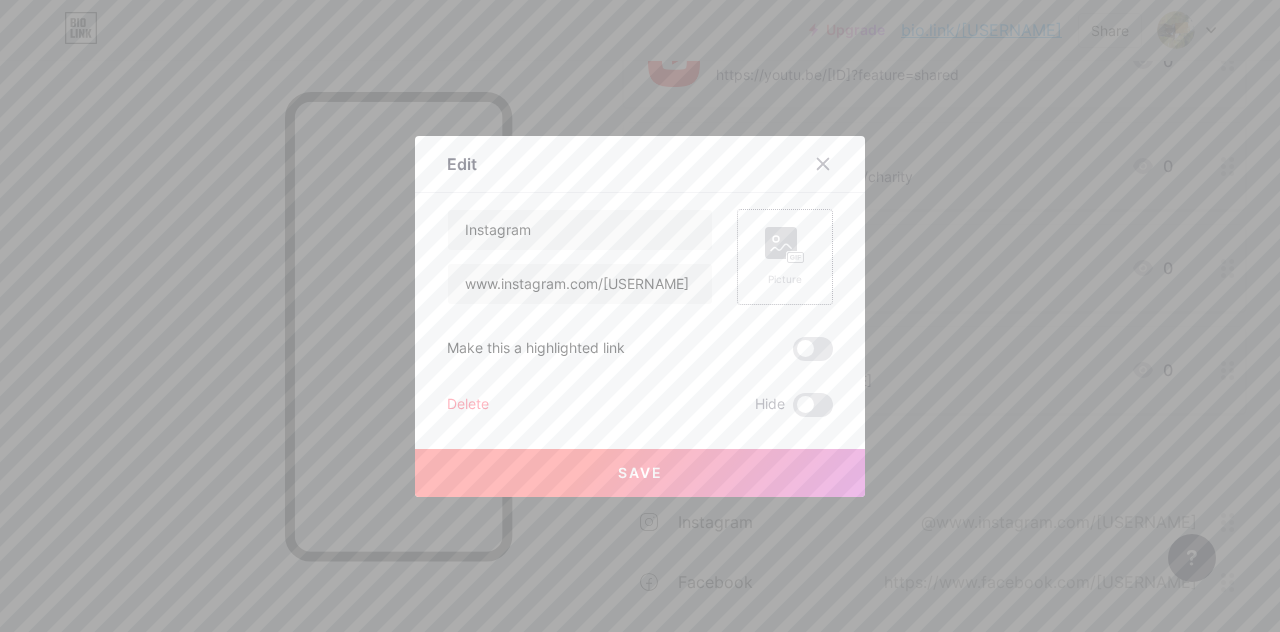 click on "Picture" at bounding box center (785, 257) 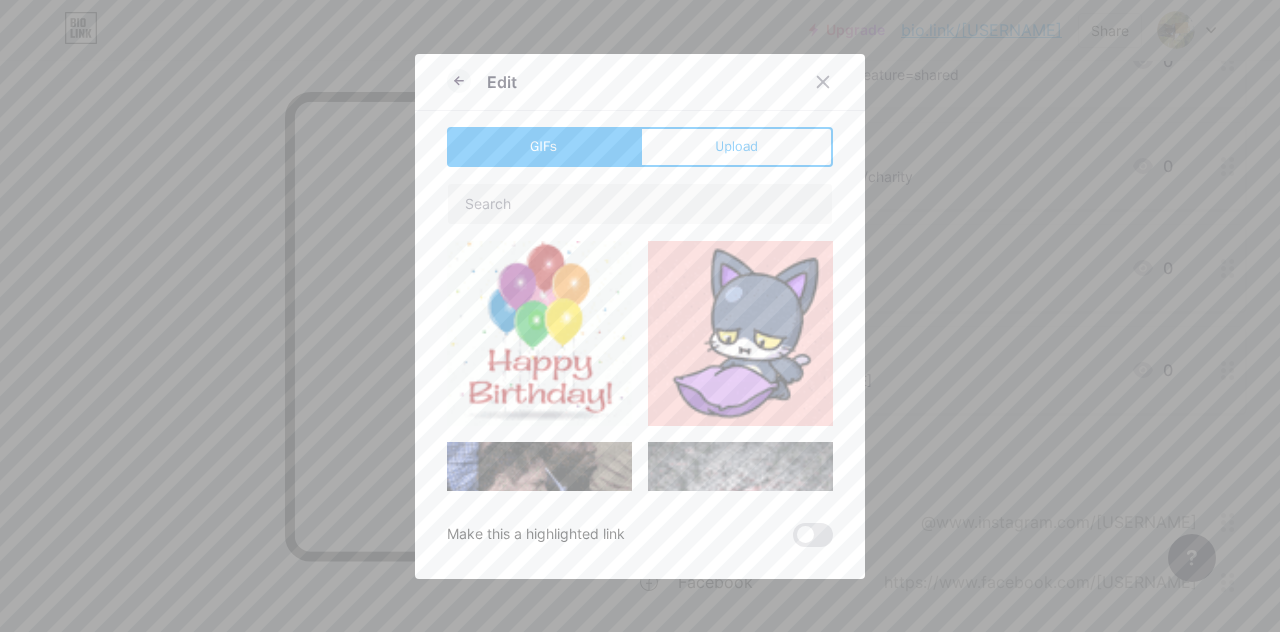 click on "Edit       GIFs     Upload       Content
YouTube
Play YouTube video without leaving your page.
ADD
Vimeo
Play Vimeo video without leaving your page.
ADD
Tiktok
Grow your TikTok following
ADD
Tweet
Embed a tweet.
ADD
Reddit
Showcase your Reddit profile
ADD
Spotify
Embed Spotify to play the preview of a track.
ADD
Twitch
Play Twitch video without leaving your page.
ADD
ADD" at bounding box center (640, 316) 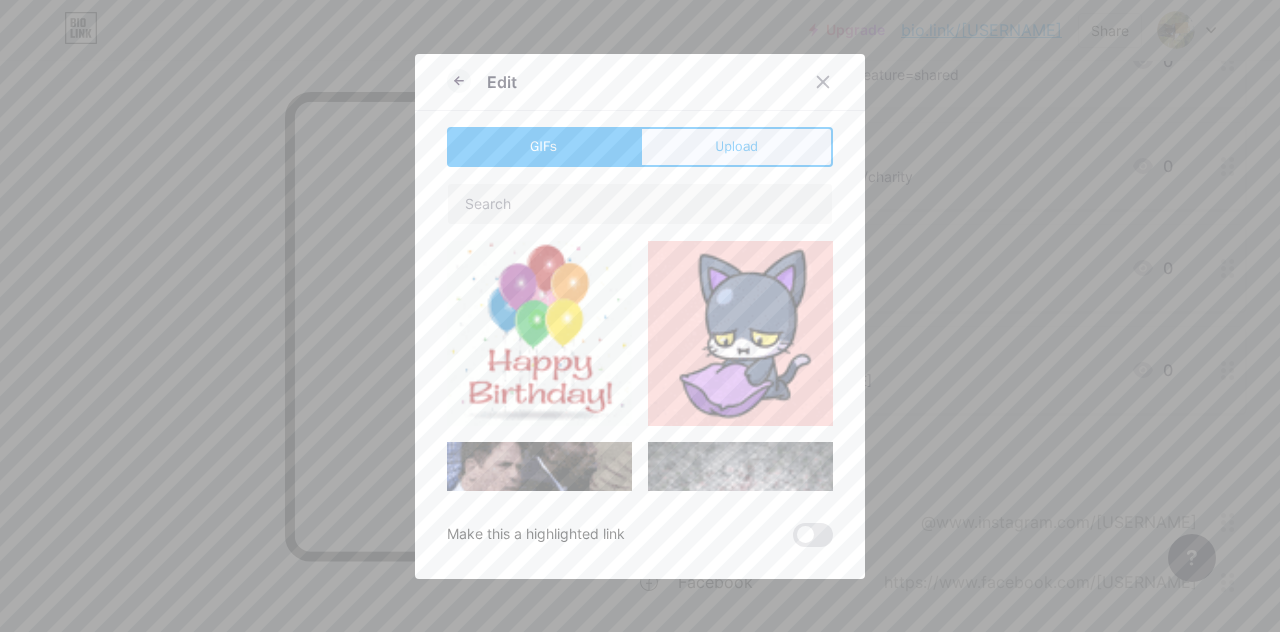 click on "Upload" at bounding box center (736, 146) 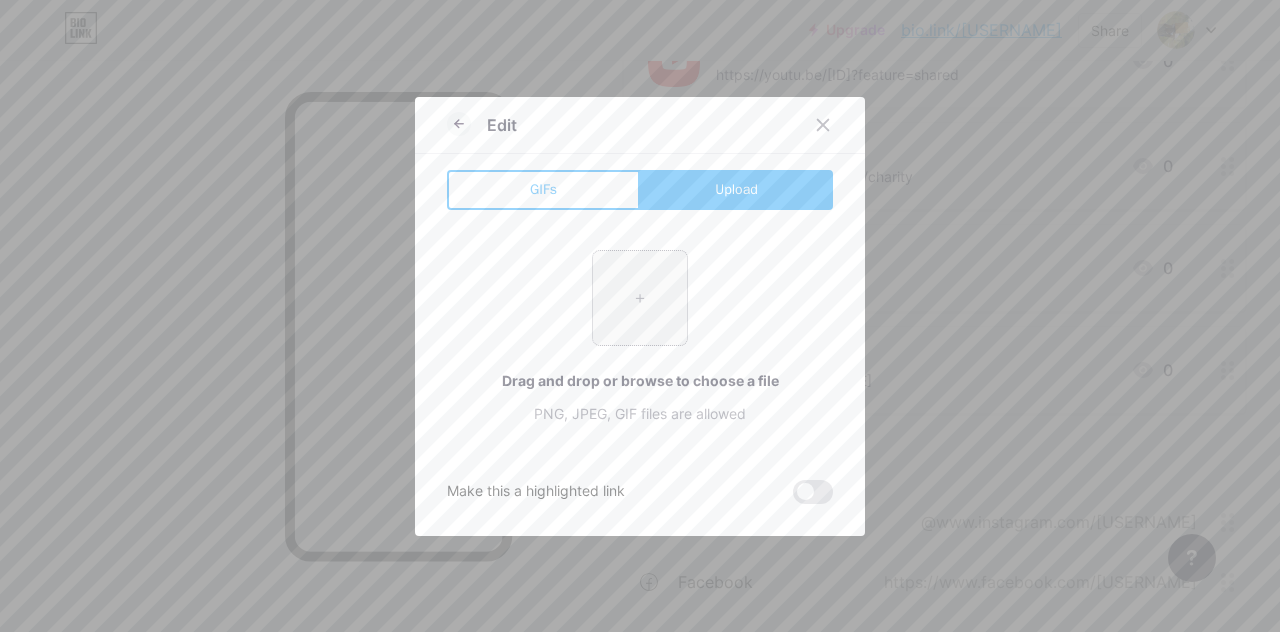 click at bounding box center [640, 298] 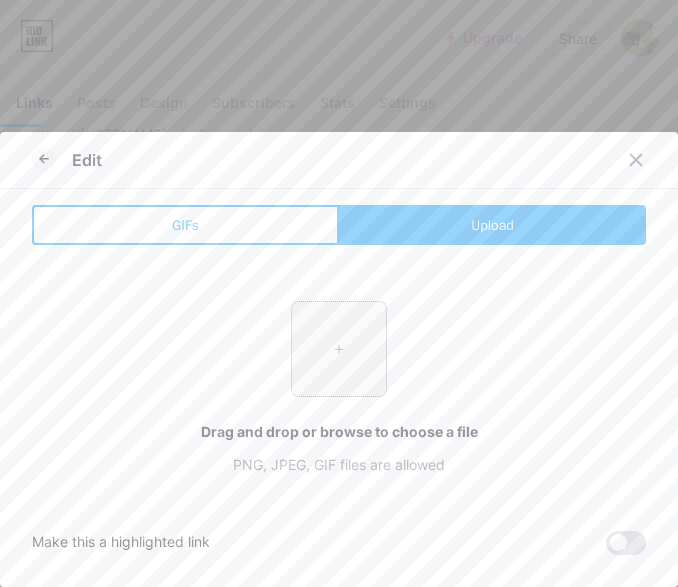 click at bounding box center (339, 349) 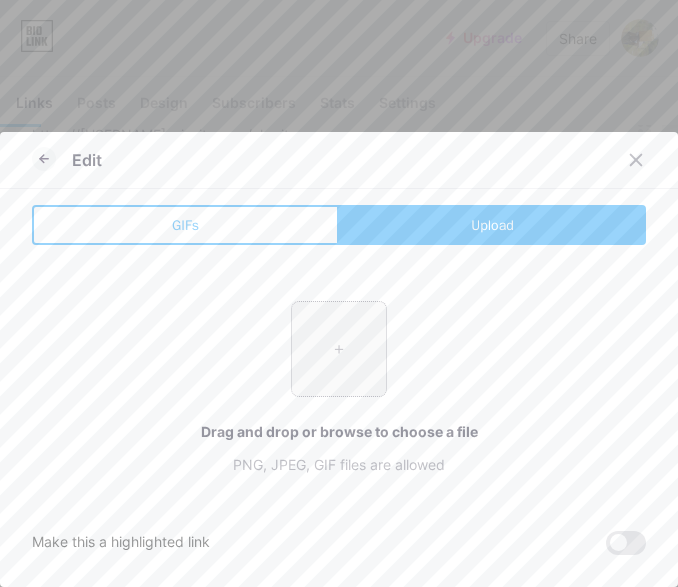 type on "C:\fakepath\5570e0f4bb281d46fa89b0e03038ac05.jpg" 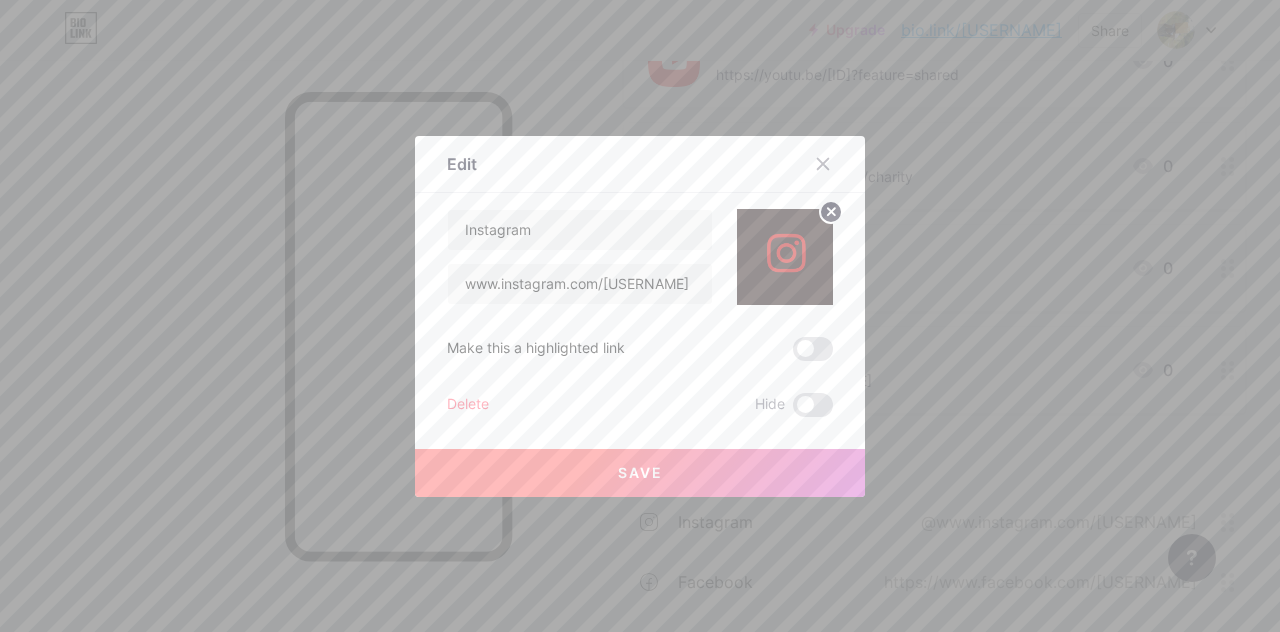 click on "Save" at bounding box center [640, 473] 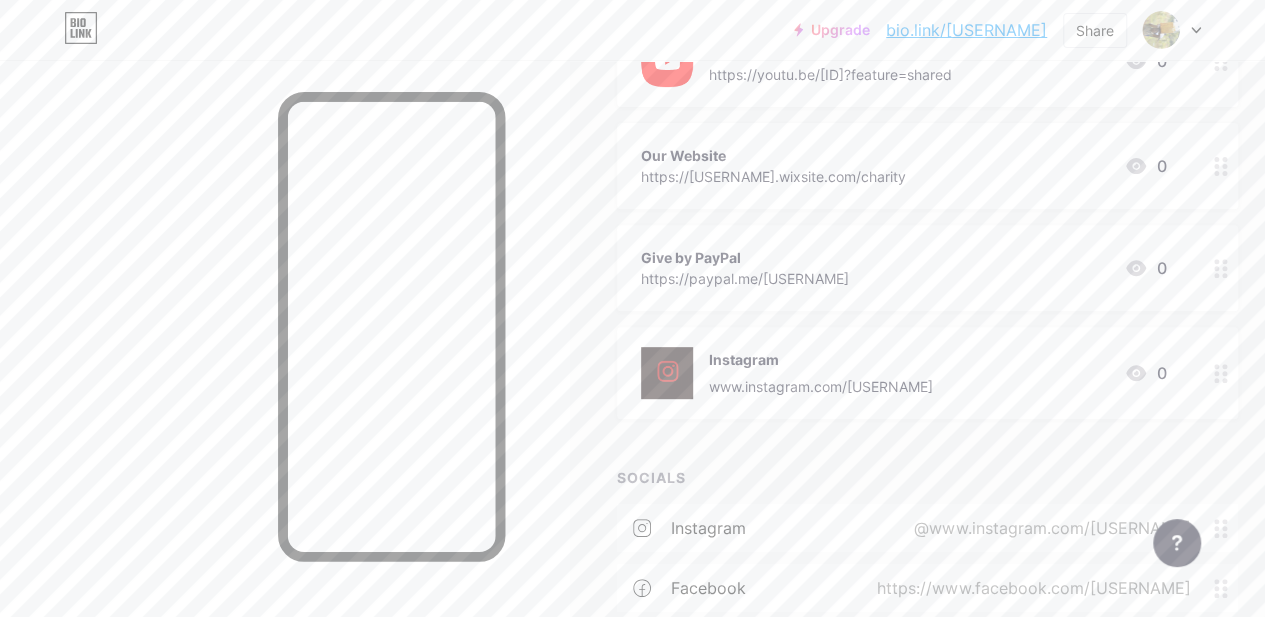 click on "Instagram" at bounding box center [821, 359] 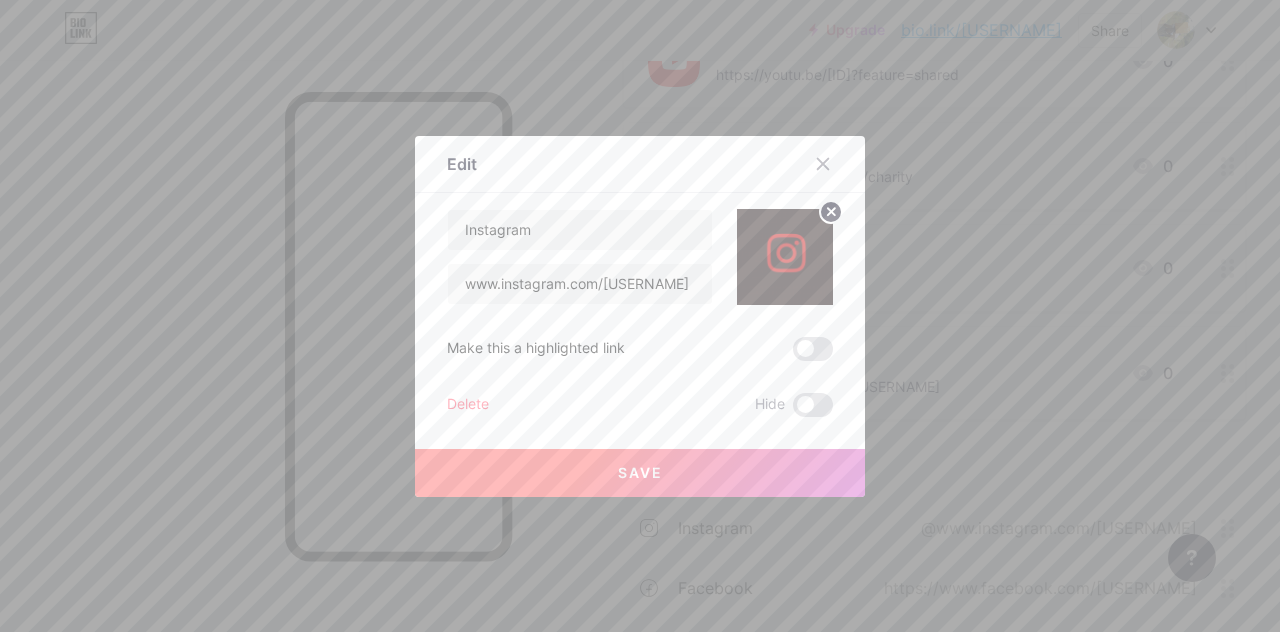 click 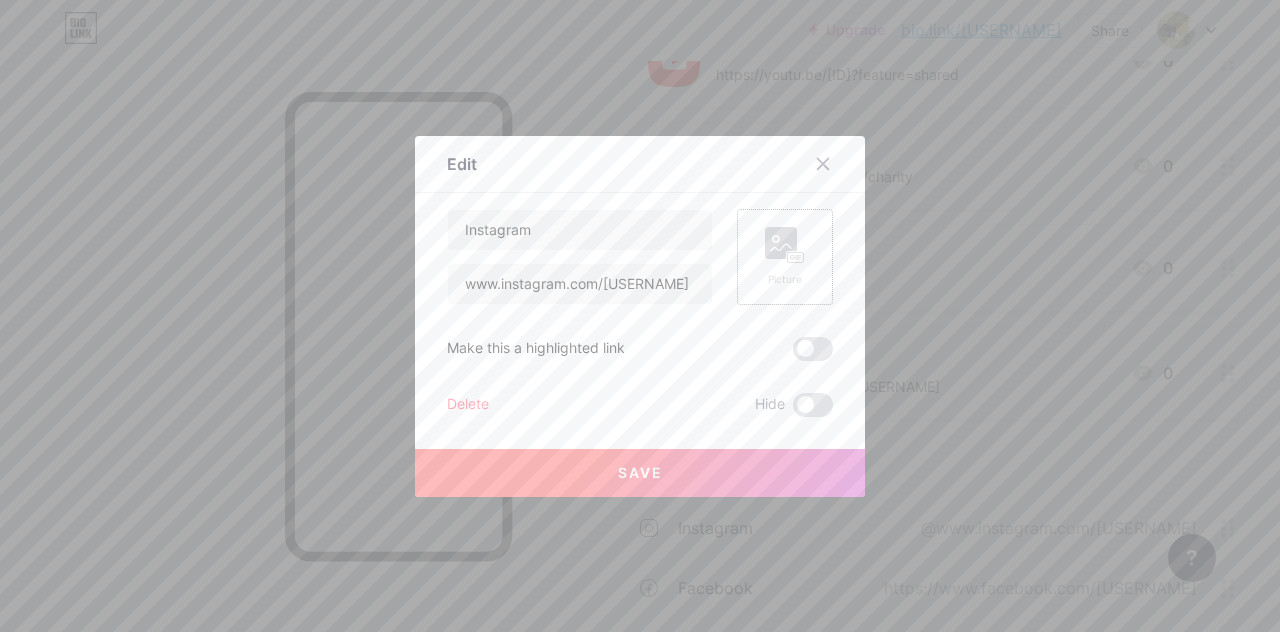 click 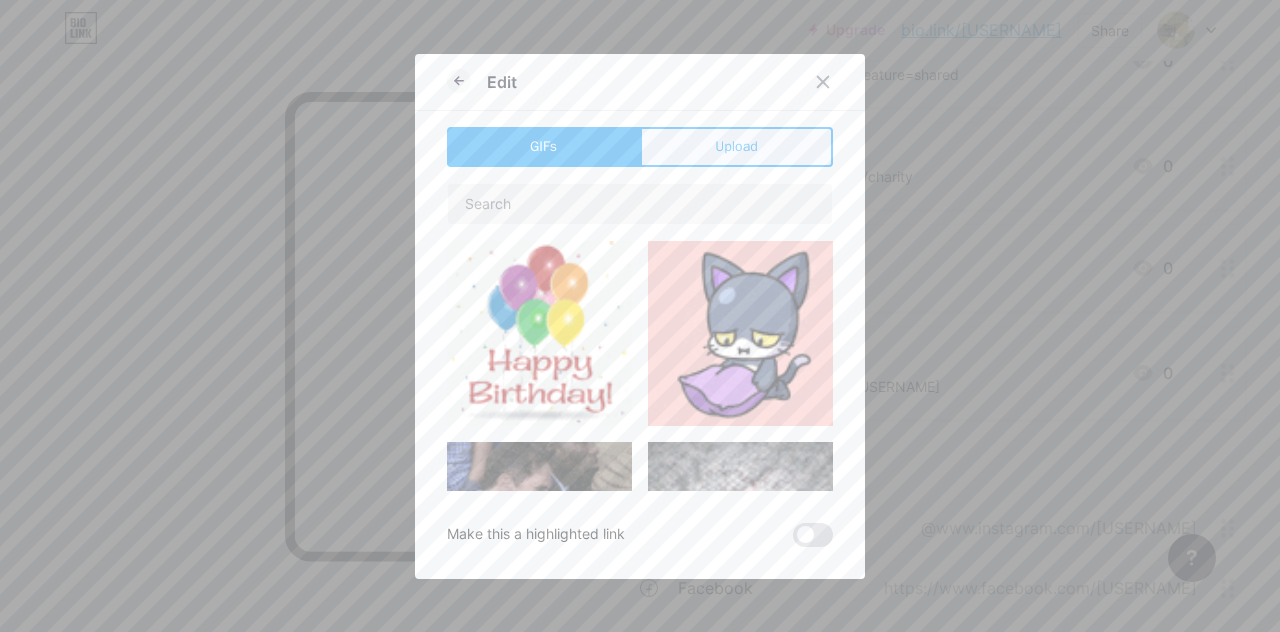 click on "Upload" at bounding box center (736, 147) 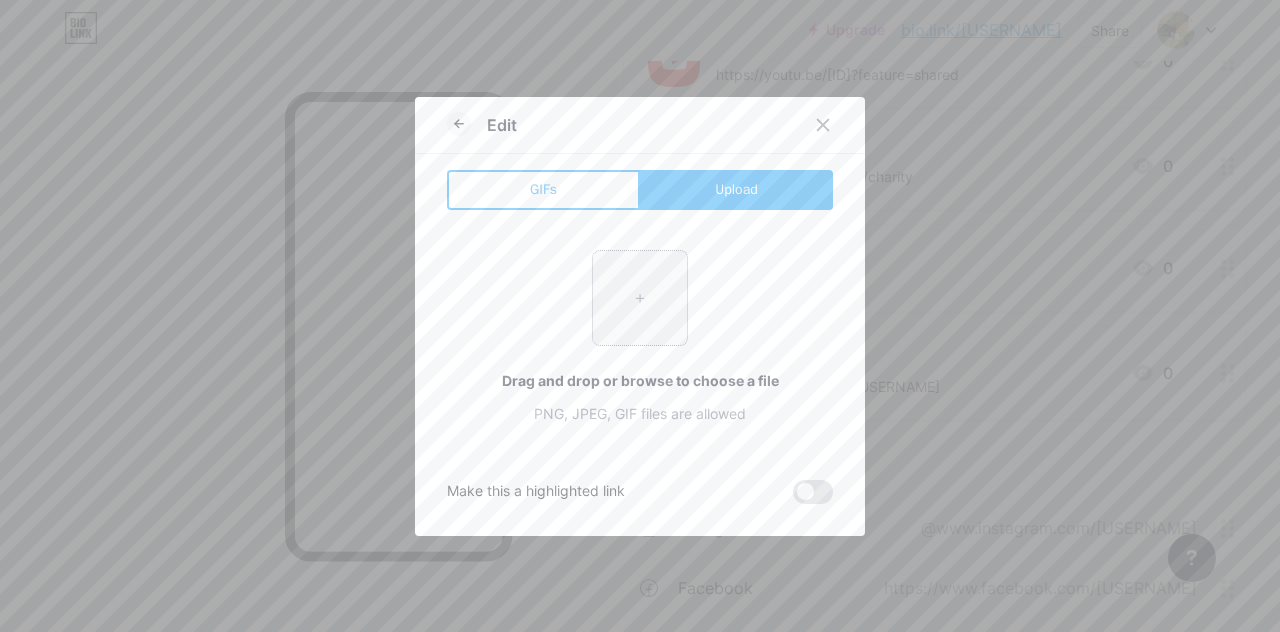 click at bounding box center (640, 298) 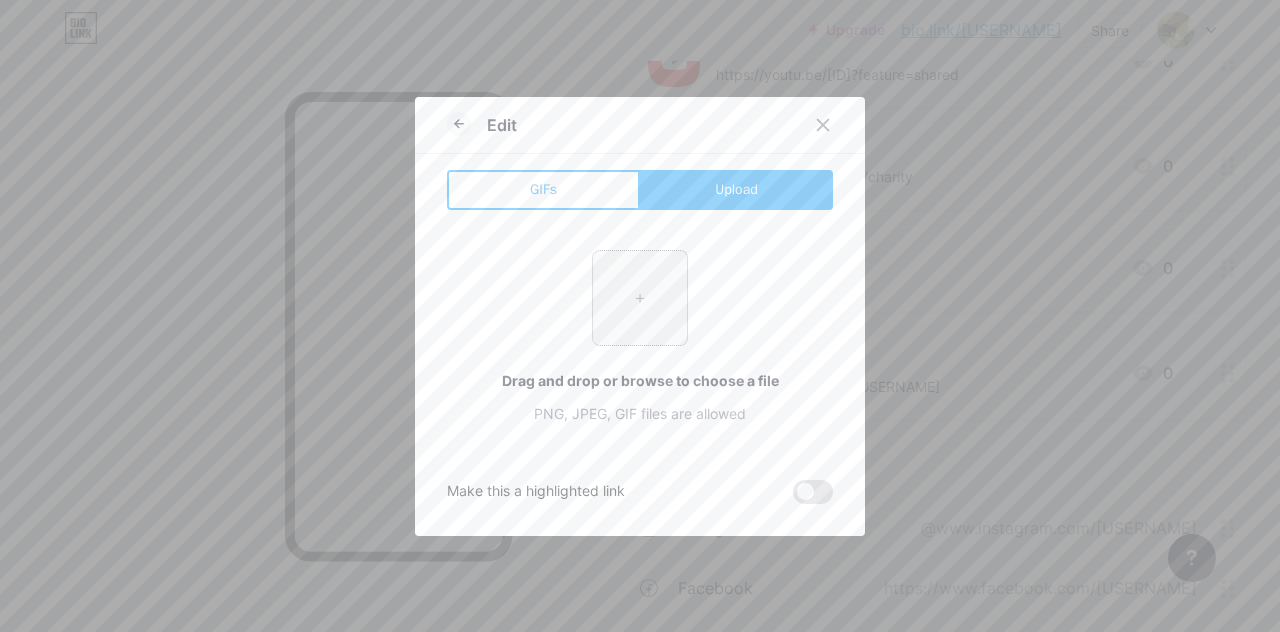 type on "C:\fakepath\033276397d8d75477b2eddbc5e896a01.jpg" 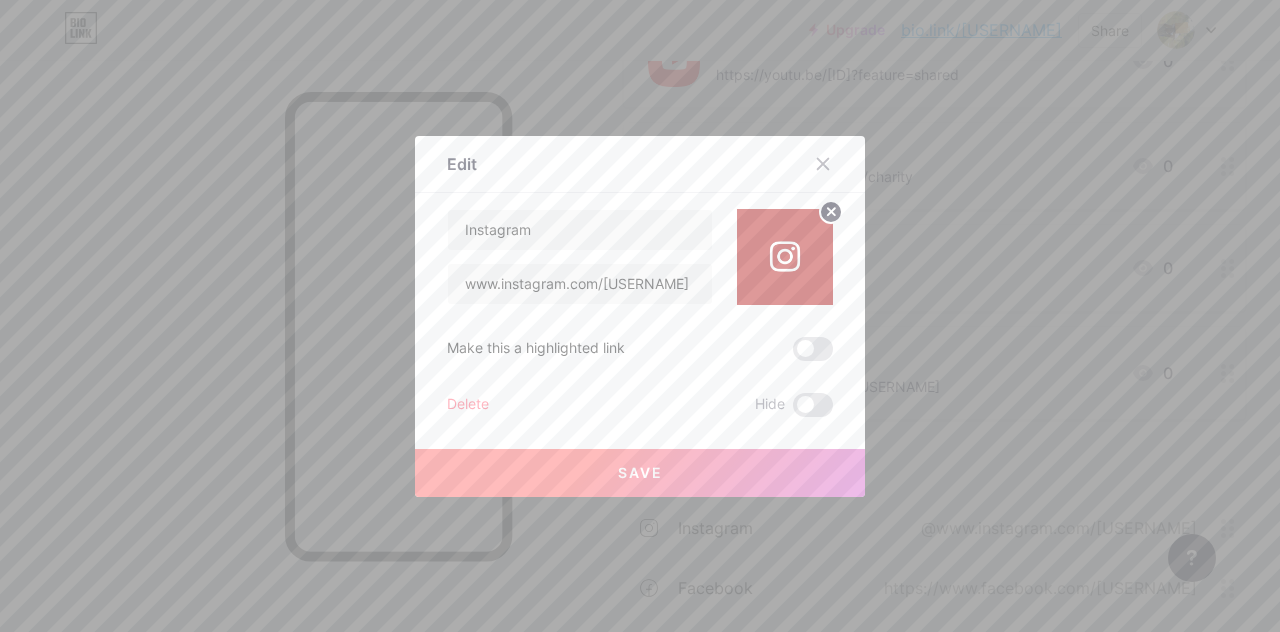 click on "Save" at bounding box center [640, 473] 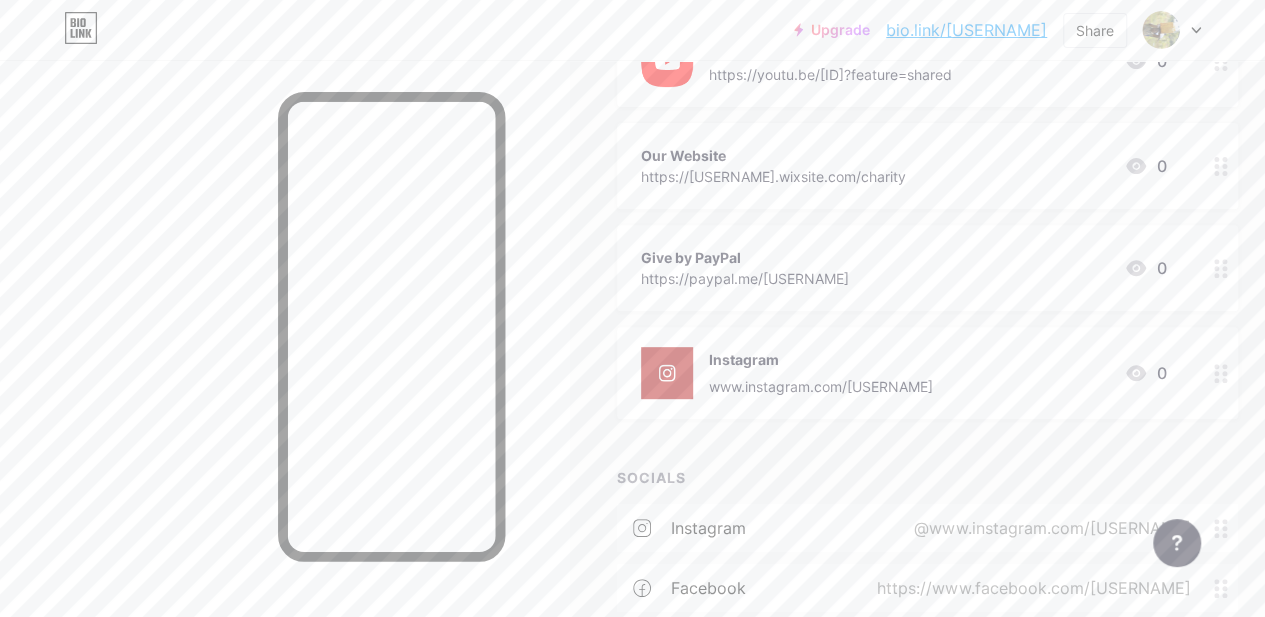 click on "Give by PayPal" at bounding box center (745, 257) 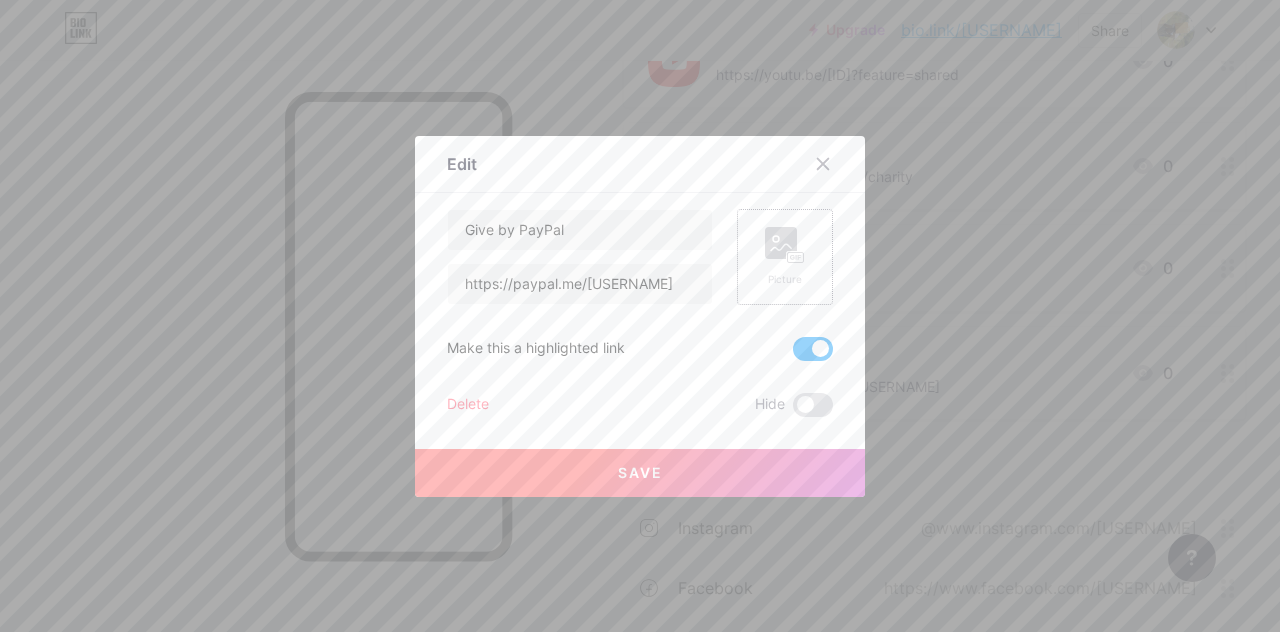 click 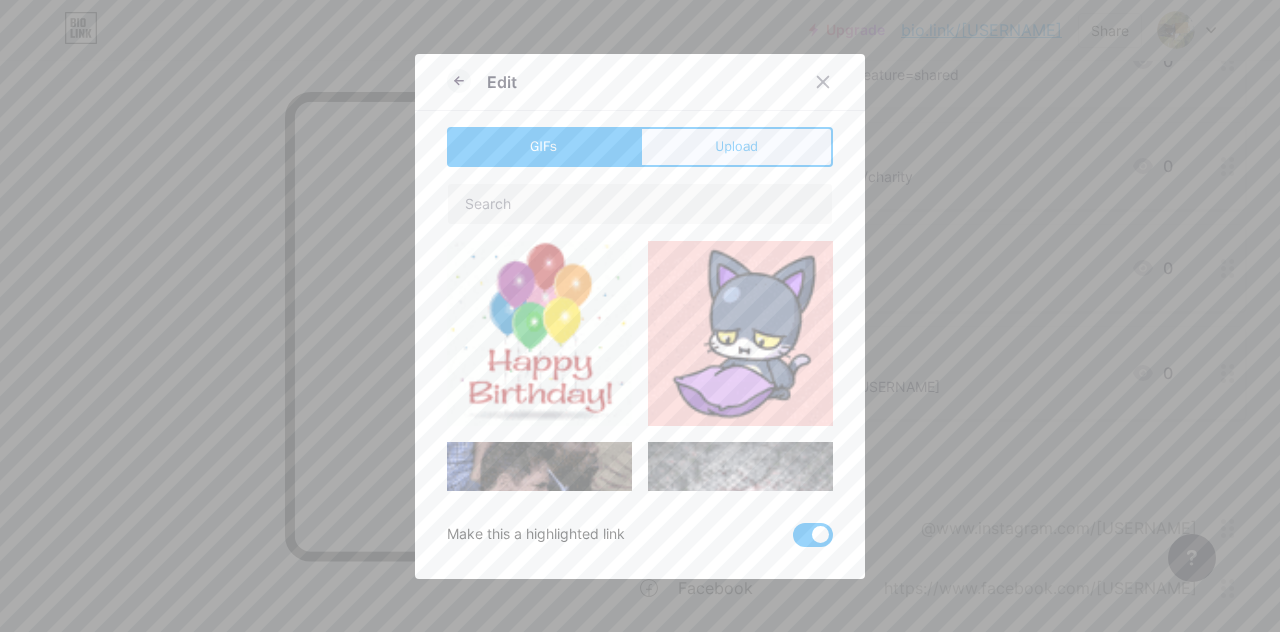 click on "Upload" at bounding box center [736, 147] 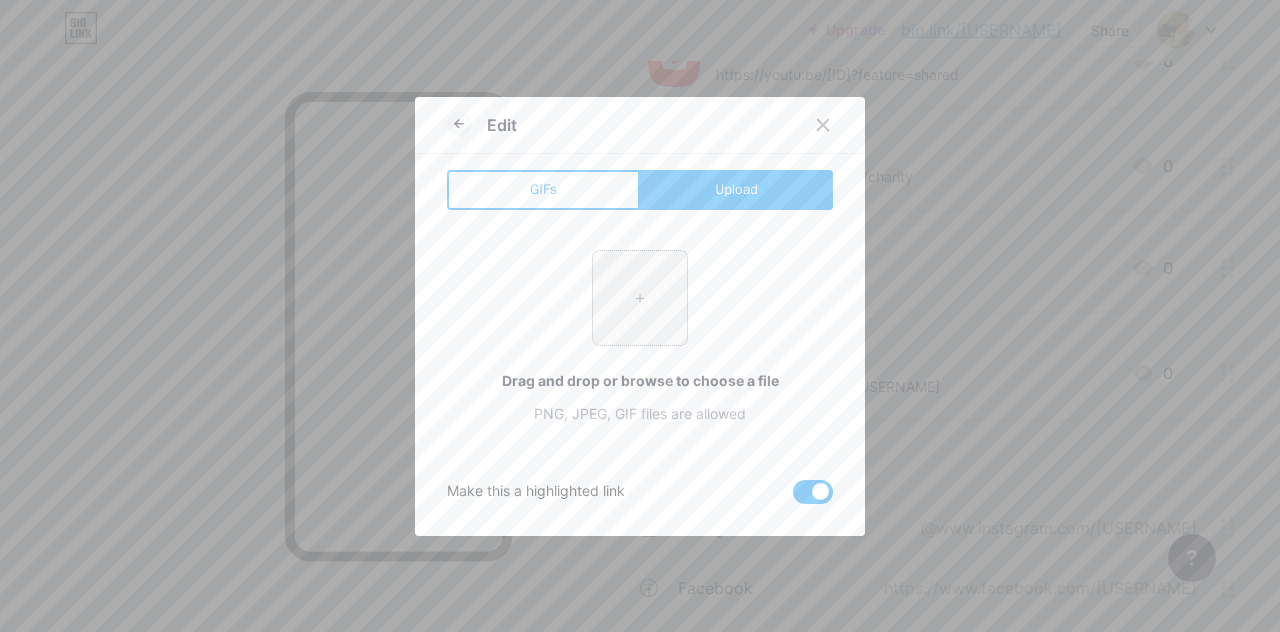 click at bounding box center [640, 298] 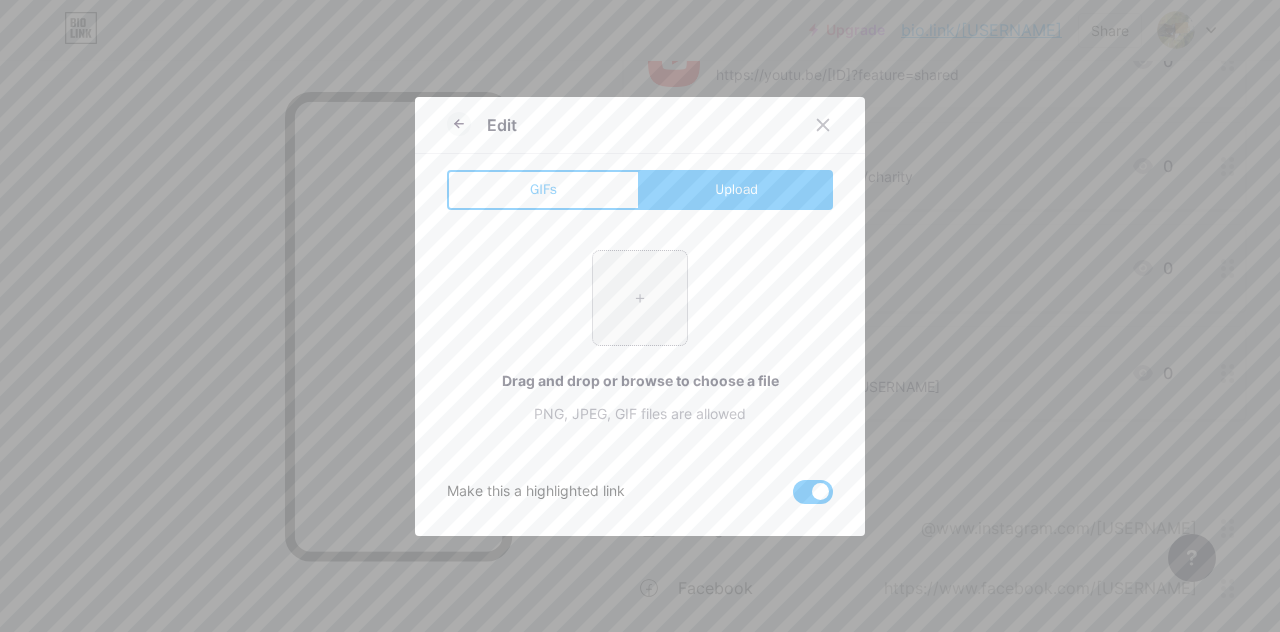 type on "C:\fakepath\f5be10f2dca624592a9be2f8e74bfac1.jpg" 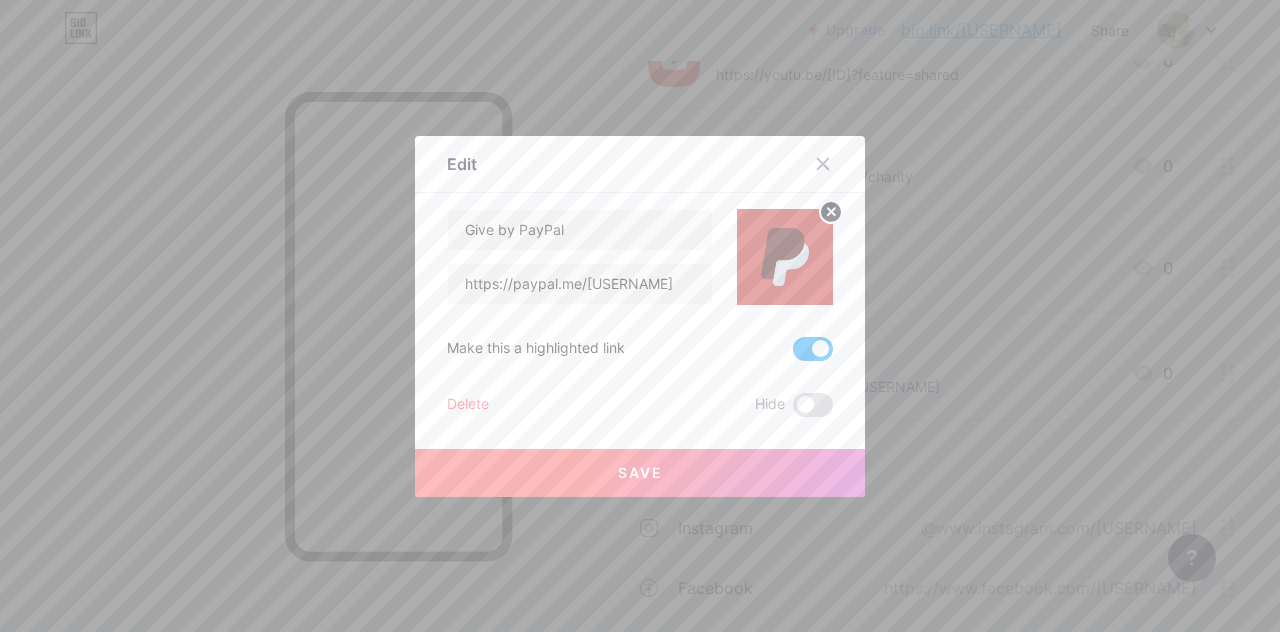 click on "Save" at bounding box center (640, 473) 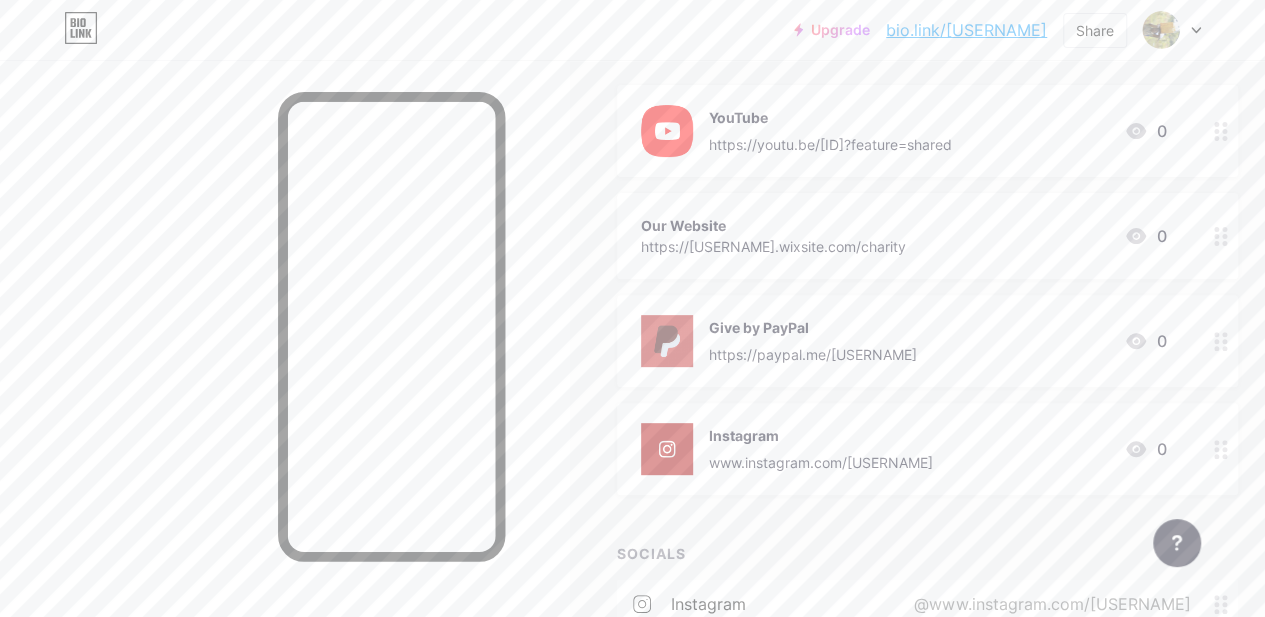 scroll, scrollTop: 200, scrollLeft: 0, axis: vertical 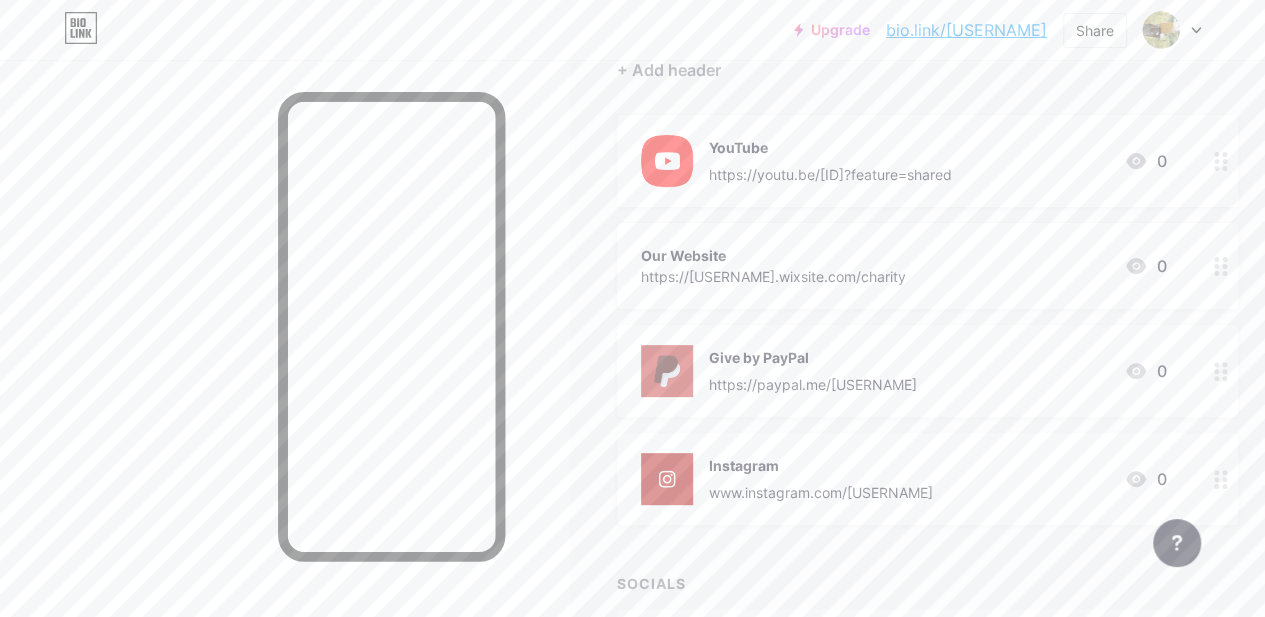 click on "Our Website
https://[USERNAME].wixsite.com/charity
0" at bounding box center [927, 266] 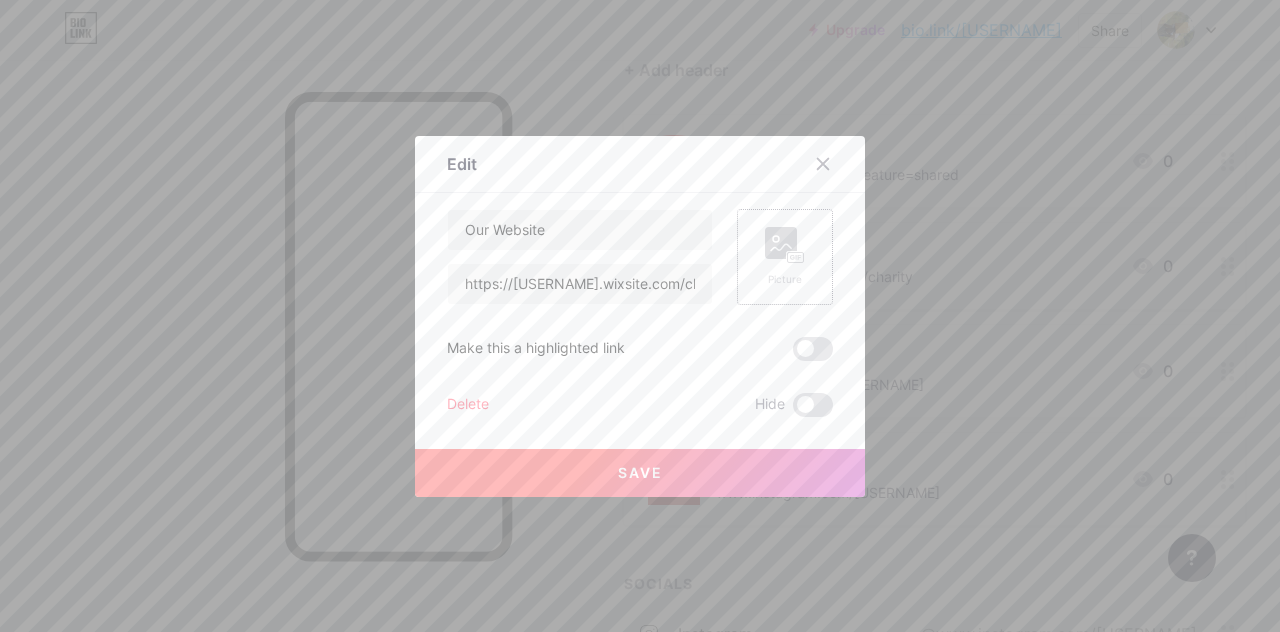 click on "Picture" at bounding box center [785, 257] 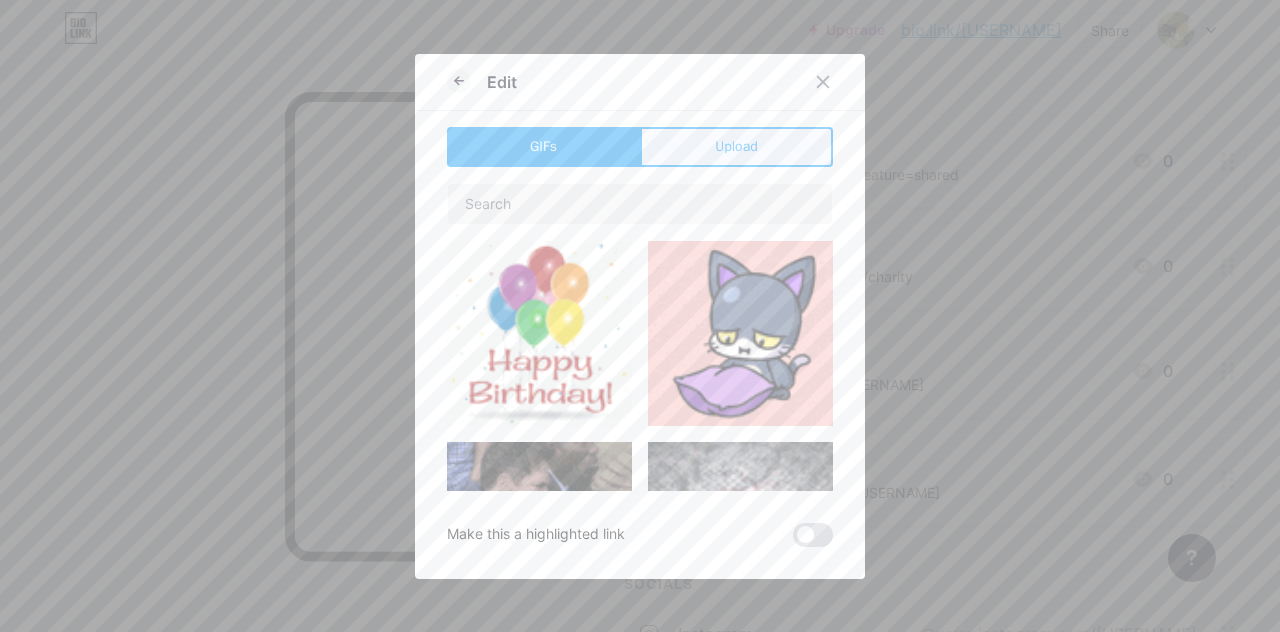 click on "Upload" at bounding box center [736, 147] 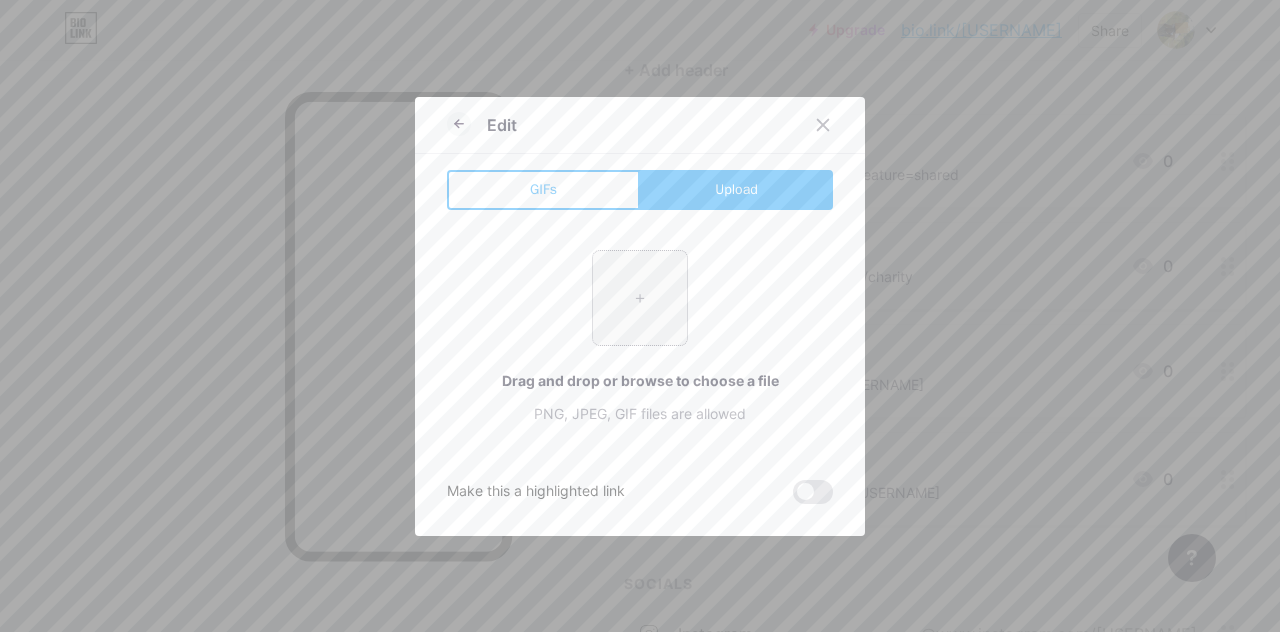 click at bounding box center [640, 298] 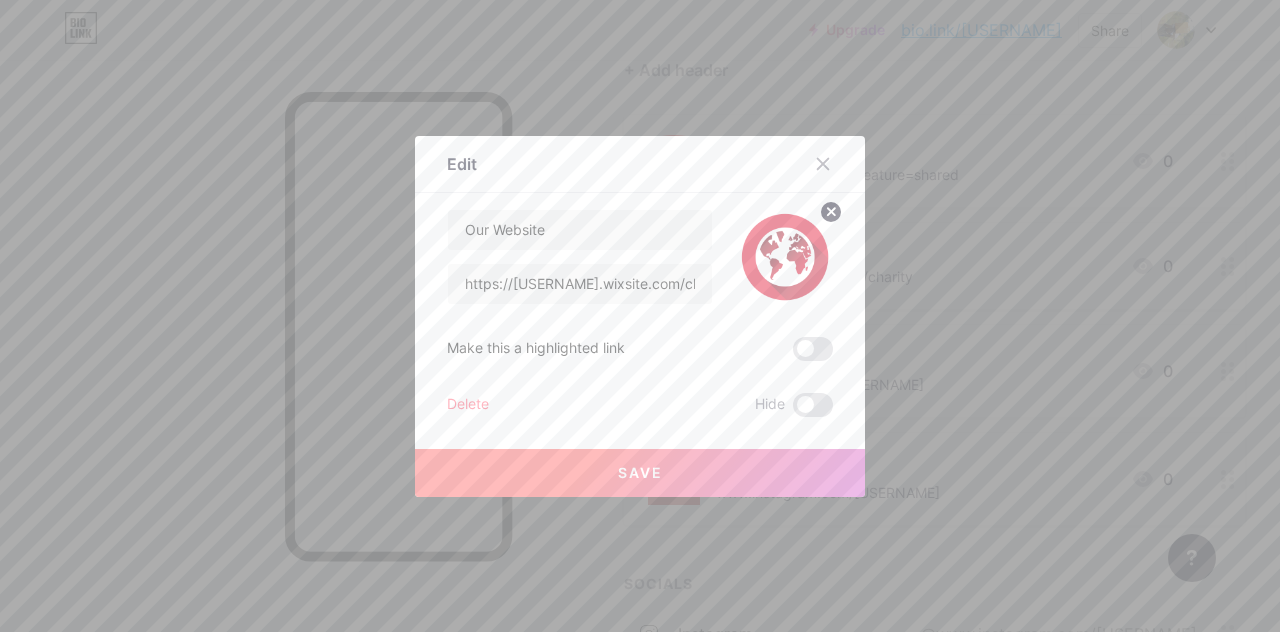click on "Save" at bounding box center [640, 473] 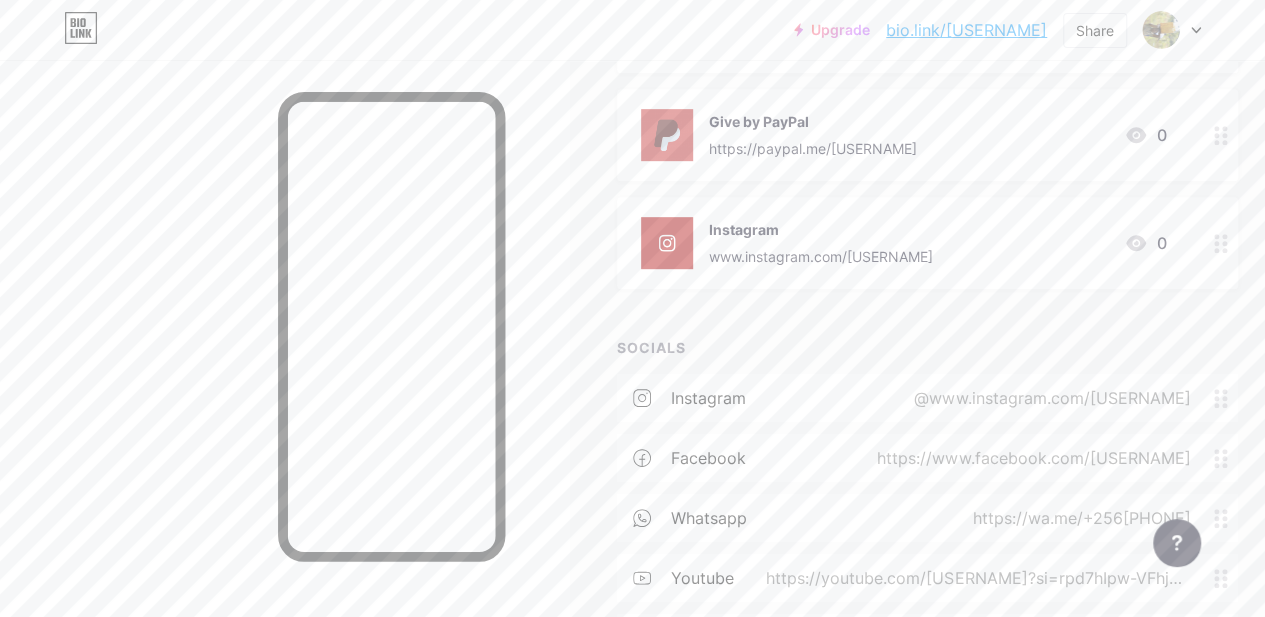 scroll, scrollTop: 600, scrollLeft: 0, axis: vertical 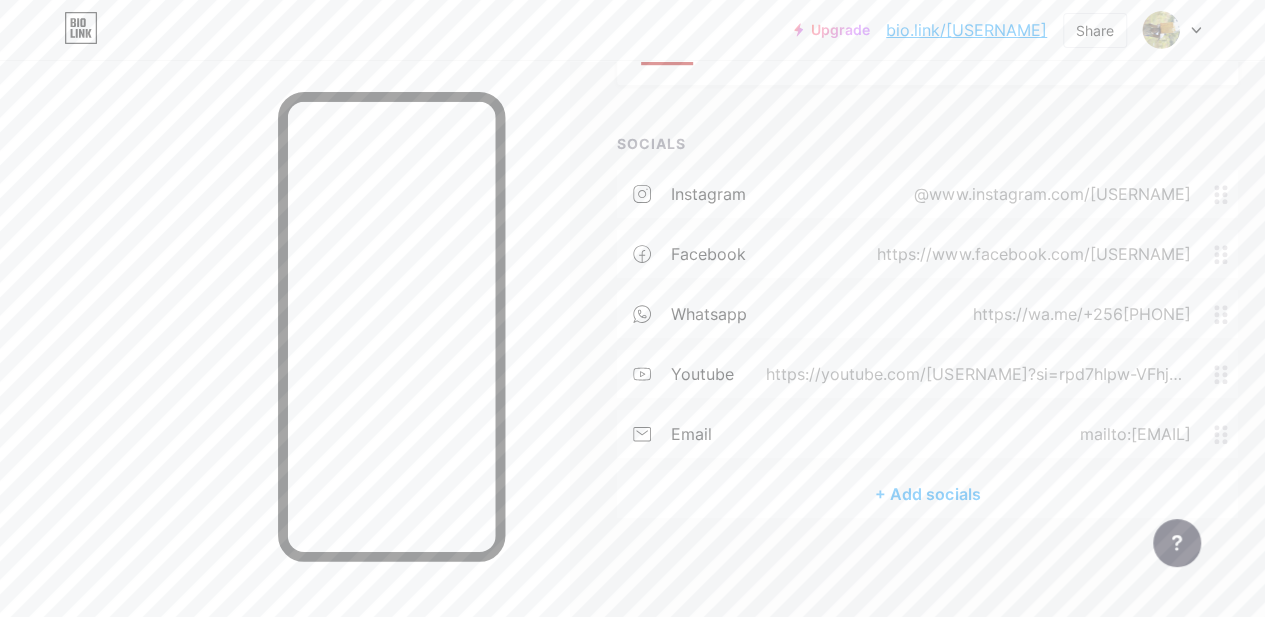 click on "+ Add socials" at bounding box center [927, 494] 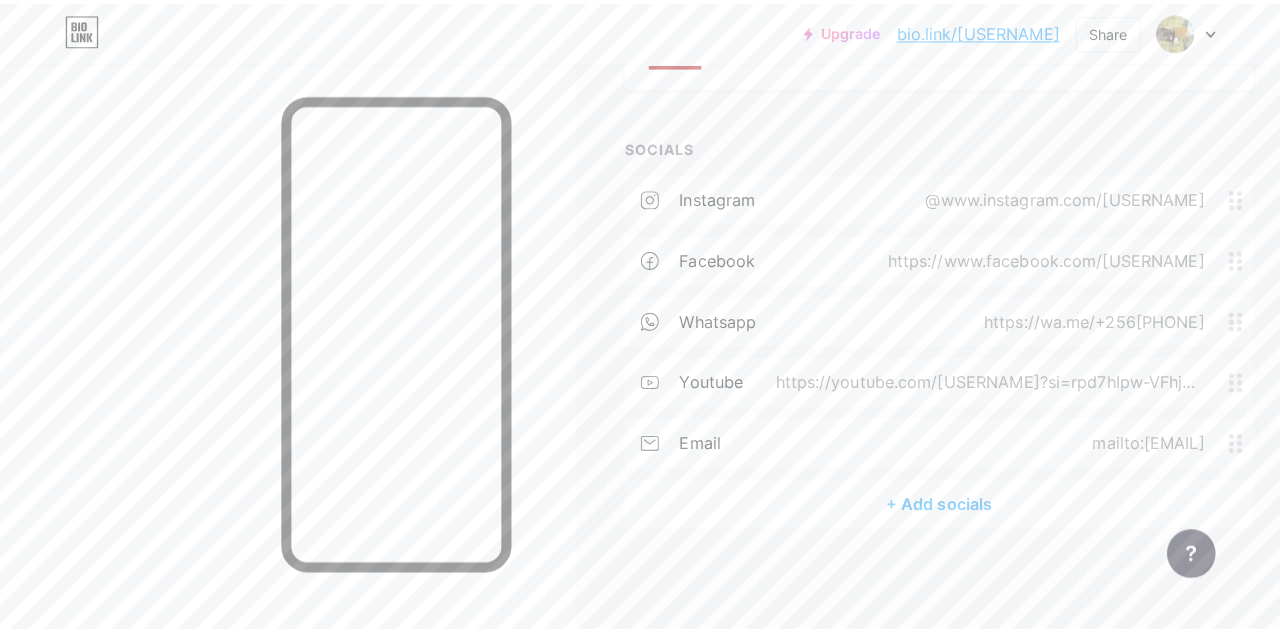 scroll, scrollTop: 631, scrollLeft: 0, axis: vertical 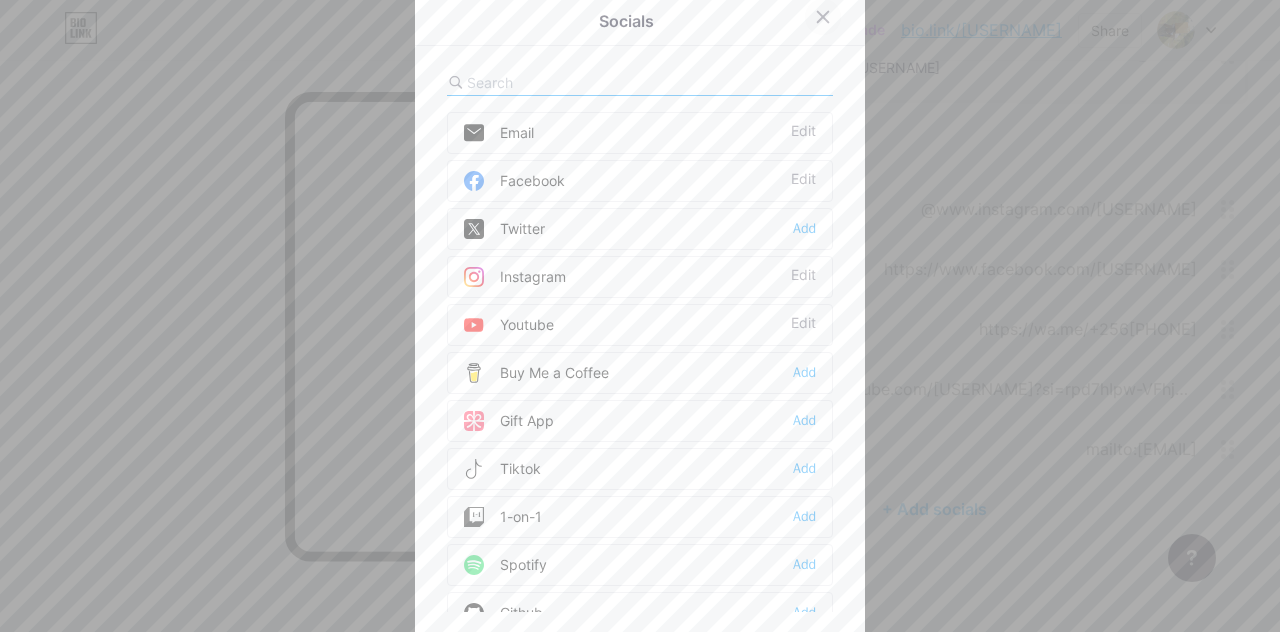 click at bounding box center [823, 17] 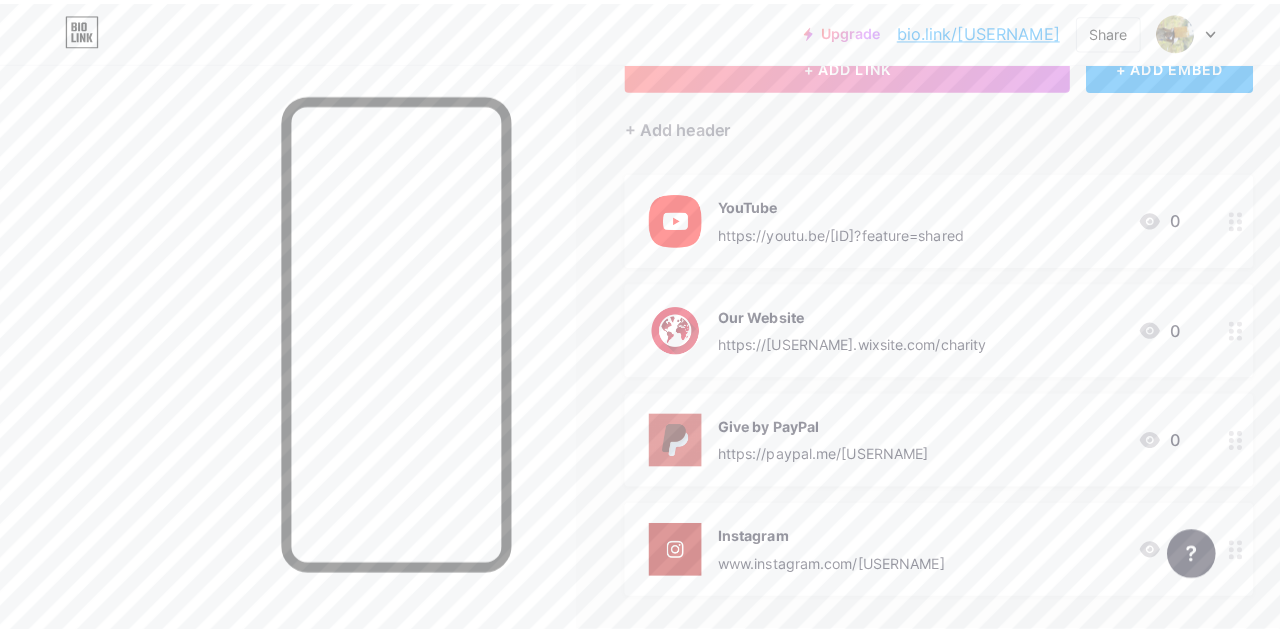 scroll, scrollTop: 0, scrollLeft: 0, axis: both 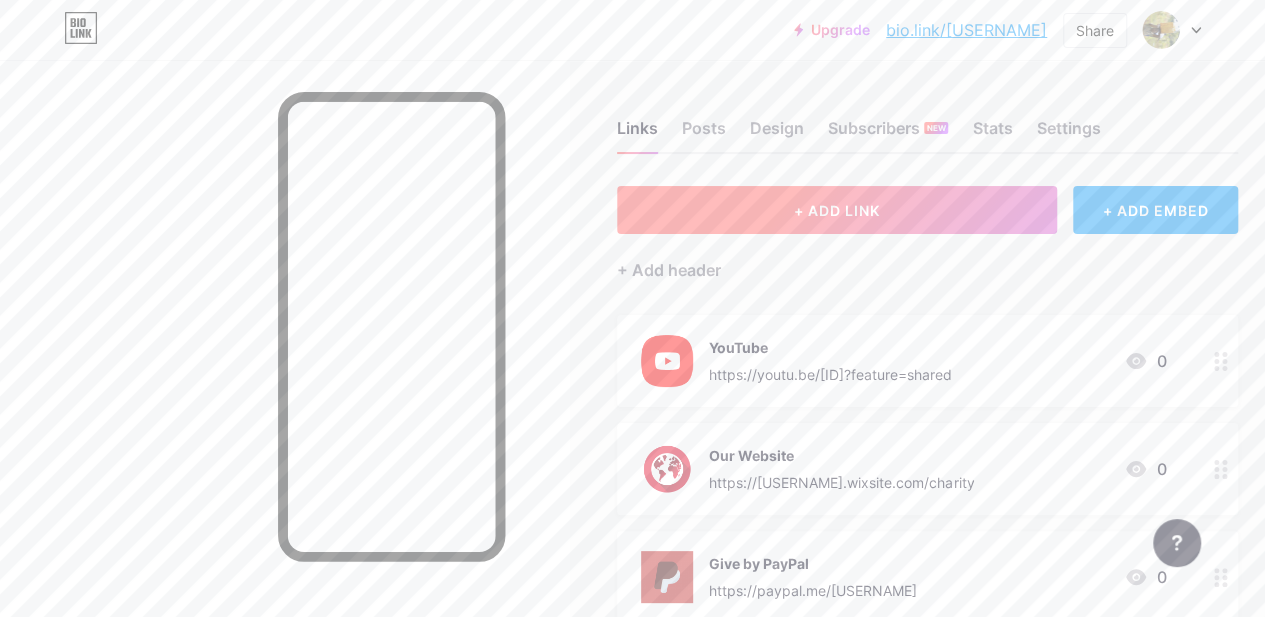 click on "+ ADD LINK" at bounding box center (837, 210) 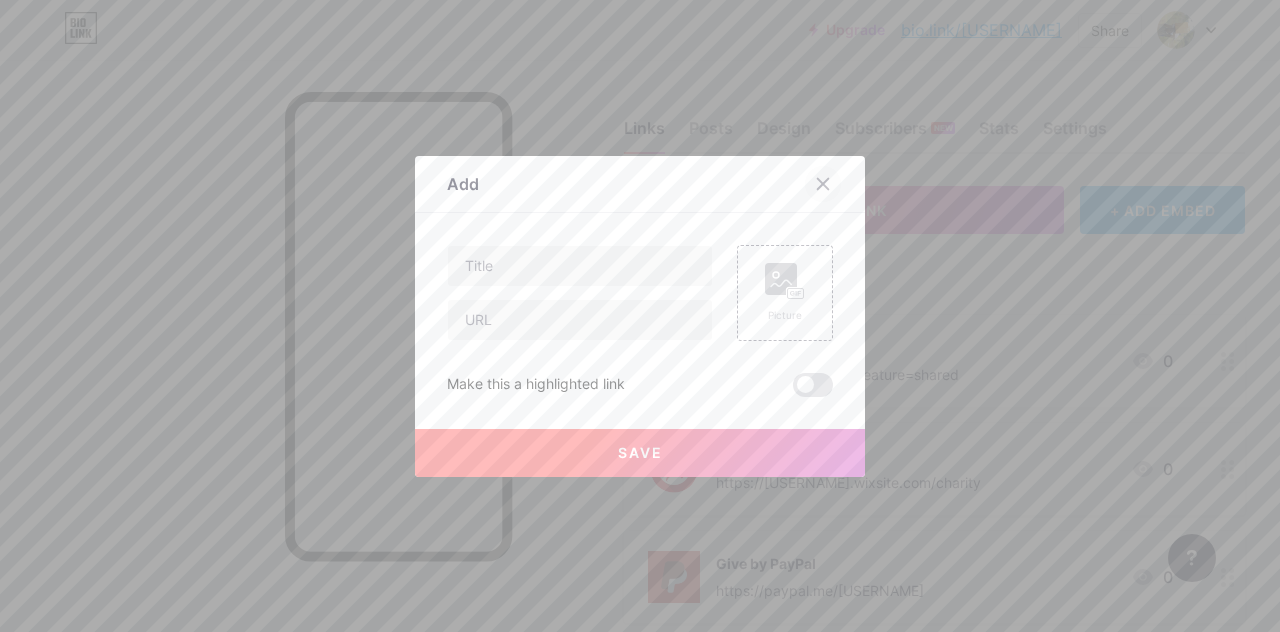 click 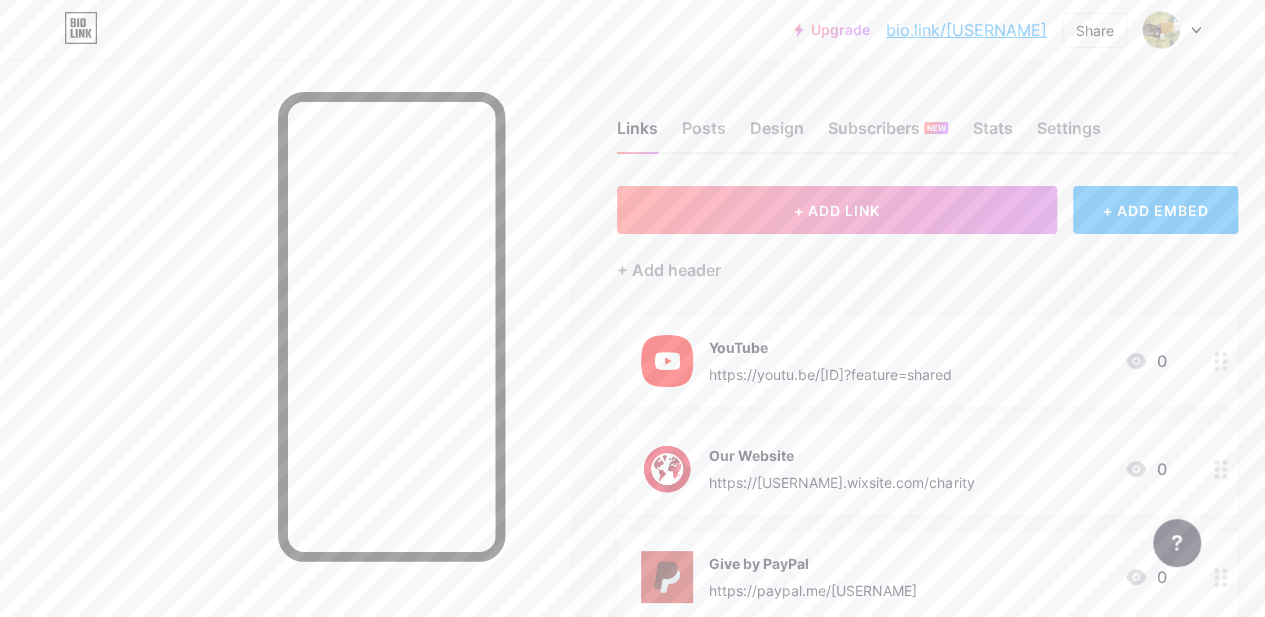 click on "+ ADD EMBED" at bounding box center (1155, 210) 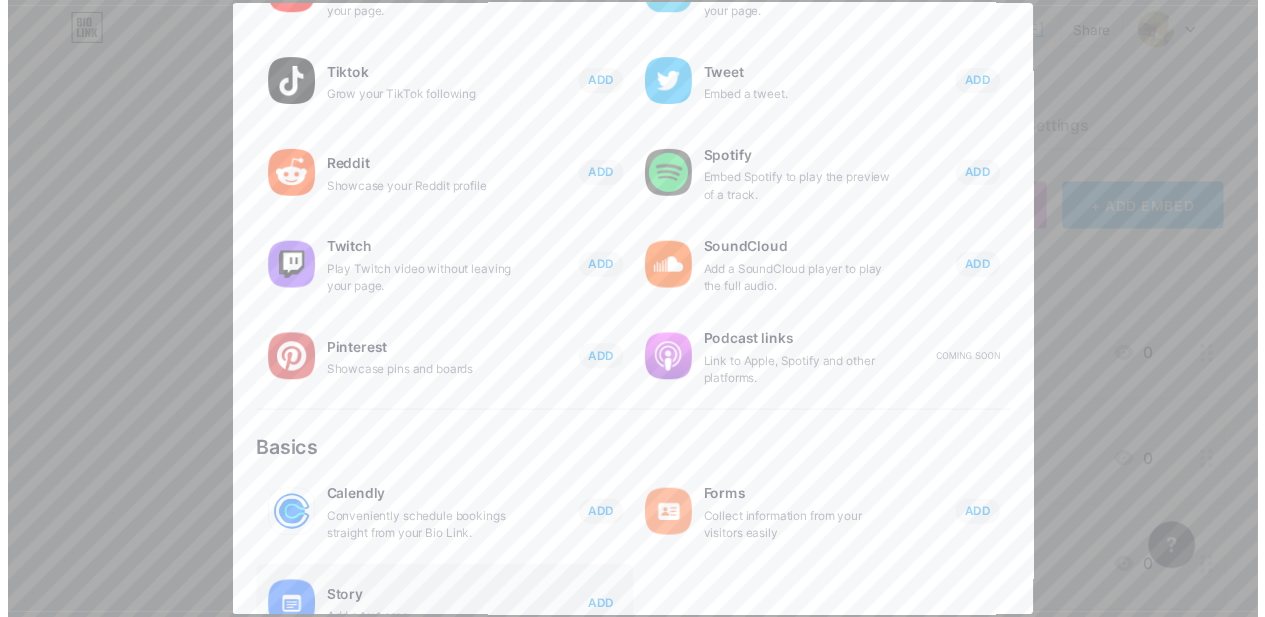 scroll, scrollTop: 0, scrollLeft: 0, axis: both 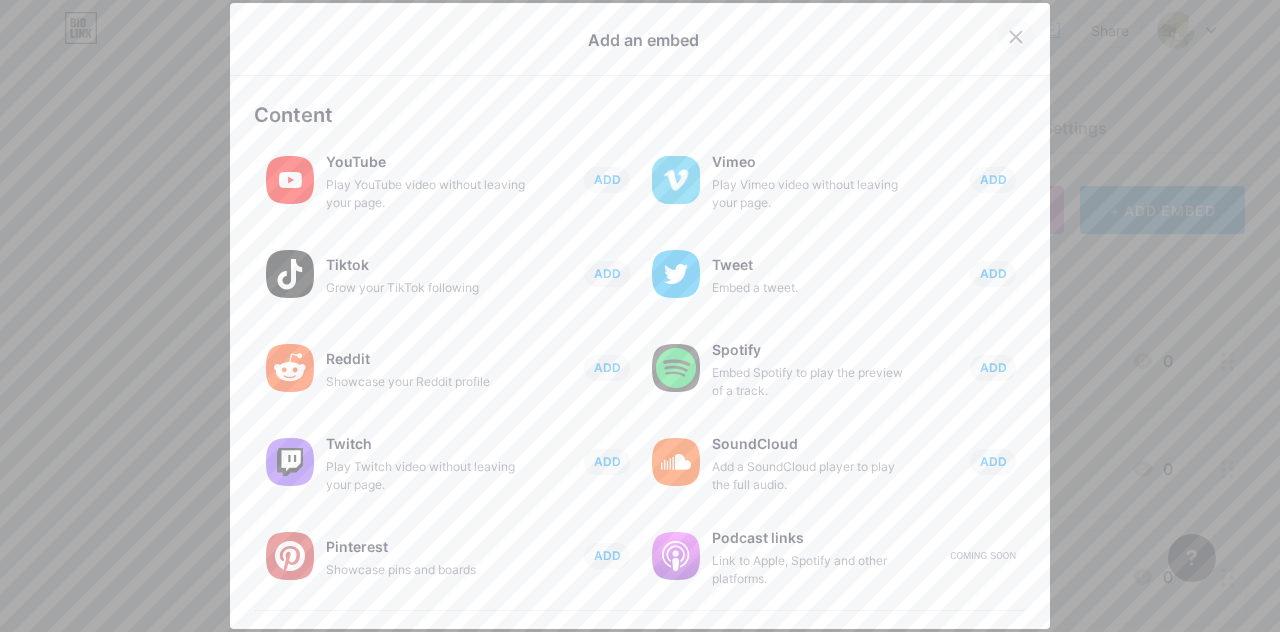 click 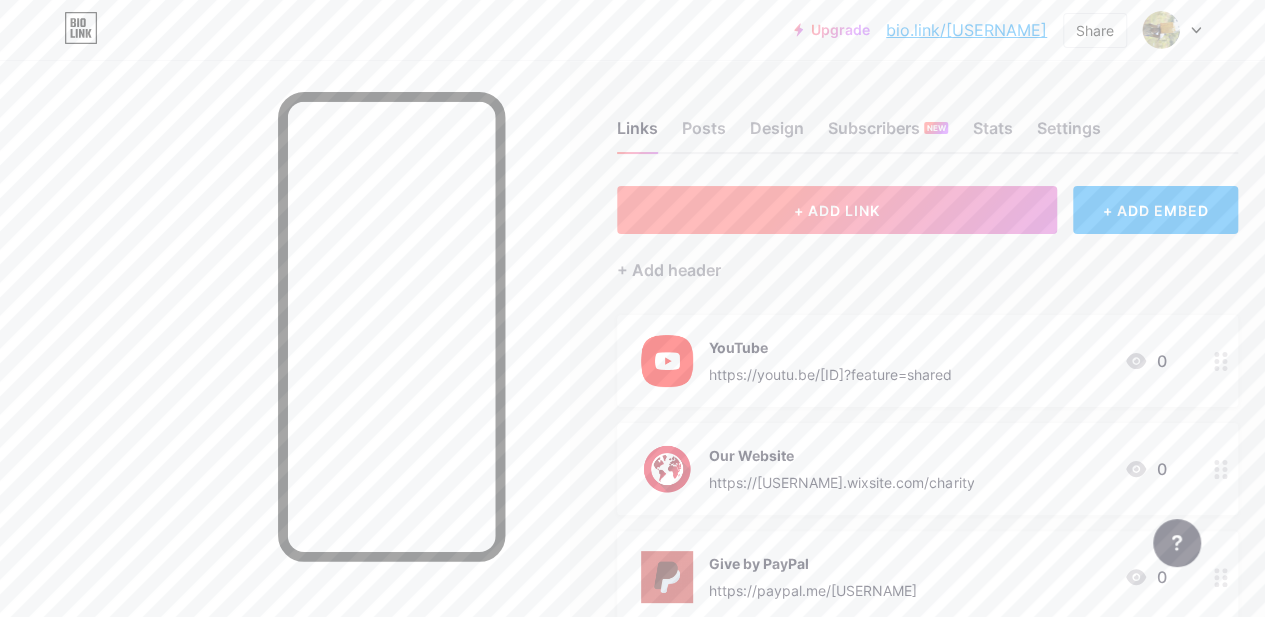 click on "+ ADD LINK" at bounding box center [837, 210] 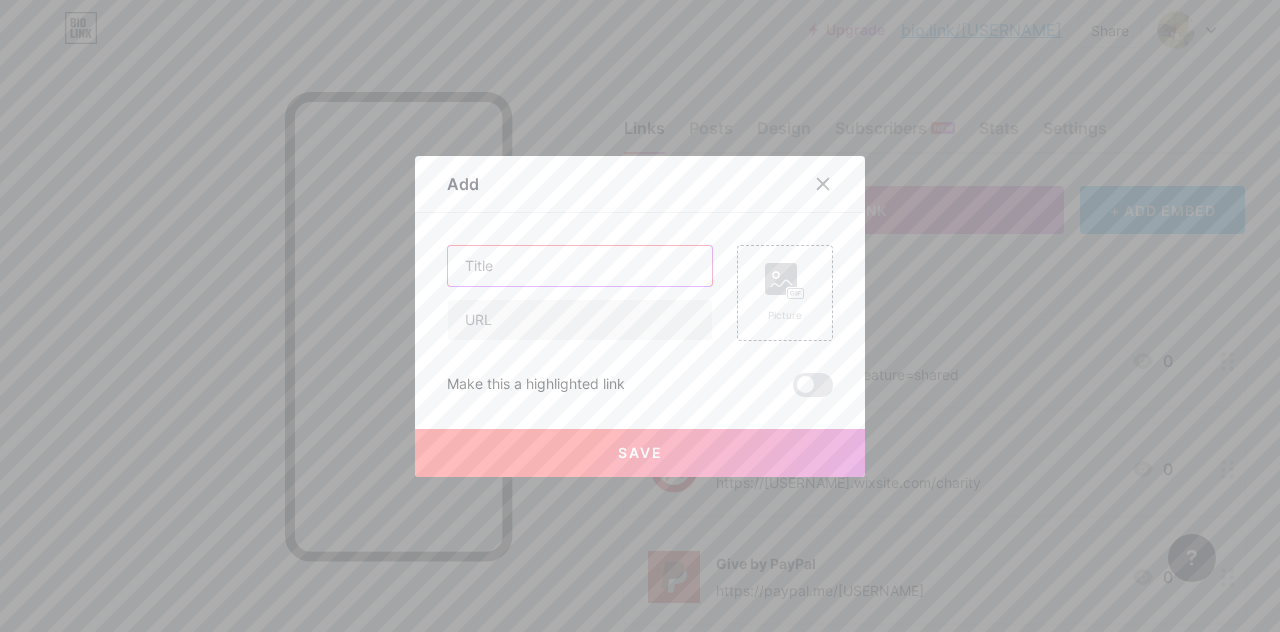 click at bounding box center [580, 266] 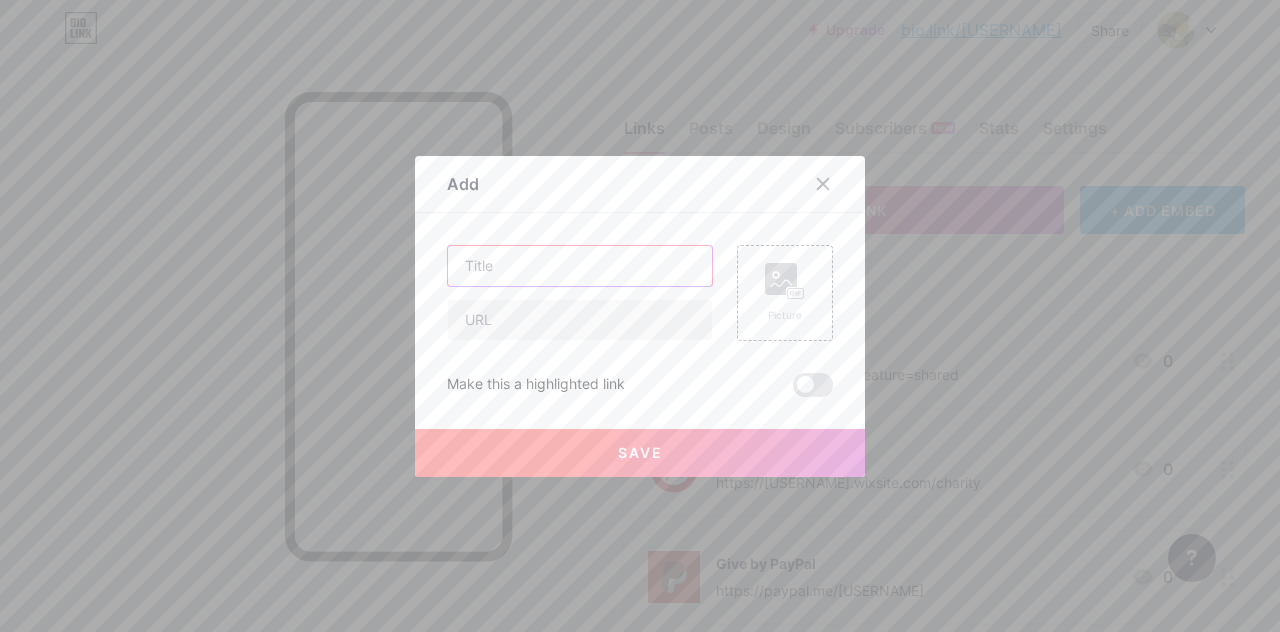 click at bounding box center [580, 266] 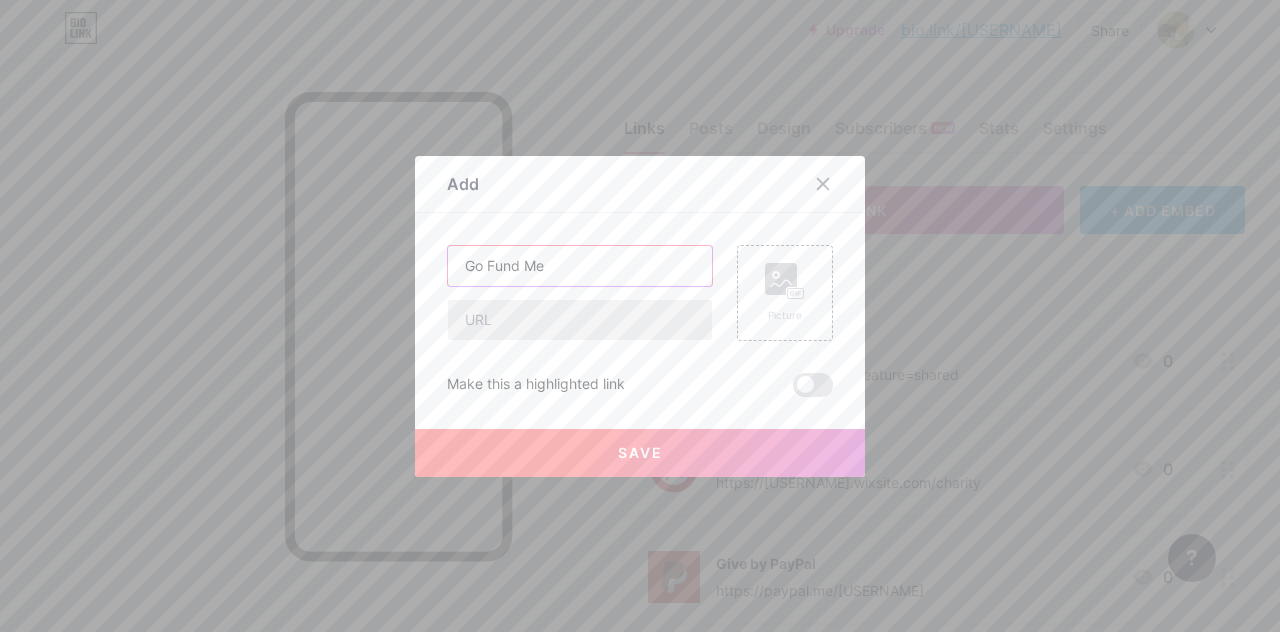 type on "Go Fund Me" 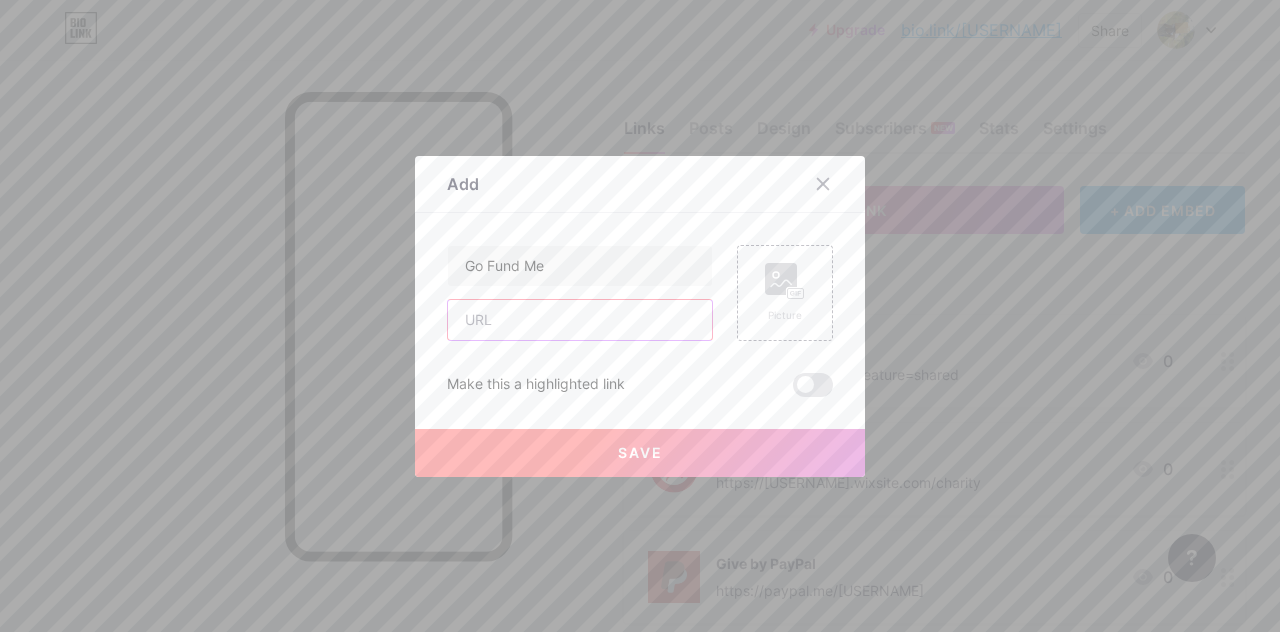 click at bounding box center [580, 320] 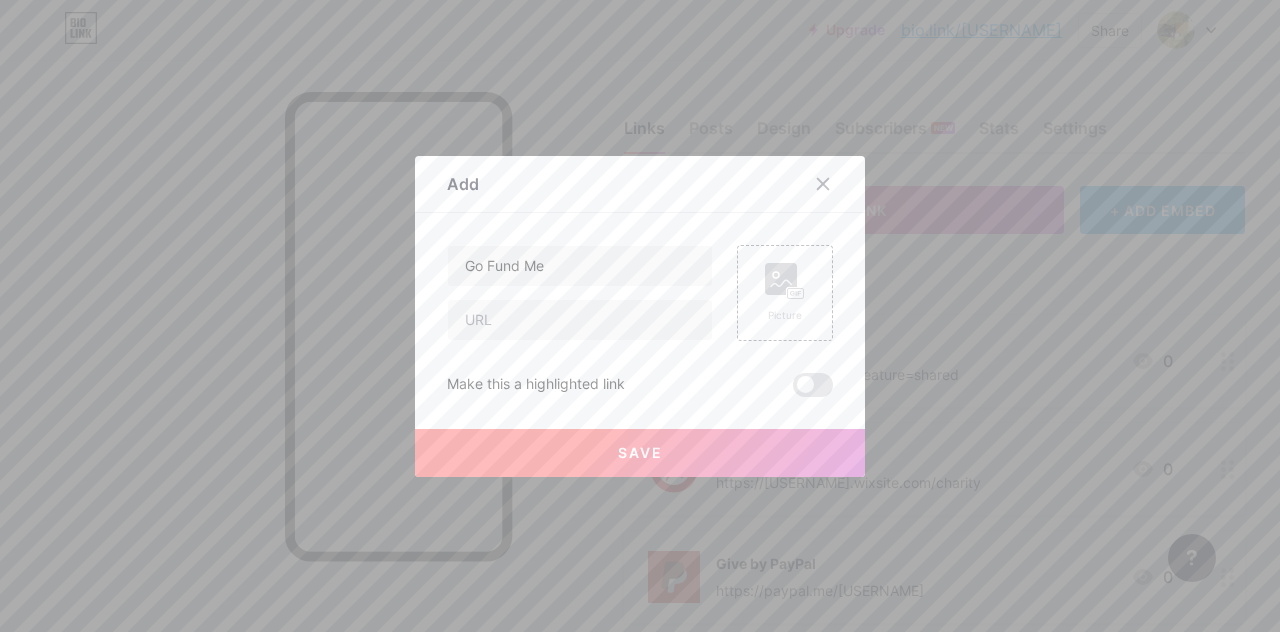 click at bounding box center [640, 316] 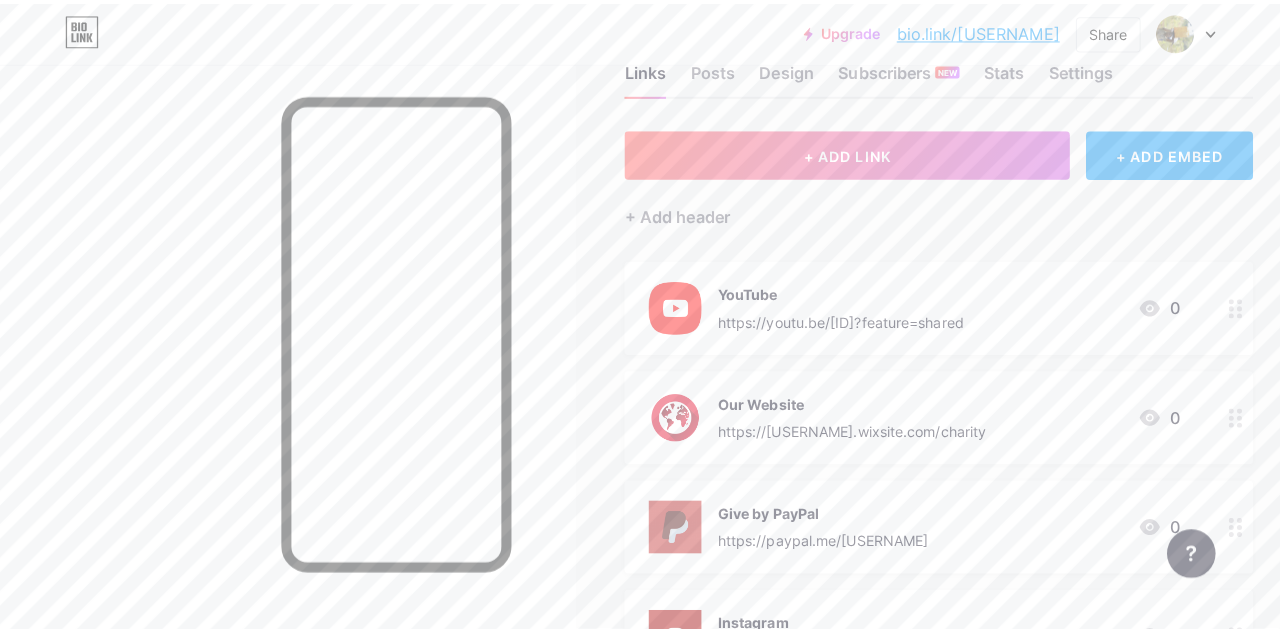 scroll, scrollTop: 0, scrollLeft: 0, axis: both 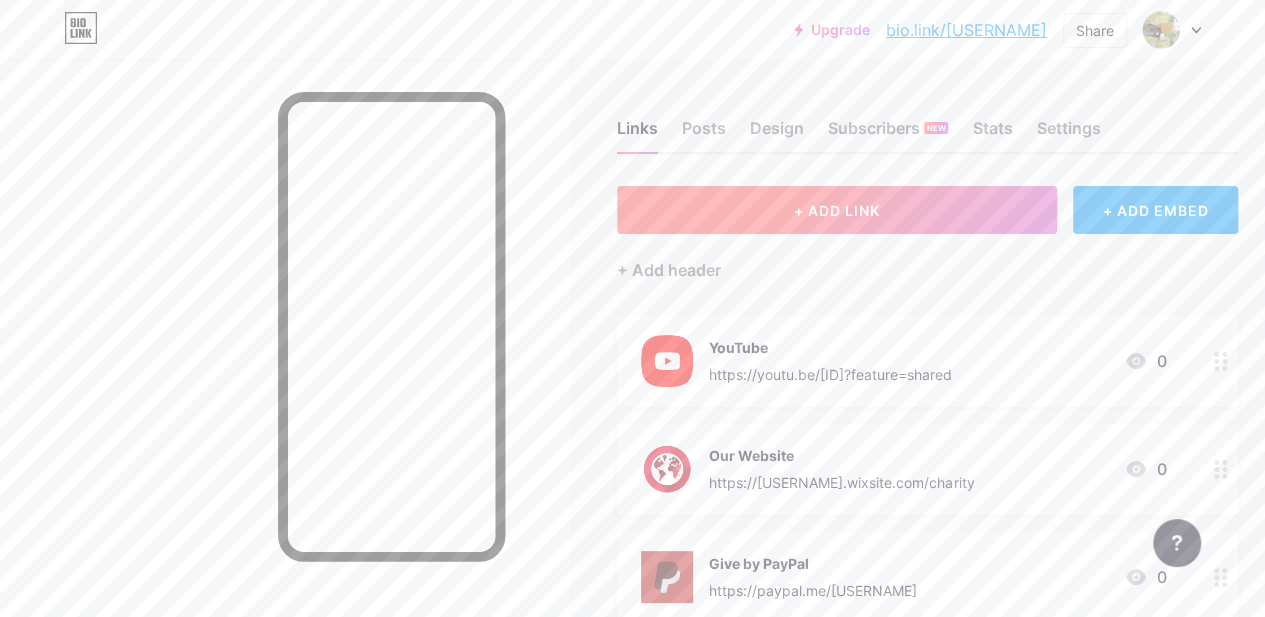 click on "+ ADD LINK" at bounding box center (837, 210) 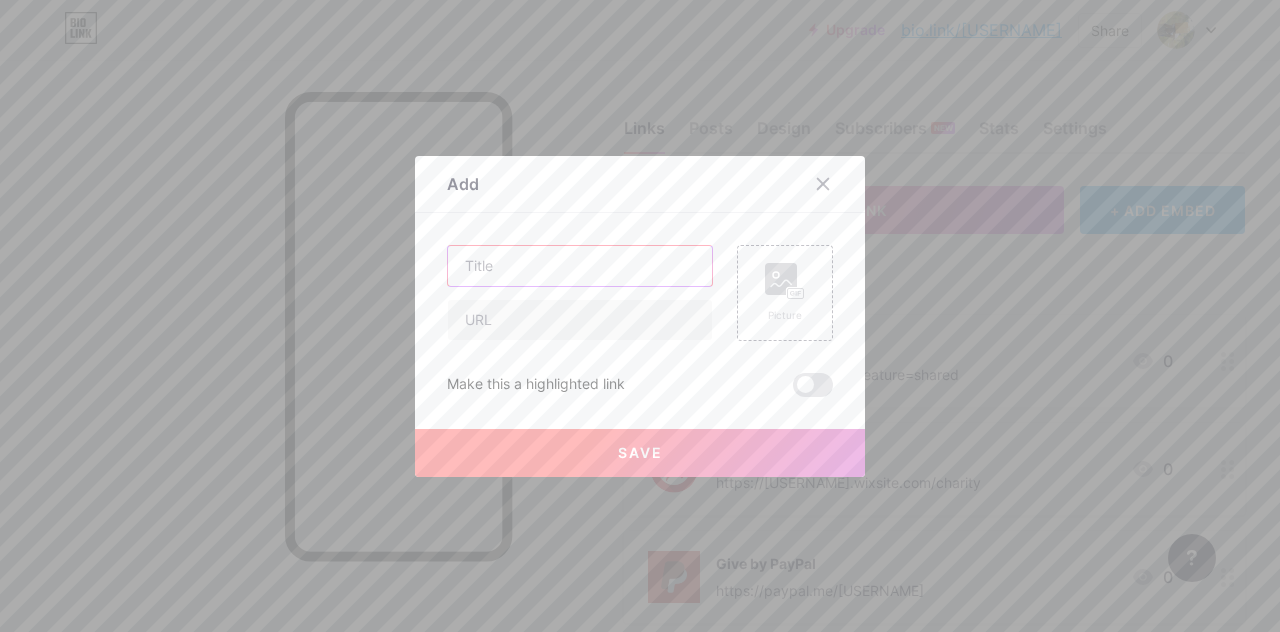 click at bounding box center (580, 266) 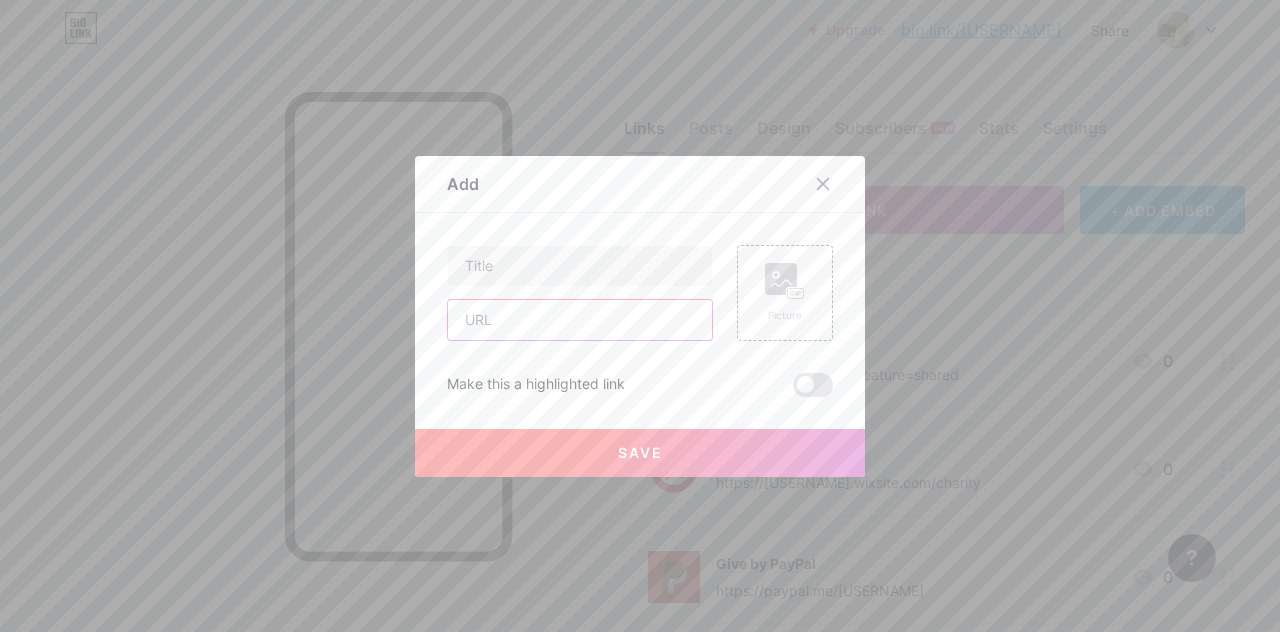 click at bounding box center (580, 320) 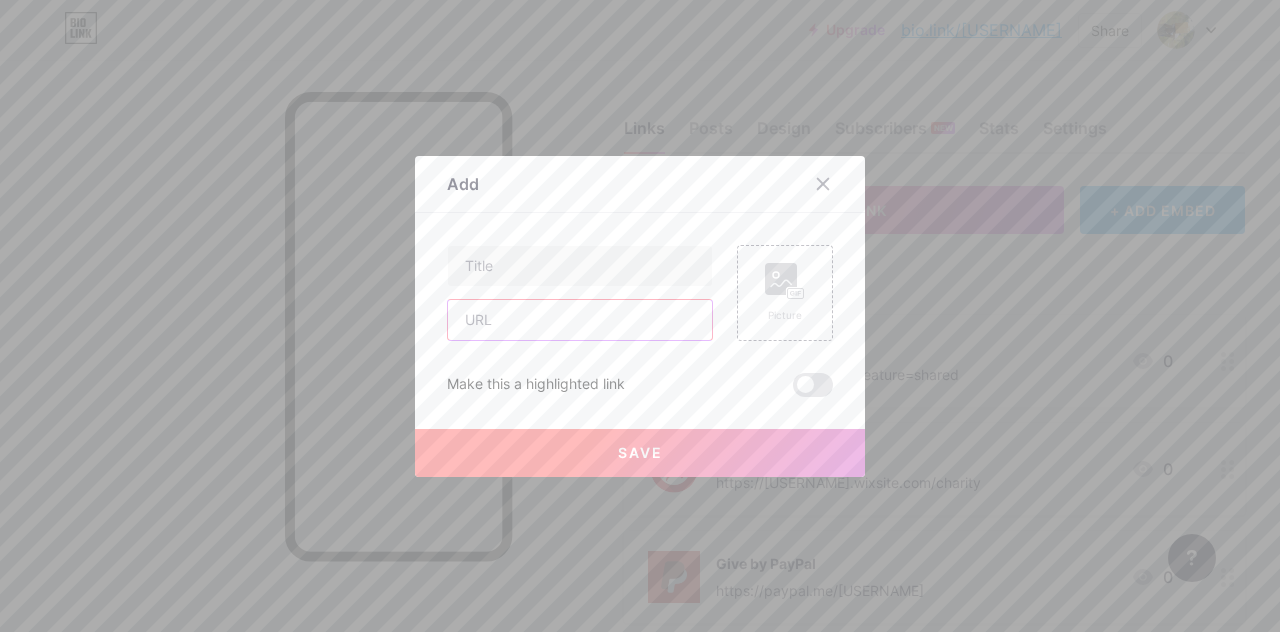 paste on "https://www.gofundme.com/f/fundraiser-for-better-lives-mityana/cl/s?utm_campaign=fp_sharesheet&utm_medium=customer&utm_source=copy_link&lang=en_GB&attribution_id=sl%3A478e7830-e7df-465e-aa38-70852b60b9cc&ts=1754082215" 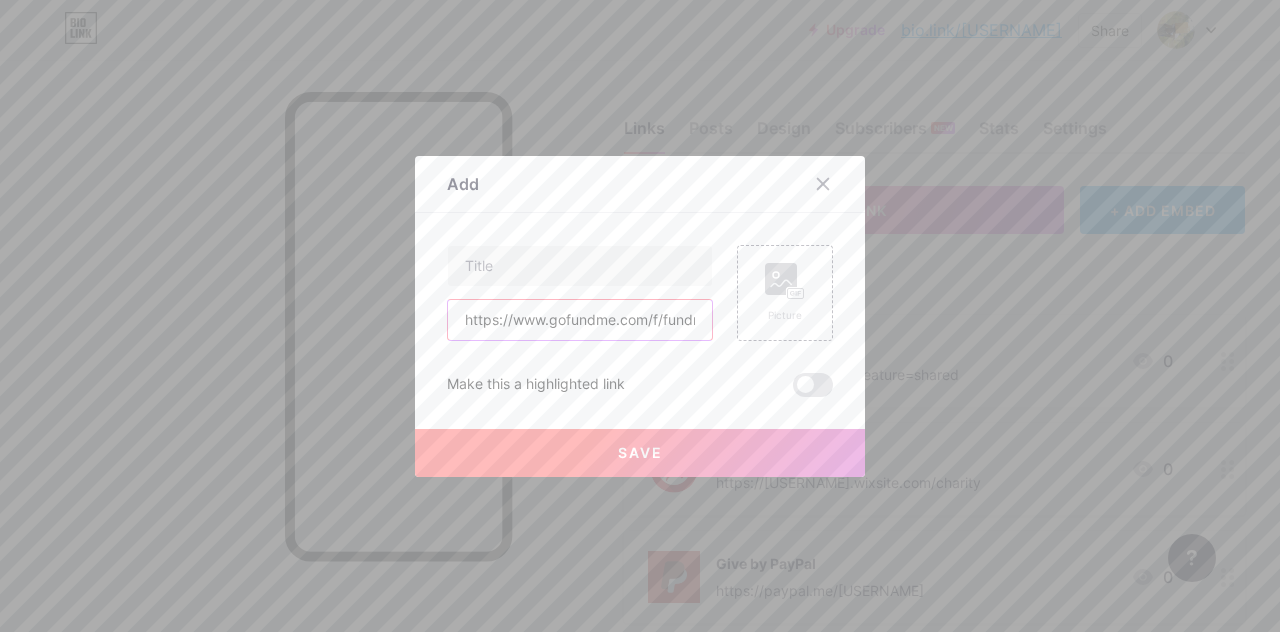 scroll, scrollTop: 0, scrollLeft: 1390, axis: horizontal 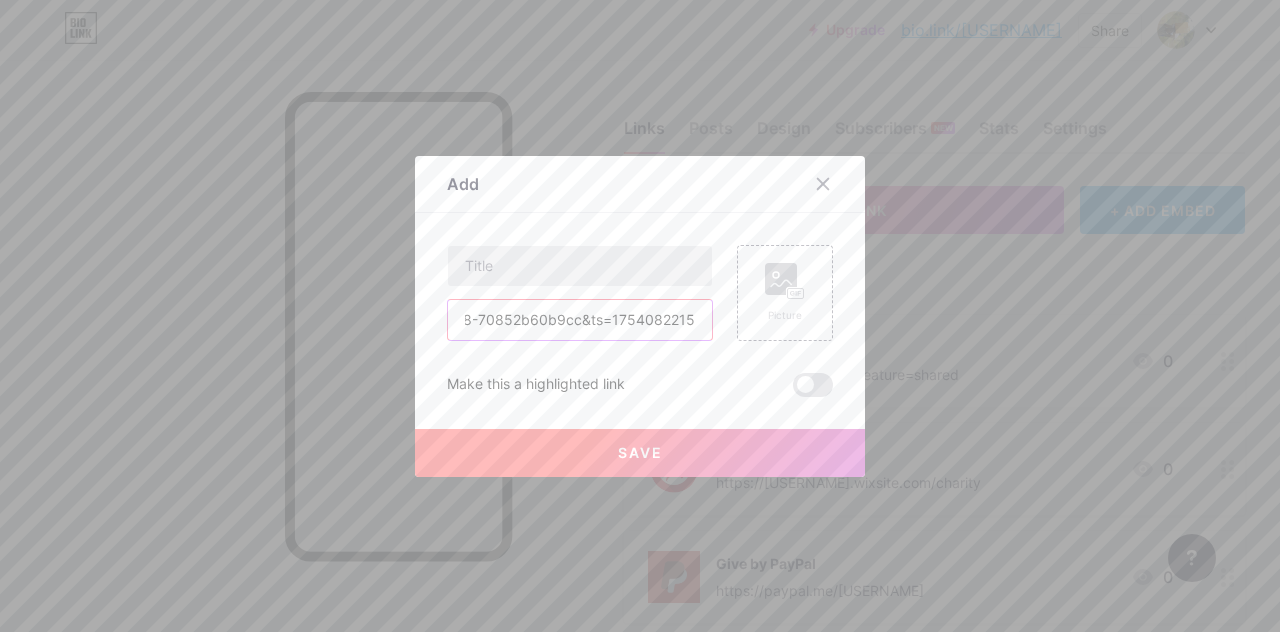 type on "https://www.gofundme.com/f/fundraiser-for-better-lives-mityana/cl/s?utm_campaign=fp_sharesheet&utm_medium=customer&utm_source=copy_link&lang=en_GB&attribution_id=sl%3A478e7830-e7df-465e-aa38-70852b60b9cc&ts=1754082215" 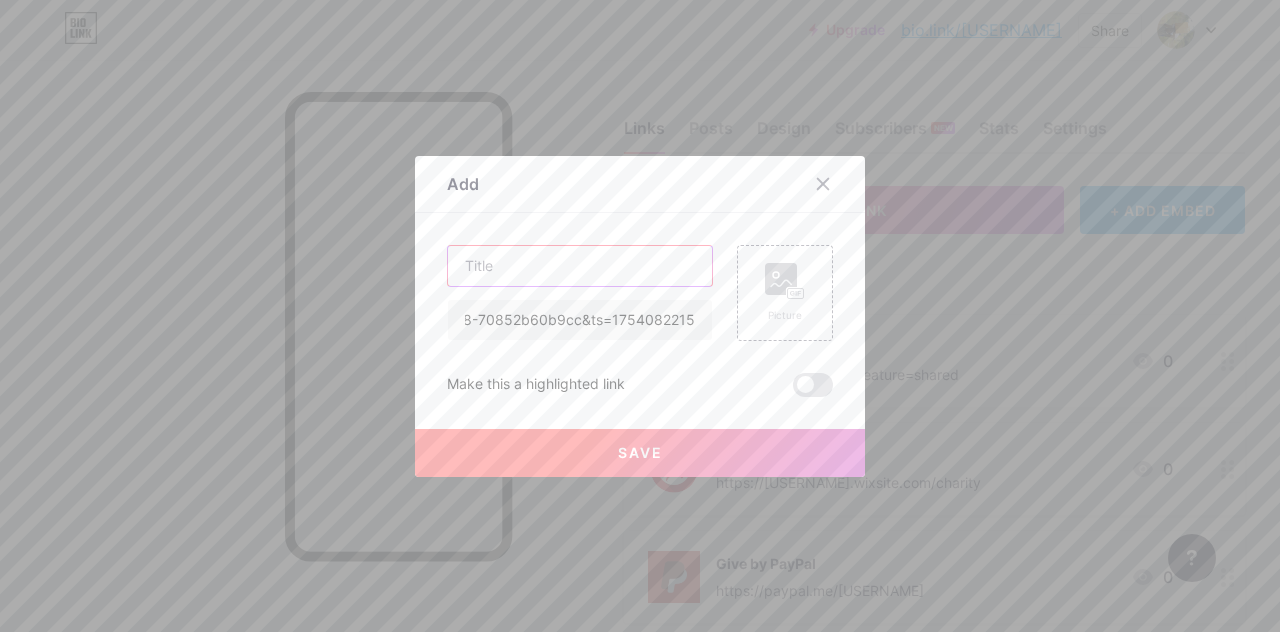 click at bounding box center [580, 266] 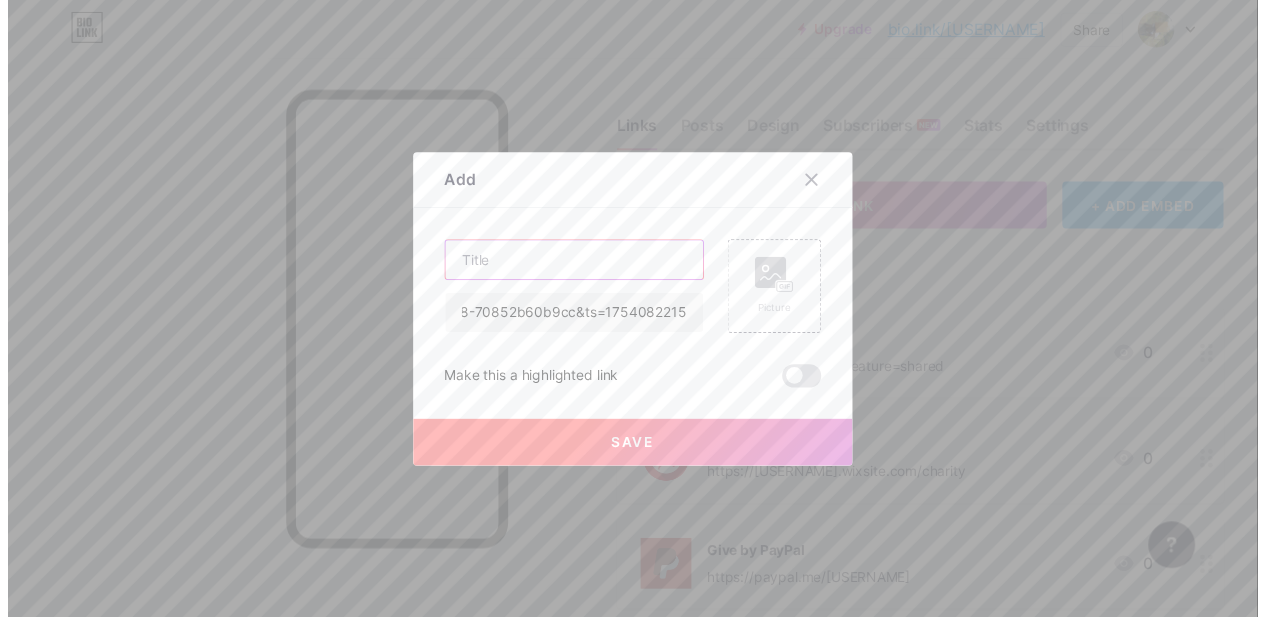 scroll, scrollTop: 0, scrollLeft: 0, axis: both 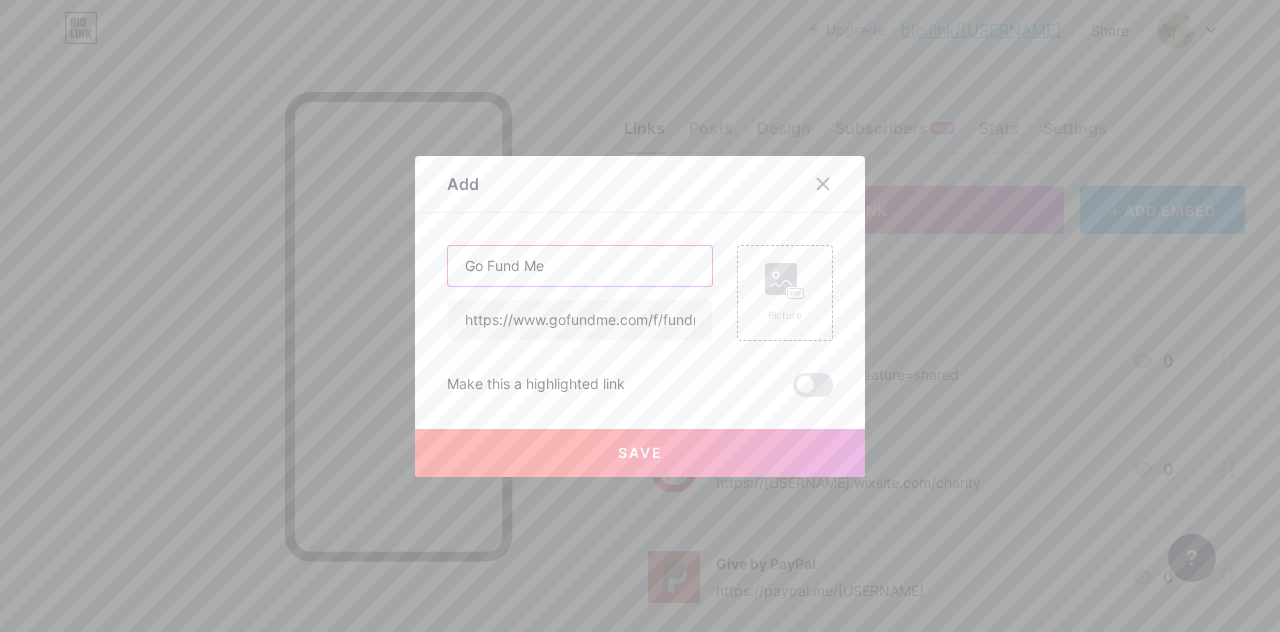 type on "Go Fund Me" 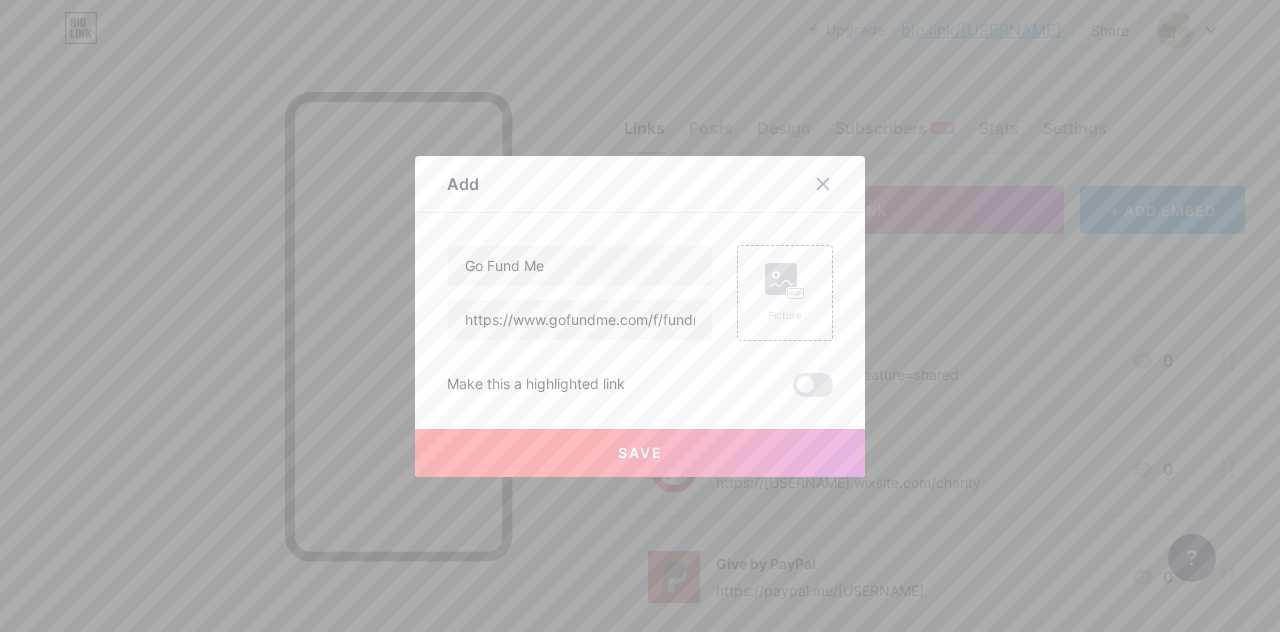 click on "Save" at bounding box center [640, 453] 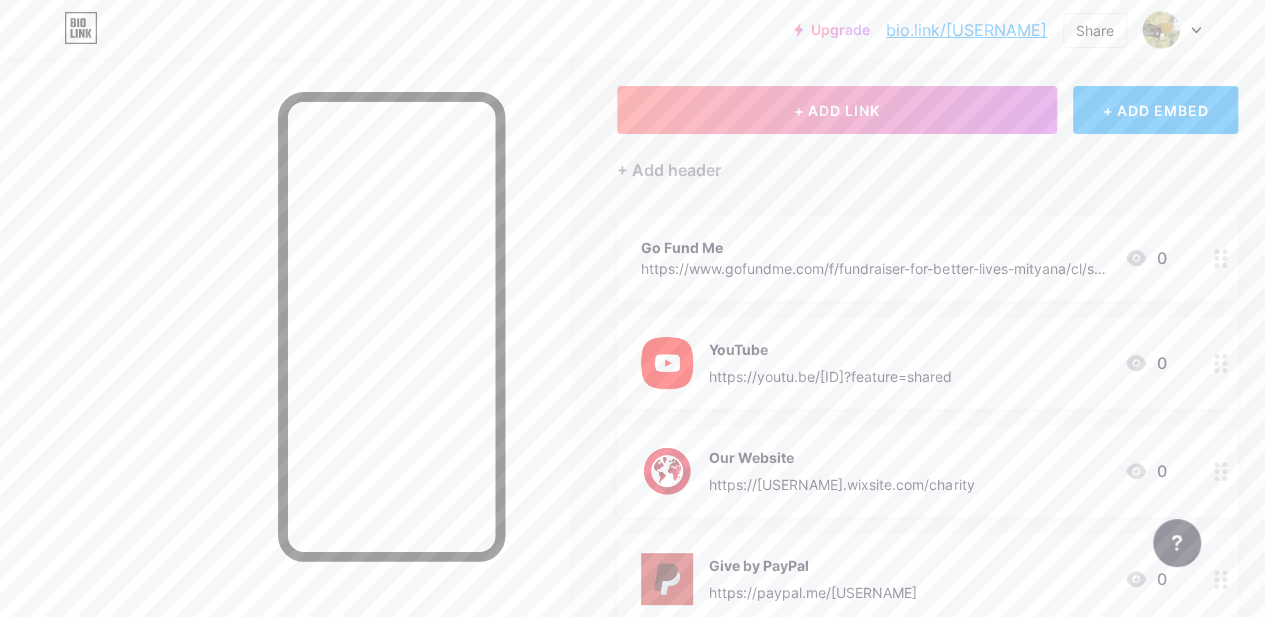 scroll, scrollTop: 100, scrollLeft: 0, axis: vertical 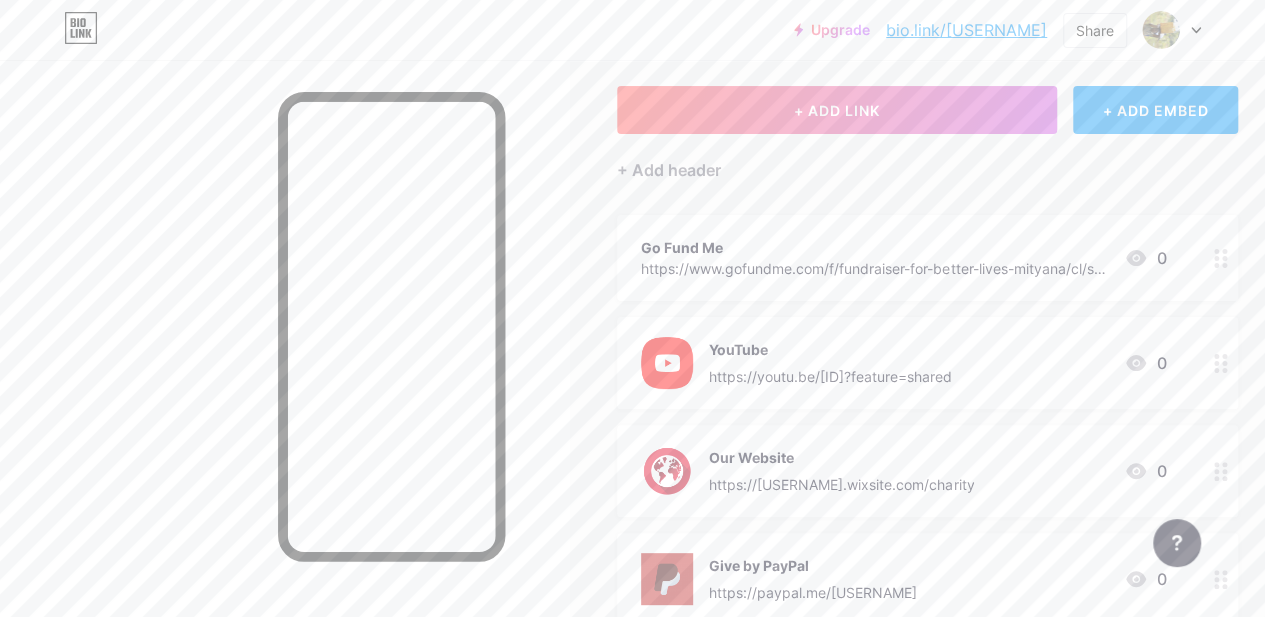 click on "Go Fund Me" at bounding box center [874, 247] 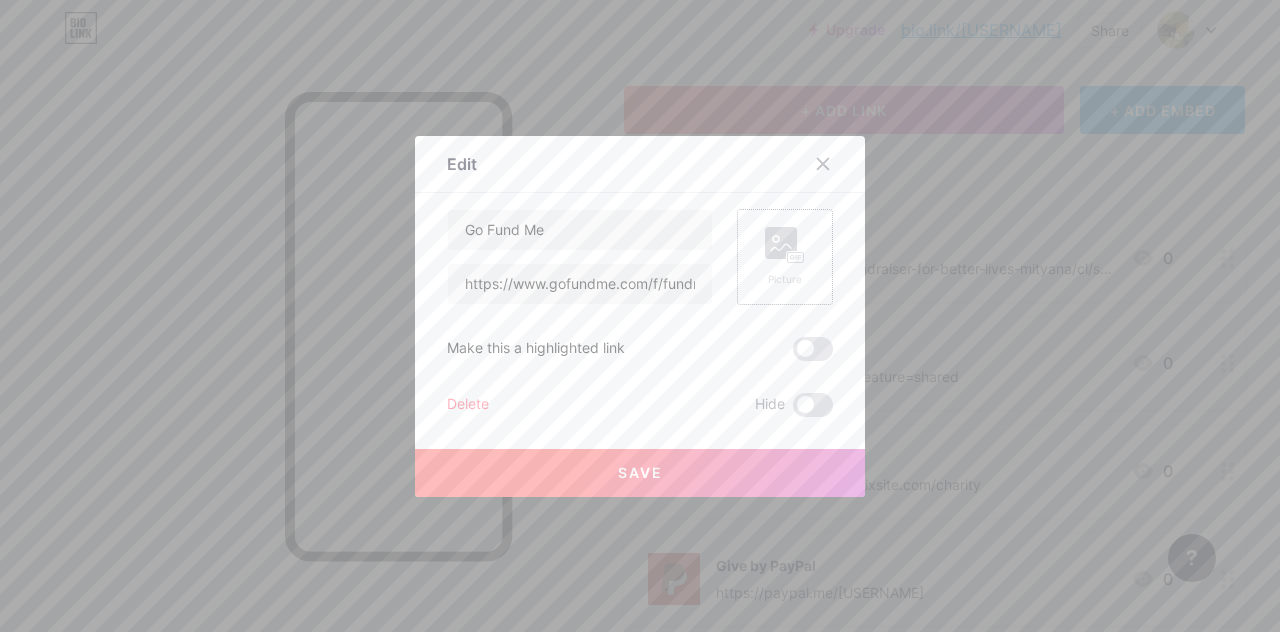 click 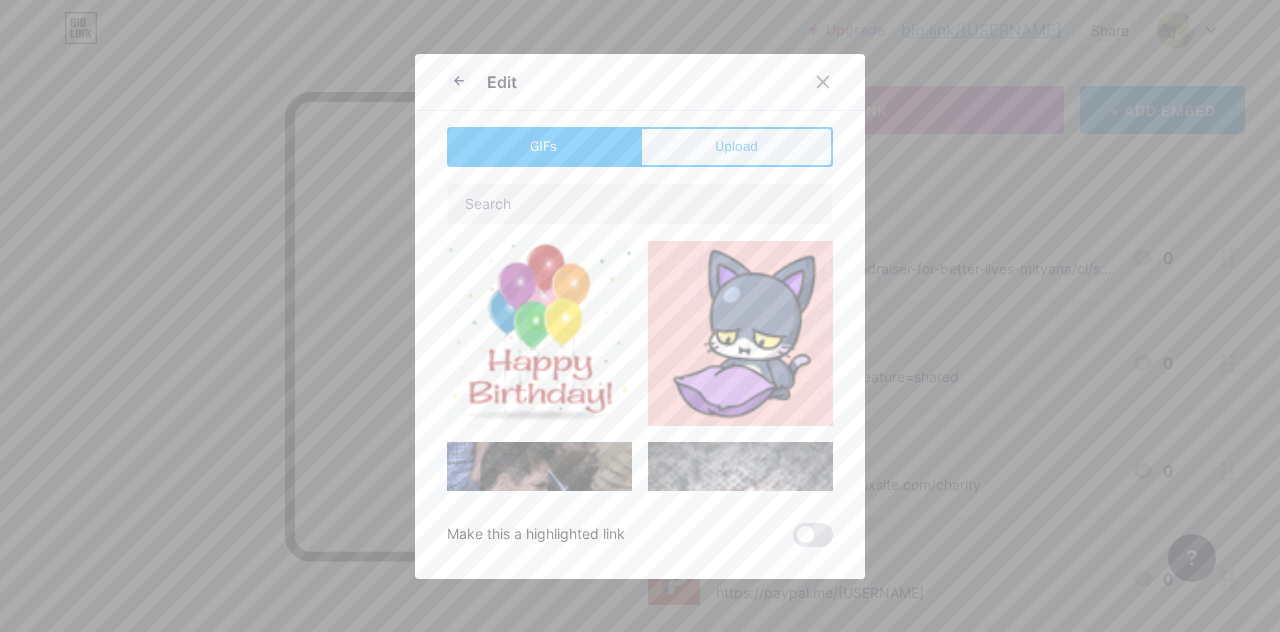 click on "Upload" at bounding box center (736, 146) 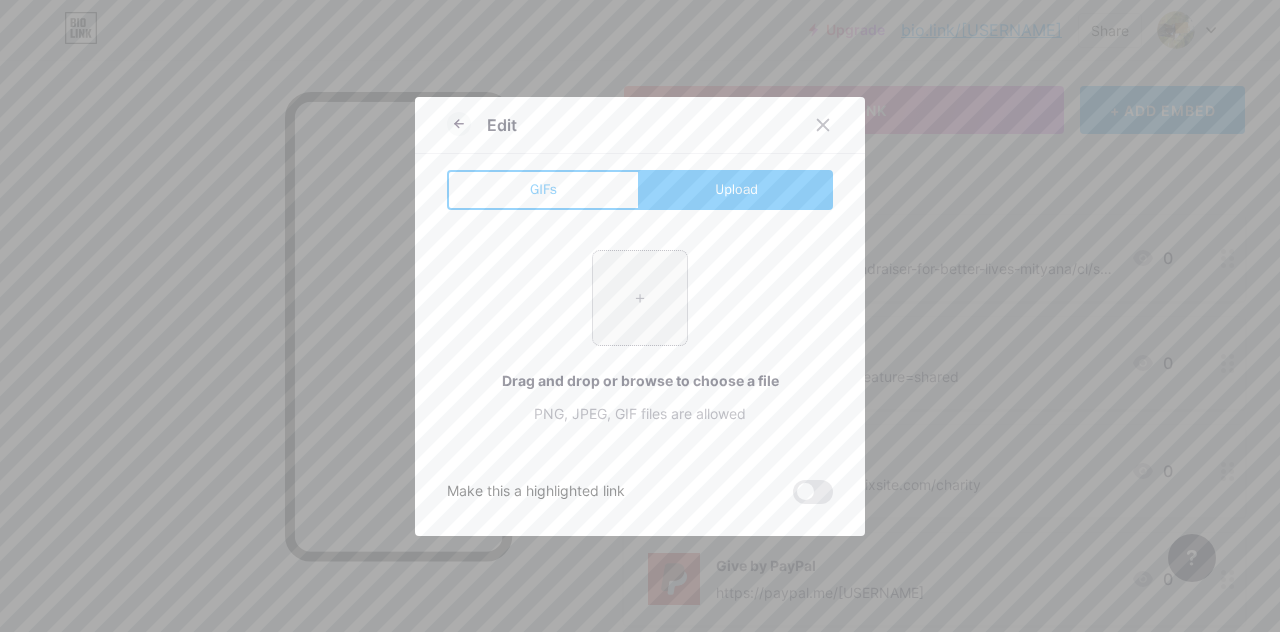 click at bounding box center [640, 298] 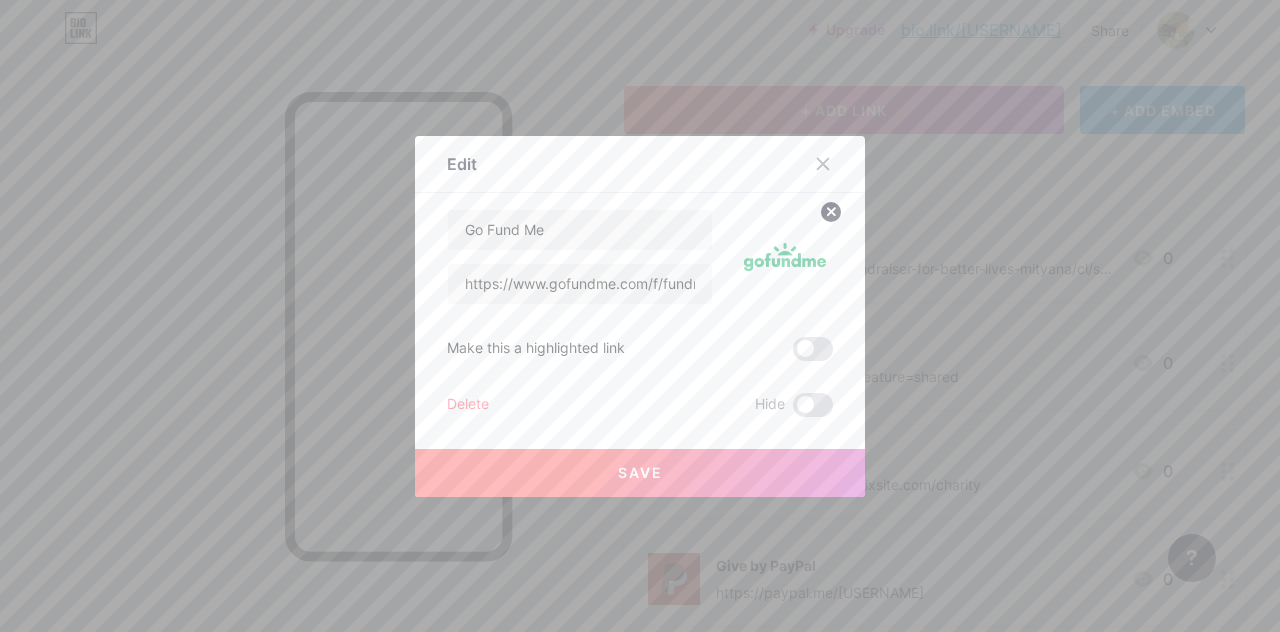 click on "Save" at bounding box center (640, 473) 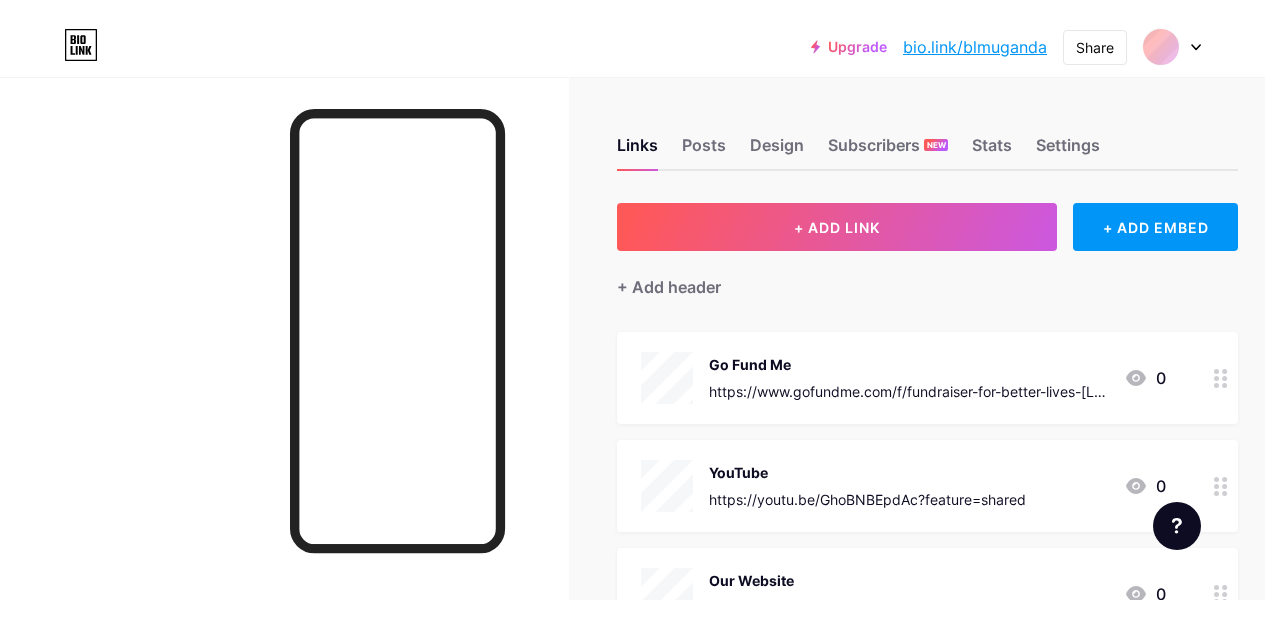 scroll, scrollTop: 0, scrollLeft: 0, axis: both 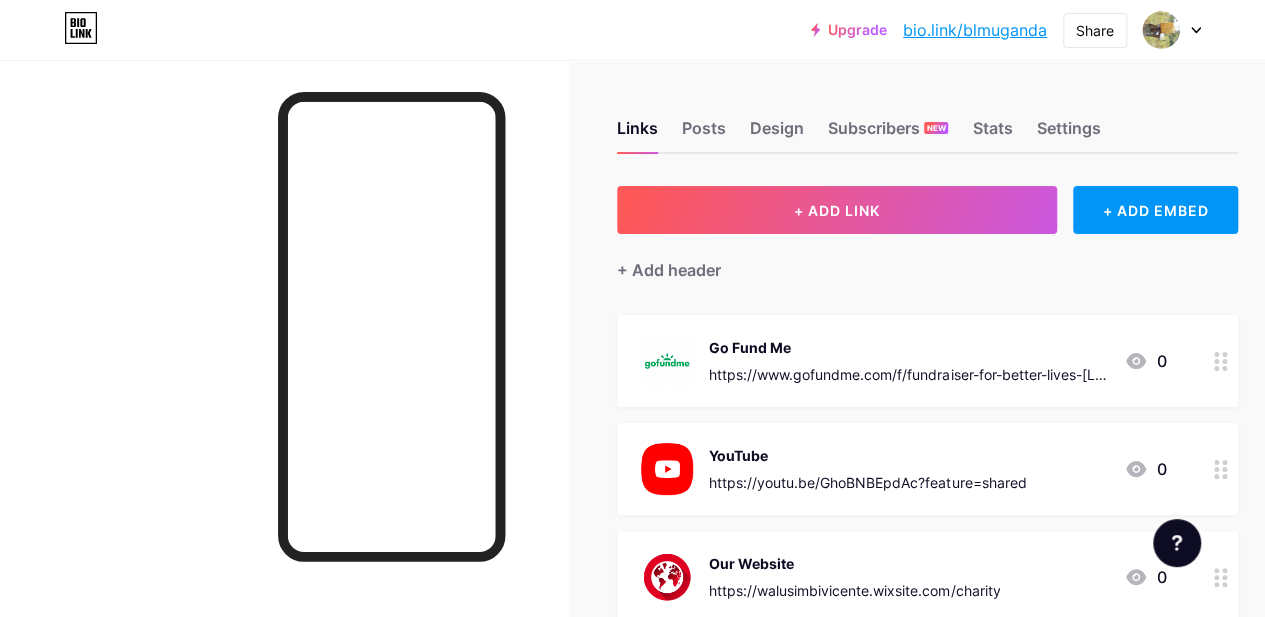 click at bounding box center [284, 368] 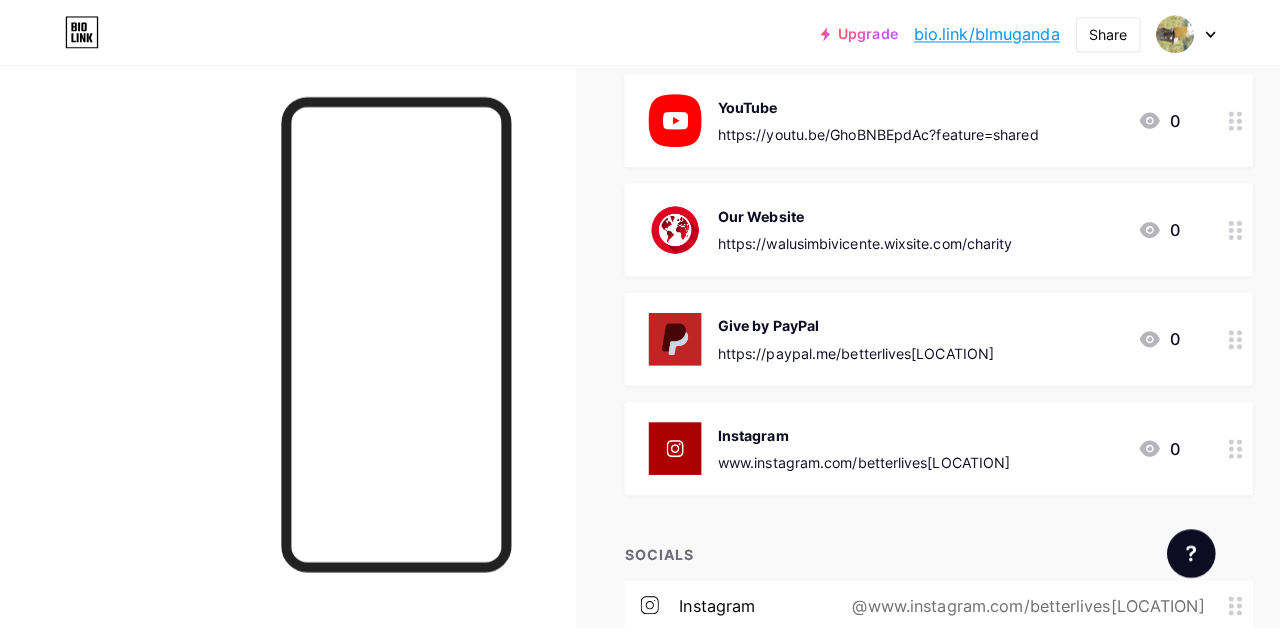 scroll, scrollTop: 54, scrollLeft: 0, axis: vertical 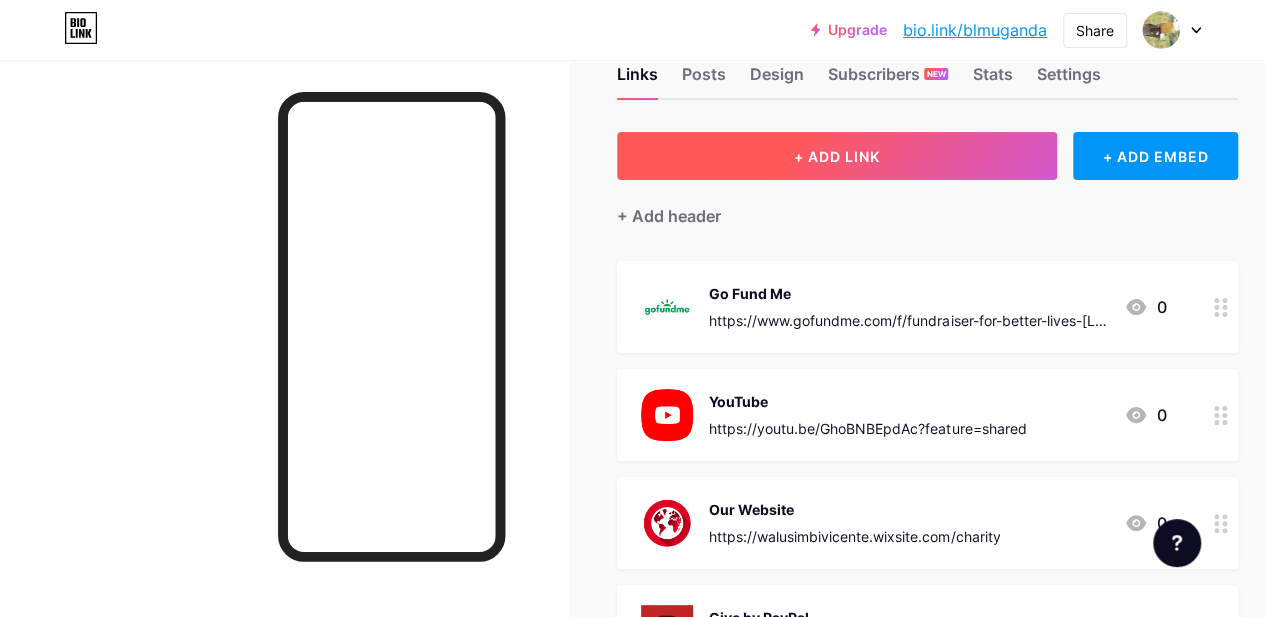 click on "+ ADD LINK" at bounding box center (837, 156) 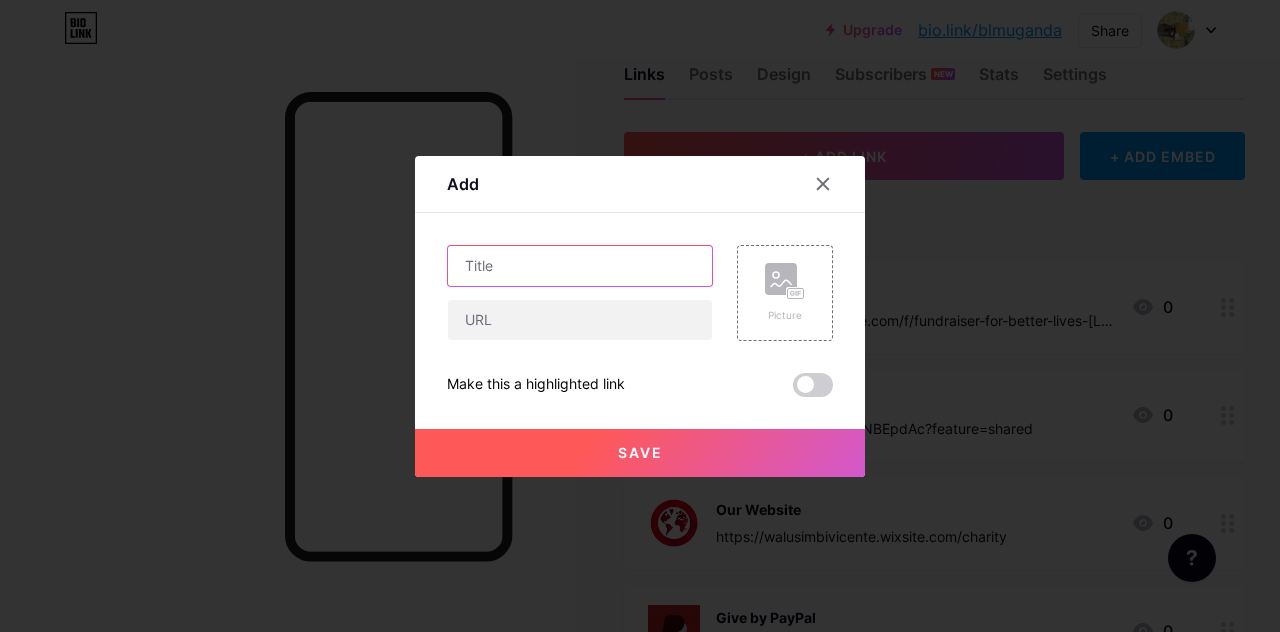 click at bounding box center [580, 266] 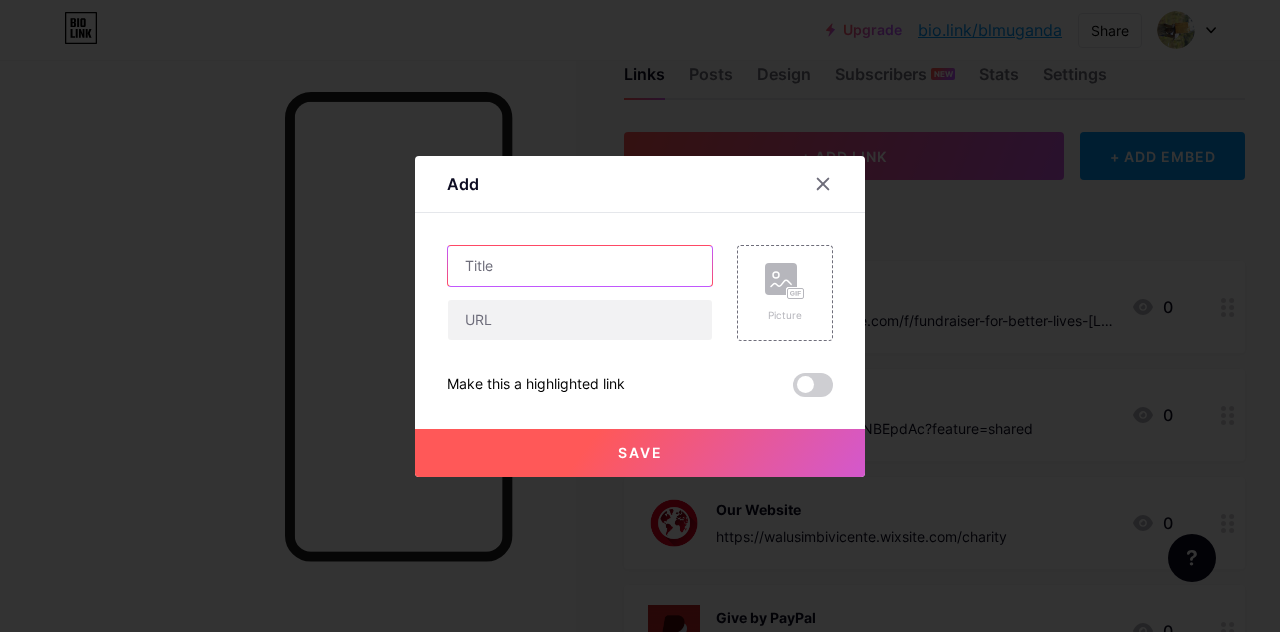 click at bounding box center (580, 266) 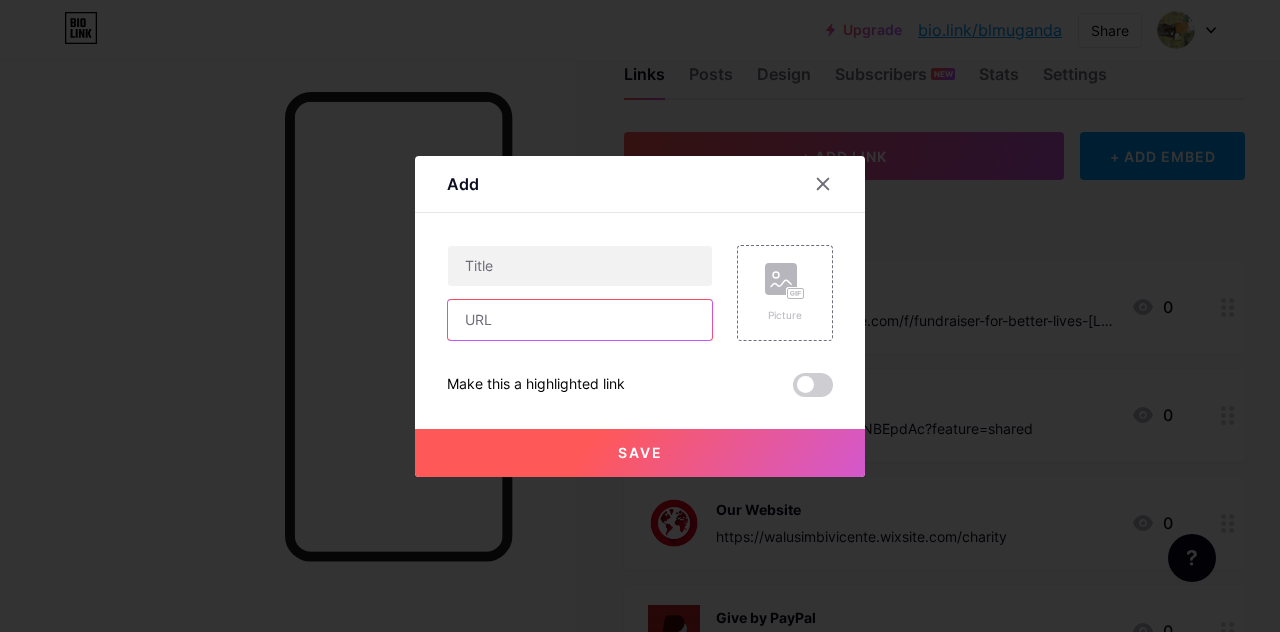 click at bounding box center [580, 320] 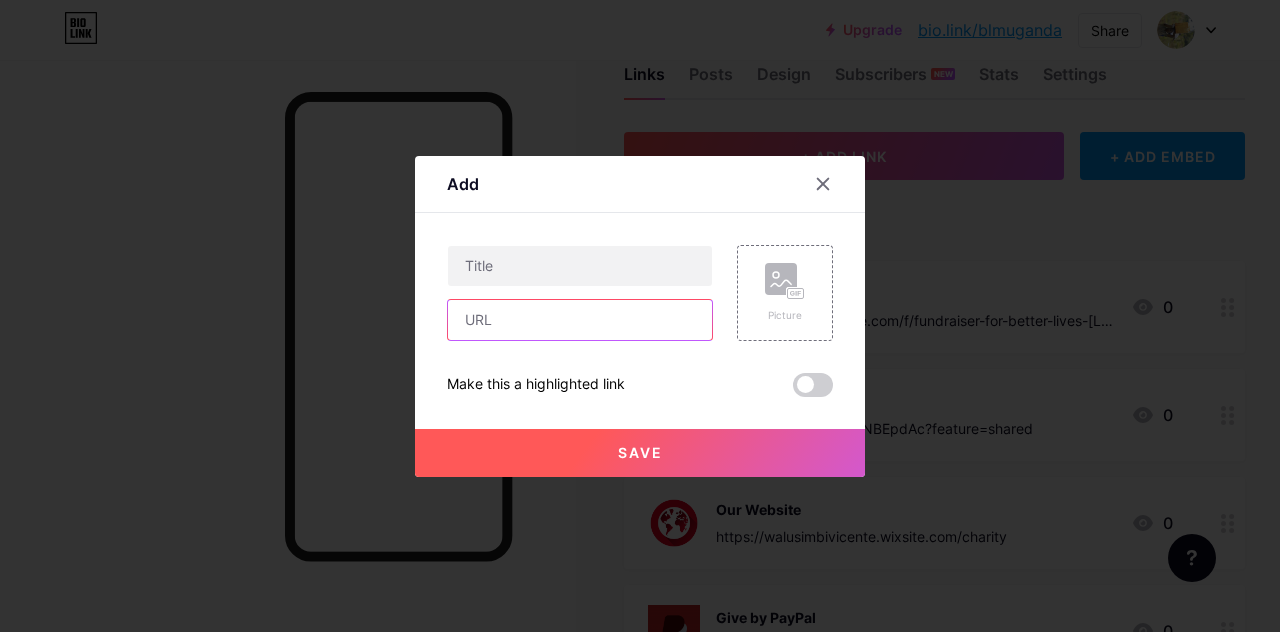 paste on "https://www.facebook.com/blmuganda.org" 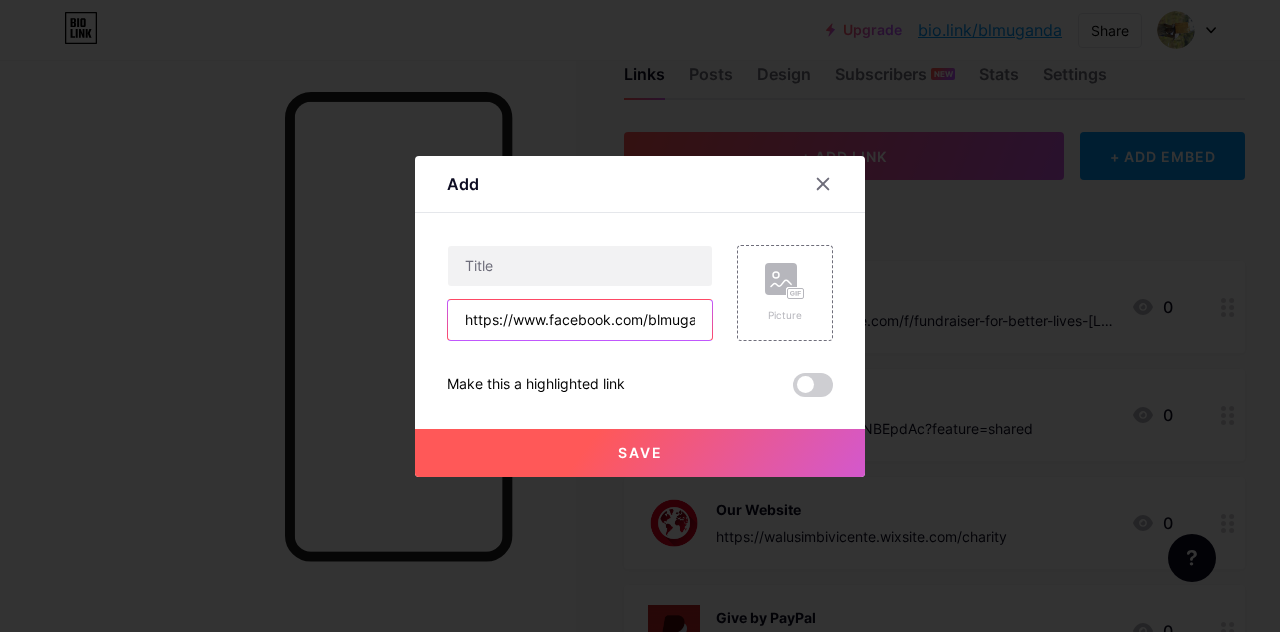 scroll, scrollTop: 0, scrollLeft: 52, axis: horizontal 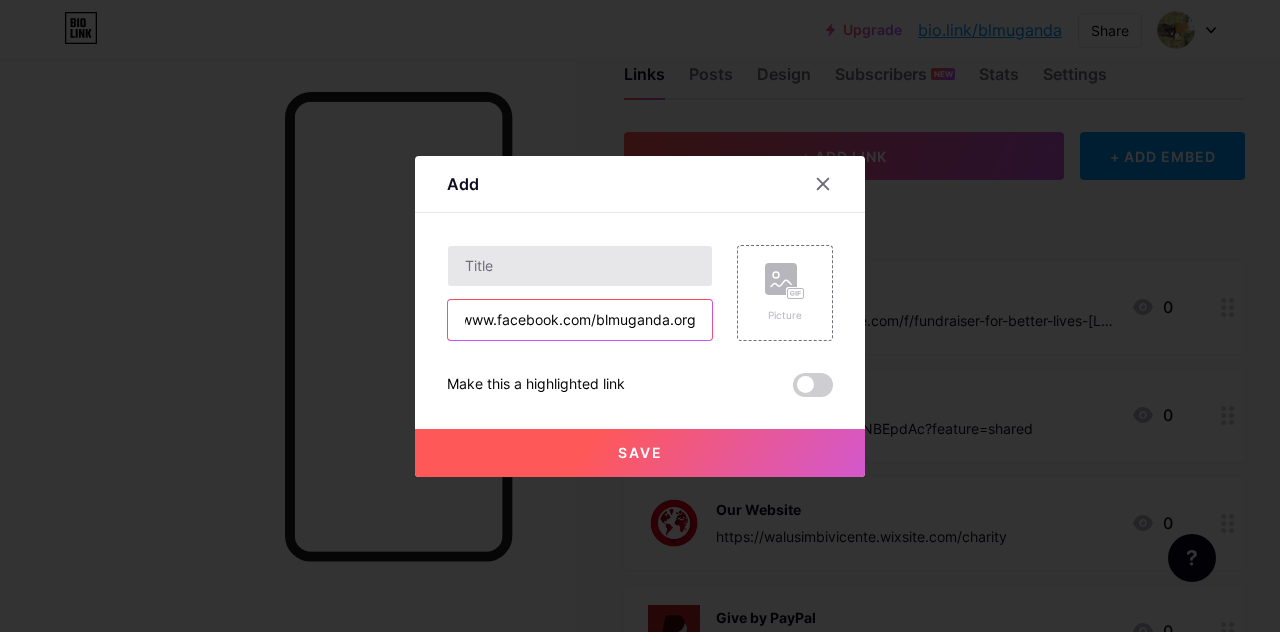 type on "https://www.facebook.com/blmuganda.org" 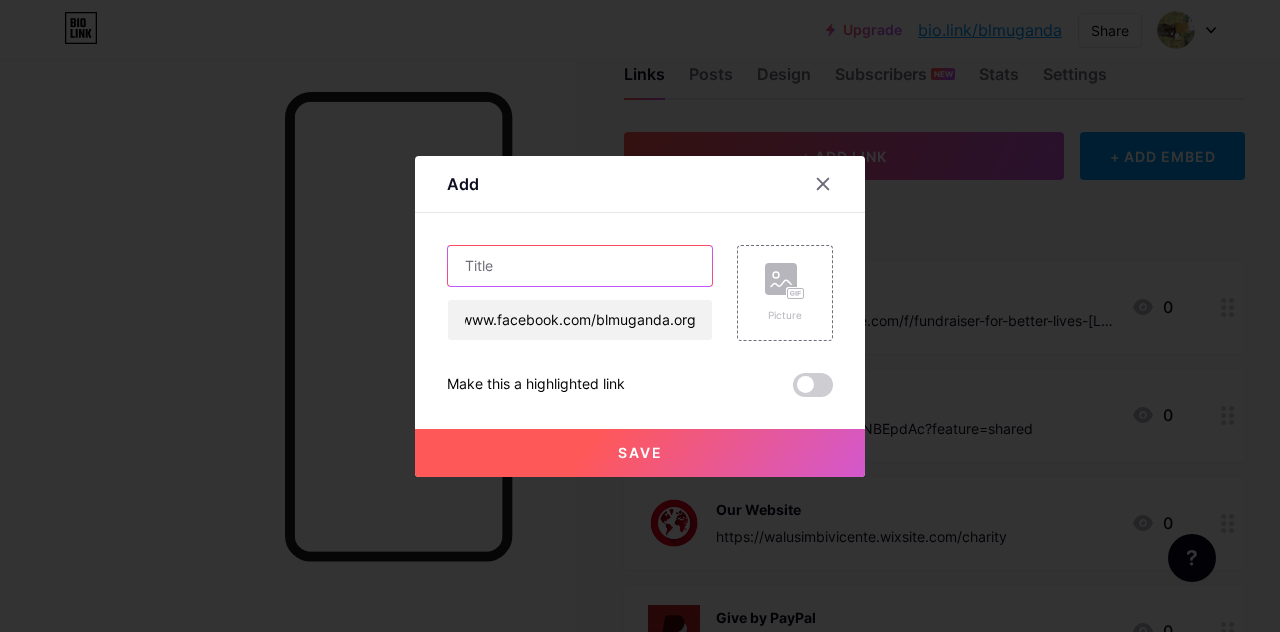 click at bounding box center [580, 266] 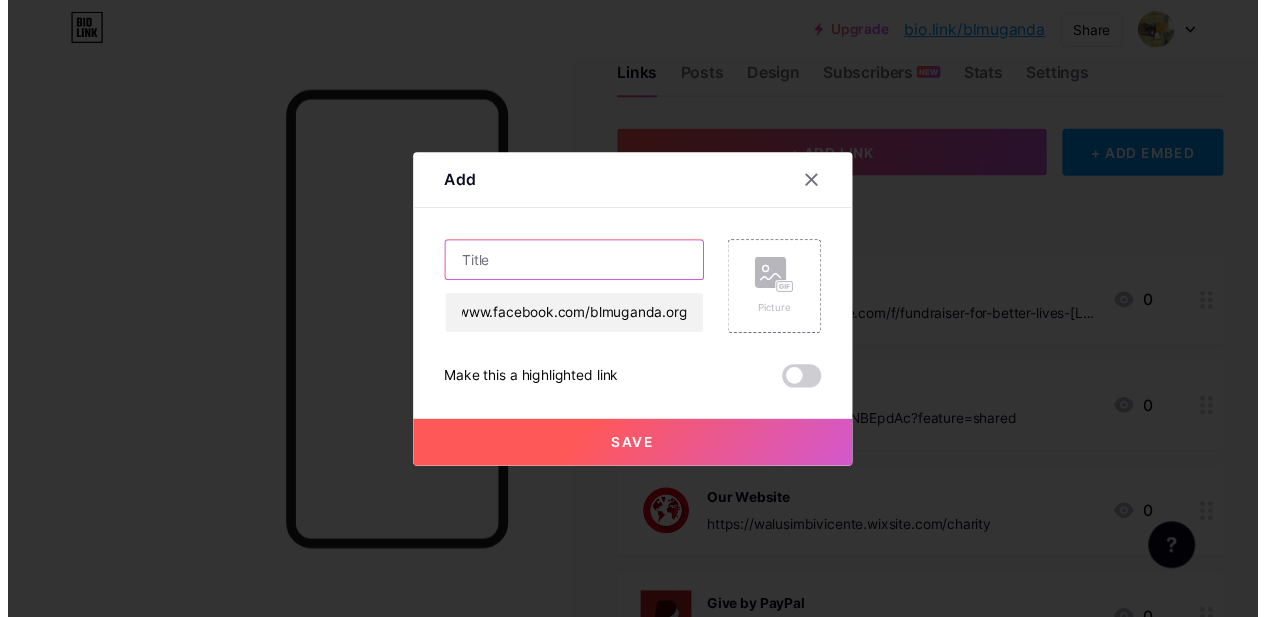 scroll, scrollTop: 0, scrollLeft: 0, axis: both 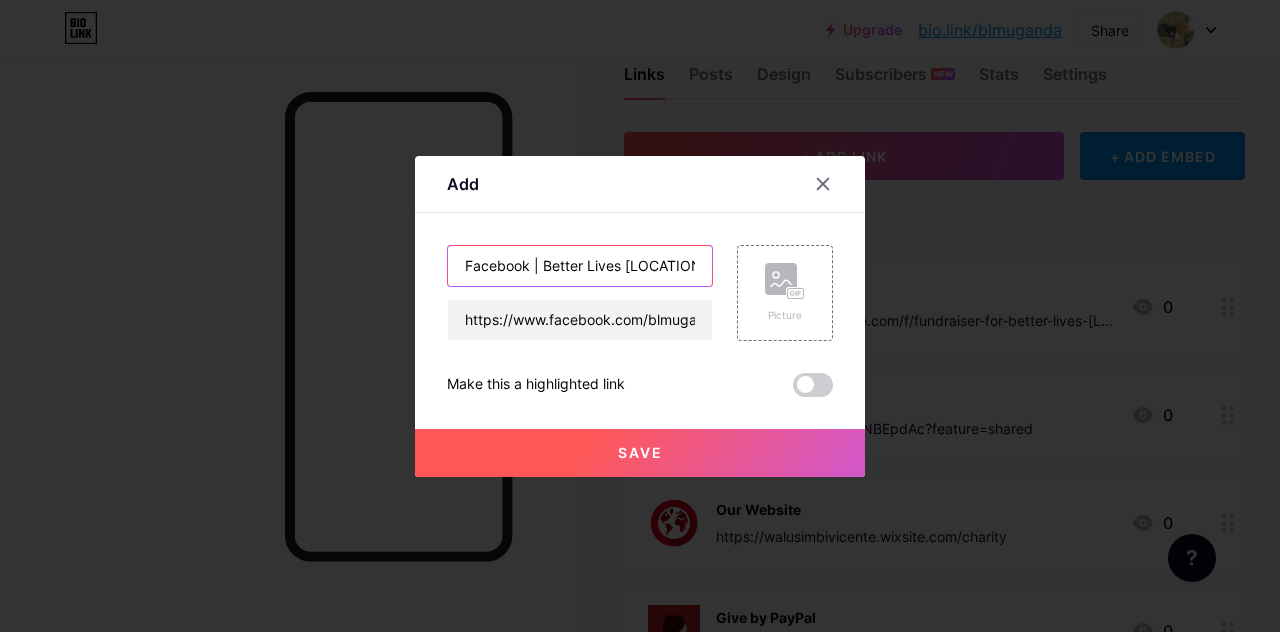 type on "Facebook | Better Lives Mityana" 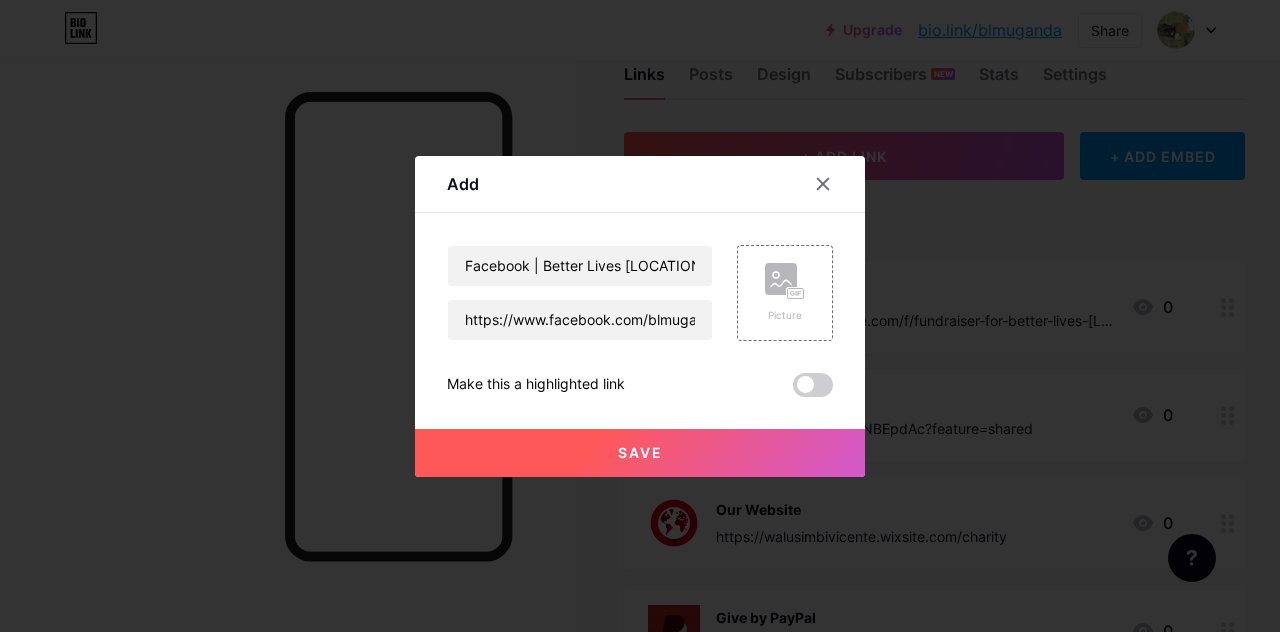 click on "Save" at bounding box center [640, 453] 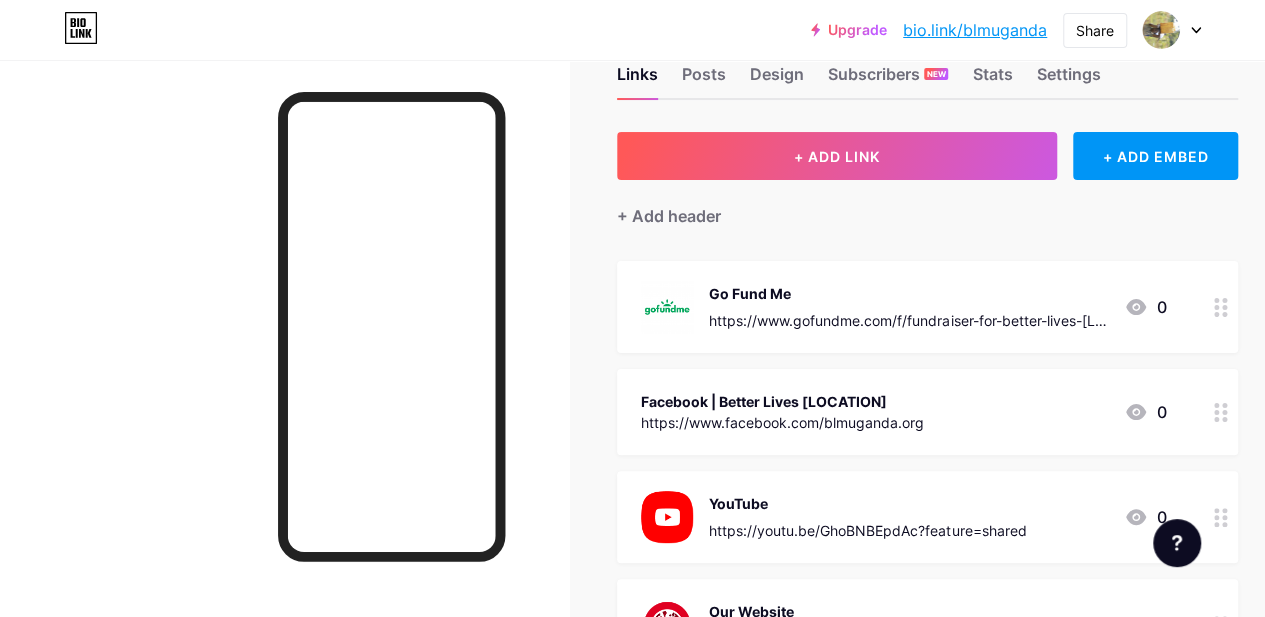 click on "Facebook | Better Lives Mityana
https://www.facebook.com/blmuganda.org
0" at bounding box center (927, 412) 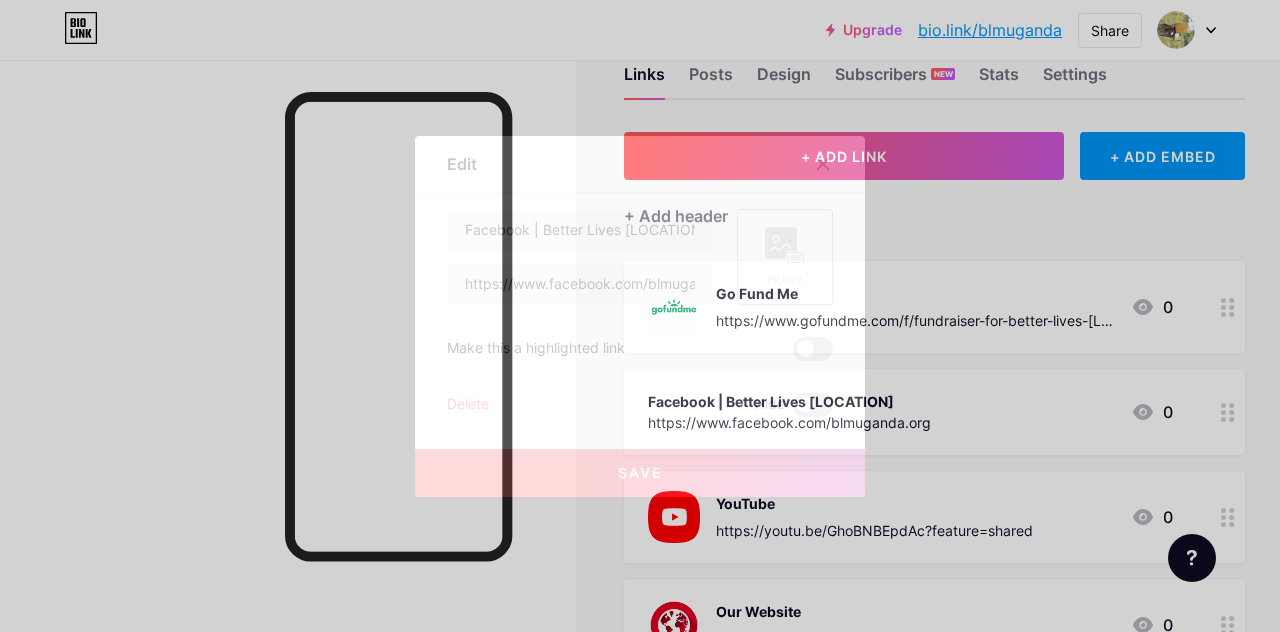 click 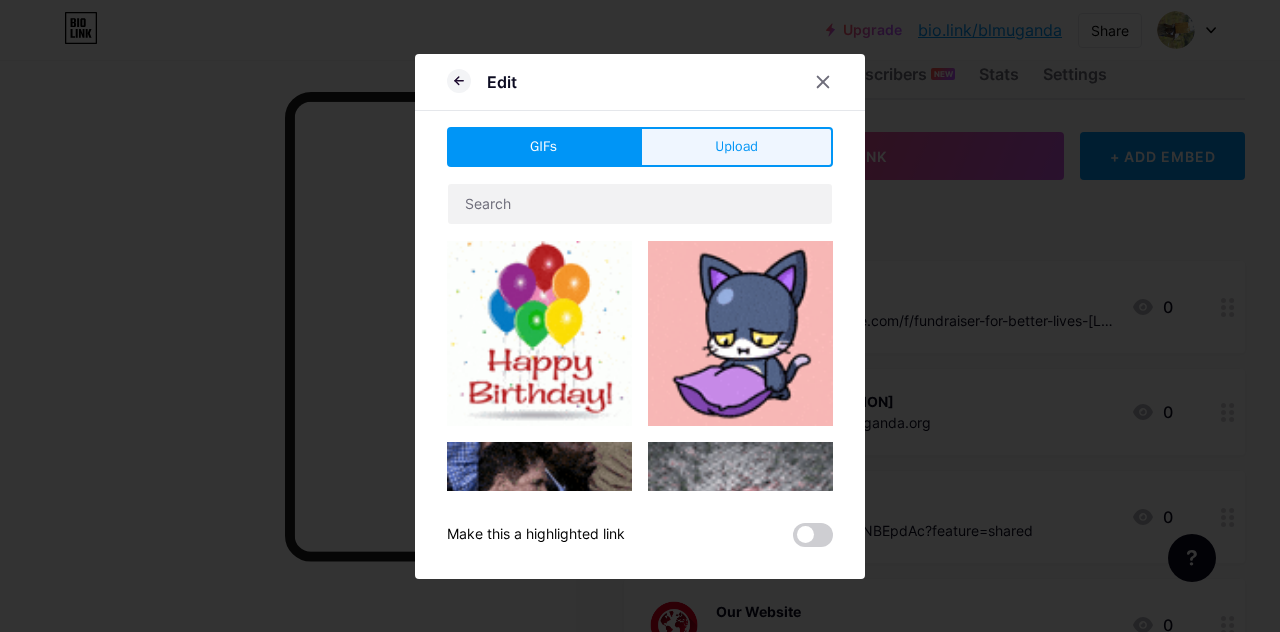 click on "Upload" at bounding box center [736, 147] 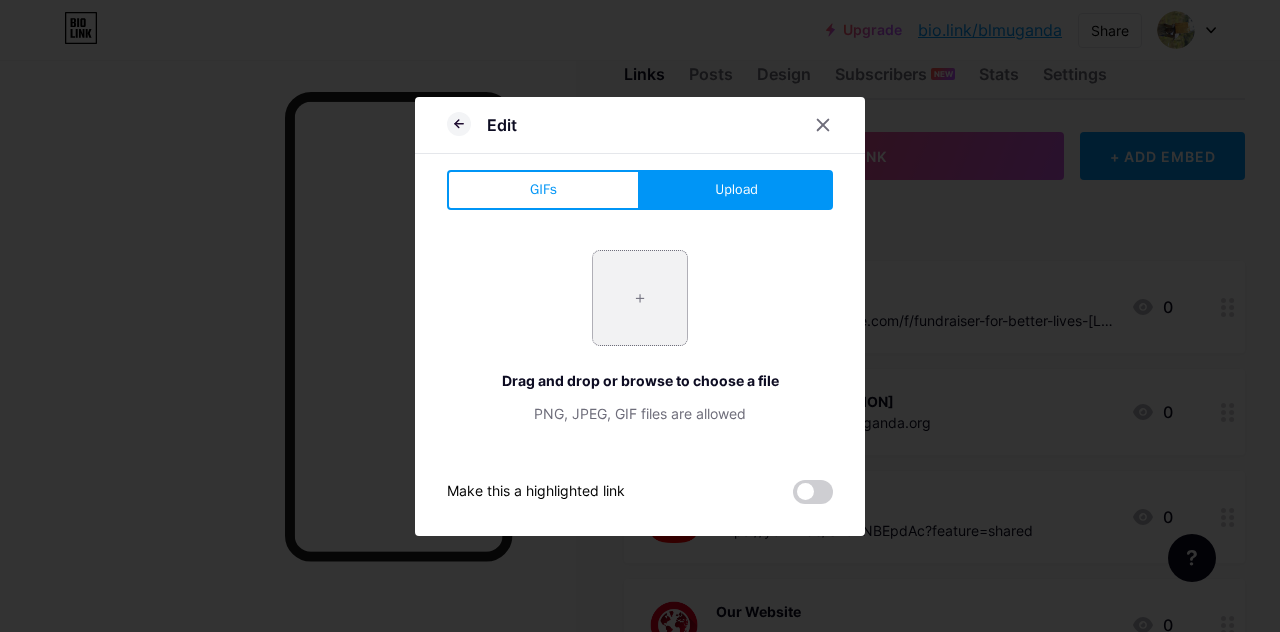 click at bounding box center (640, 298) 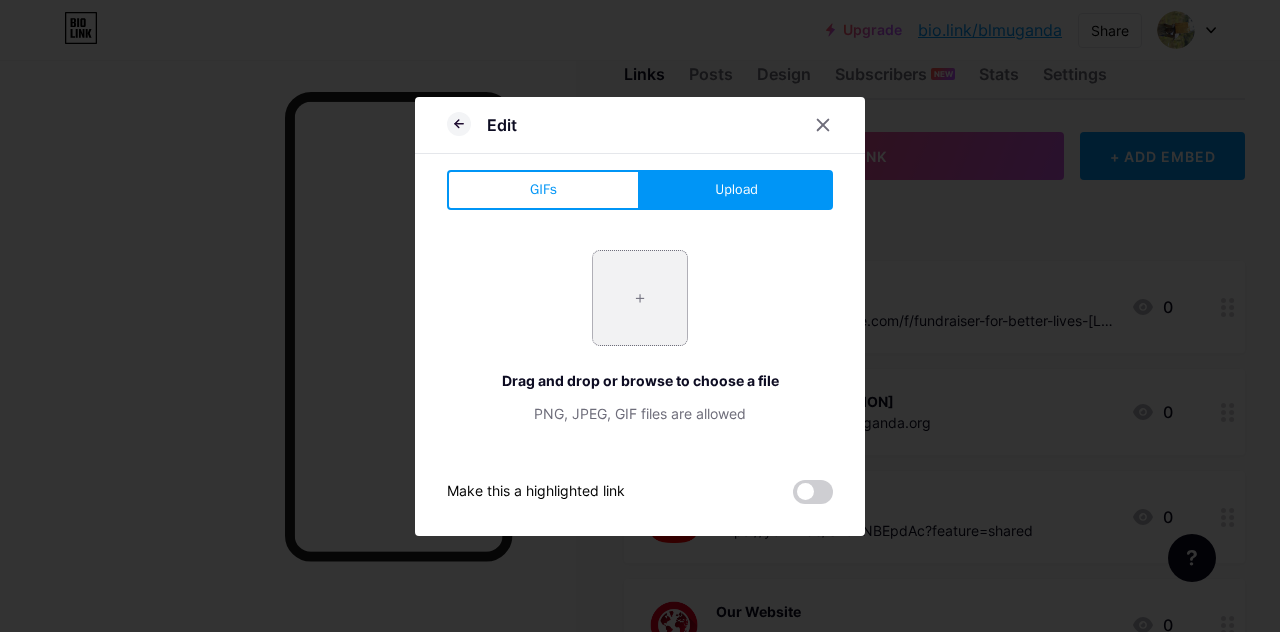 type on "C:\fakepath\images.png" 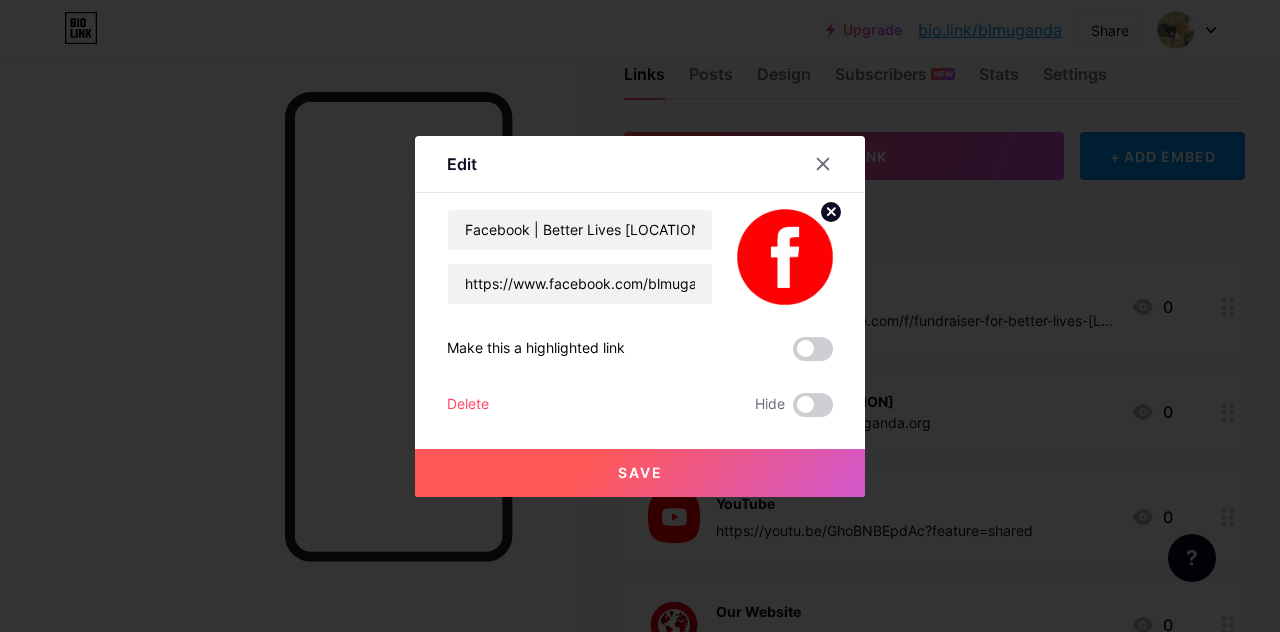 click on "Save" at bounding box center [640, 473] 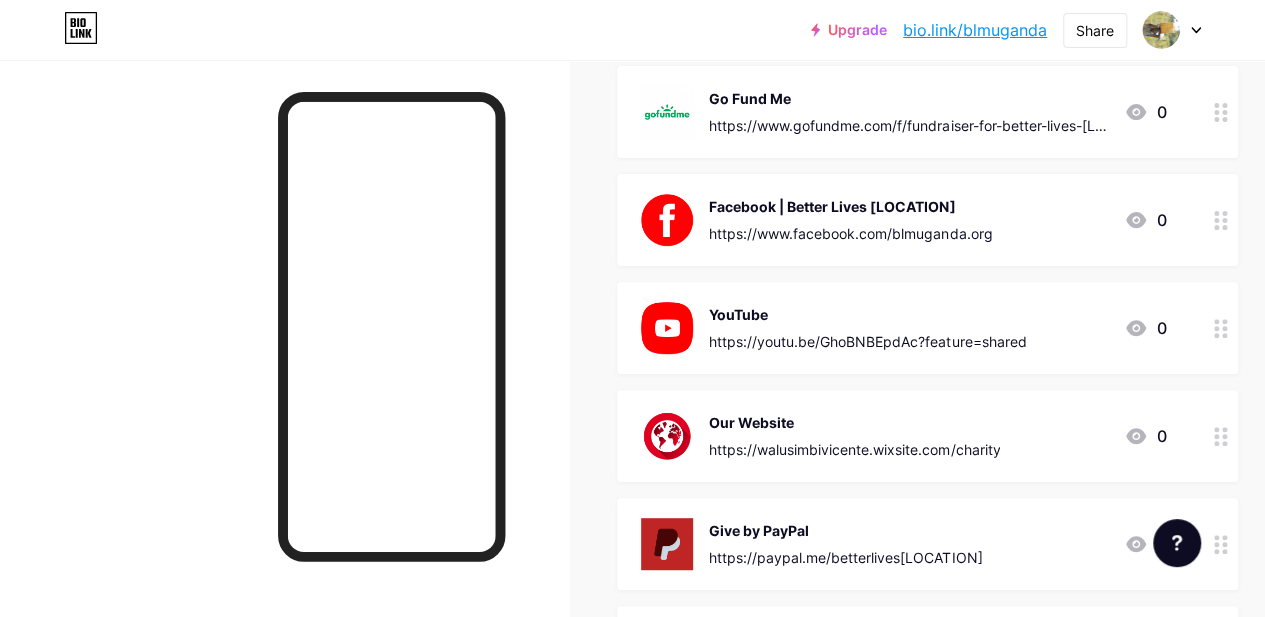 scroll, scrollTop: 254, scrollLeft: 0, axis: vertical 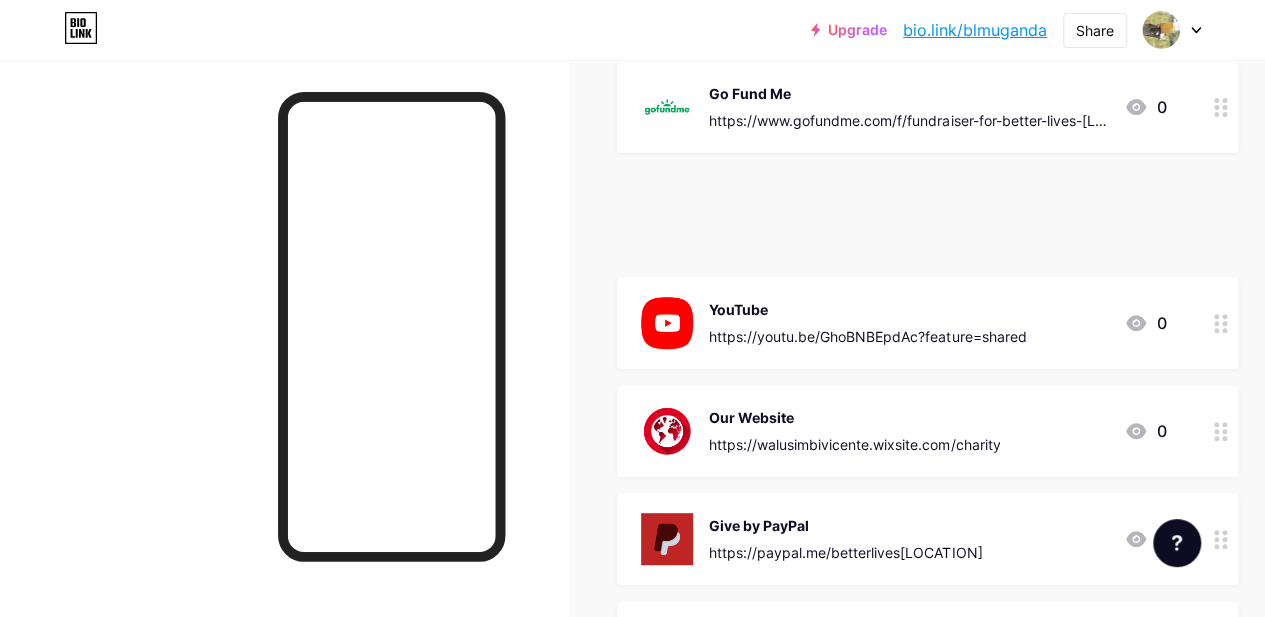 type 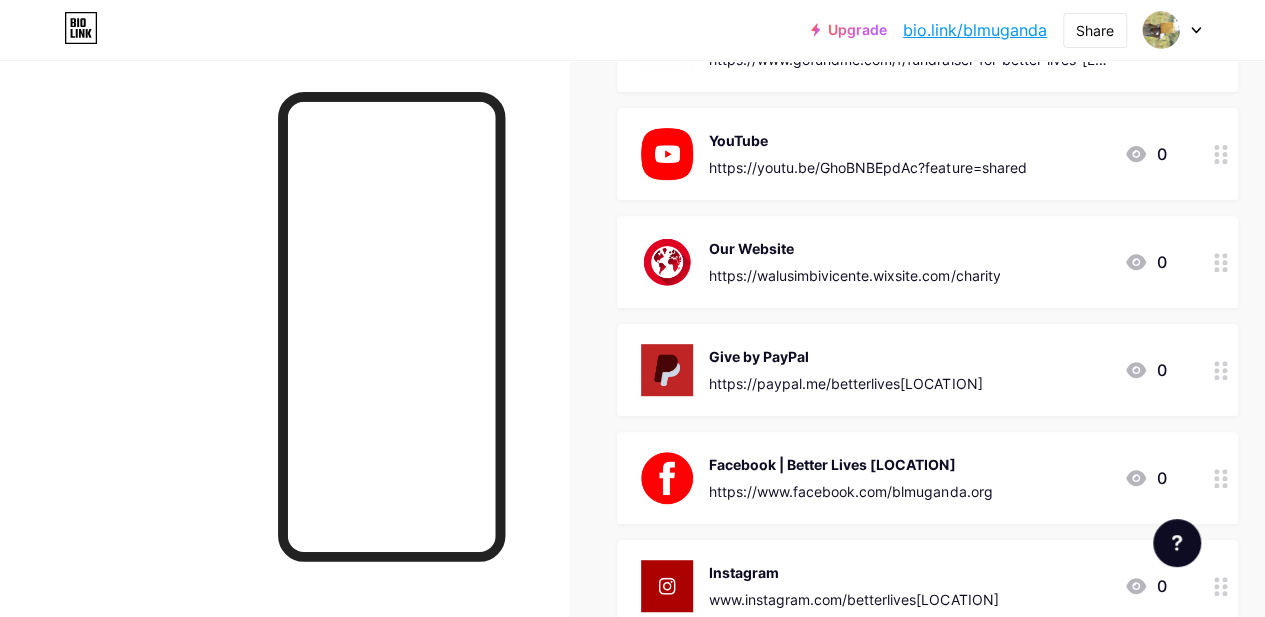 scroll, scrollTop: 162, scrollLeft: 0, axis: vertical 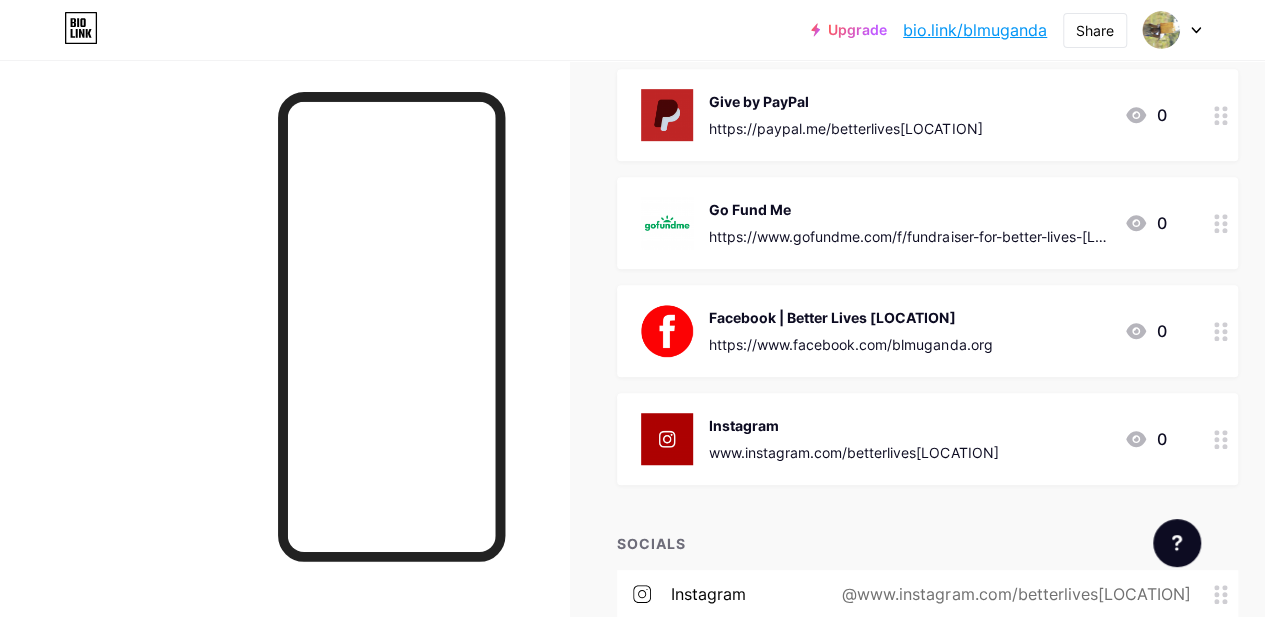 click on "Instagram" at bounding box center [853, 425] 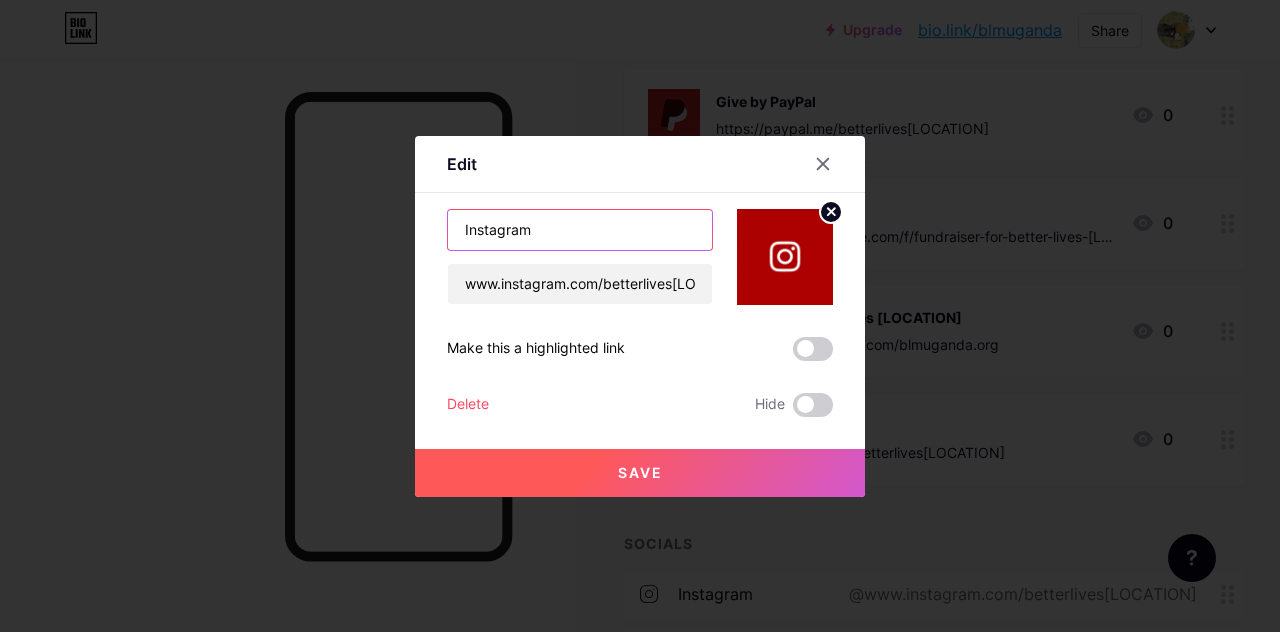 click on "Instagram" at bounding box center [580, 230] 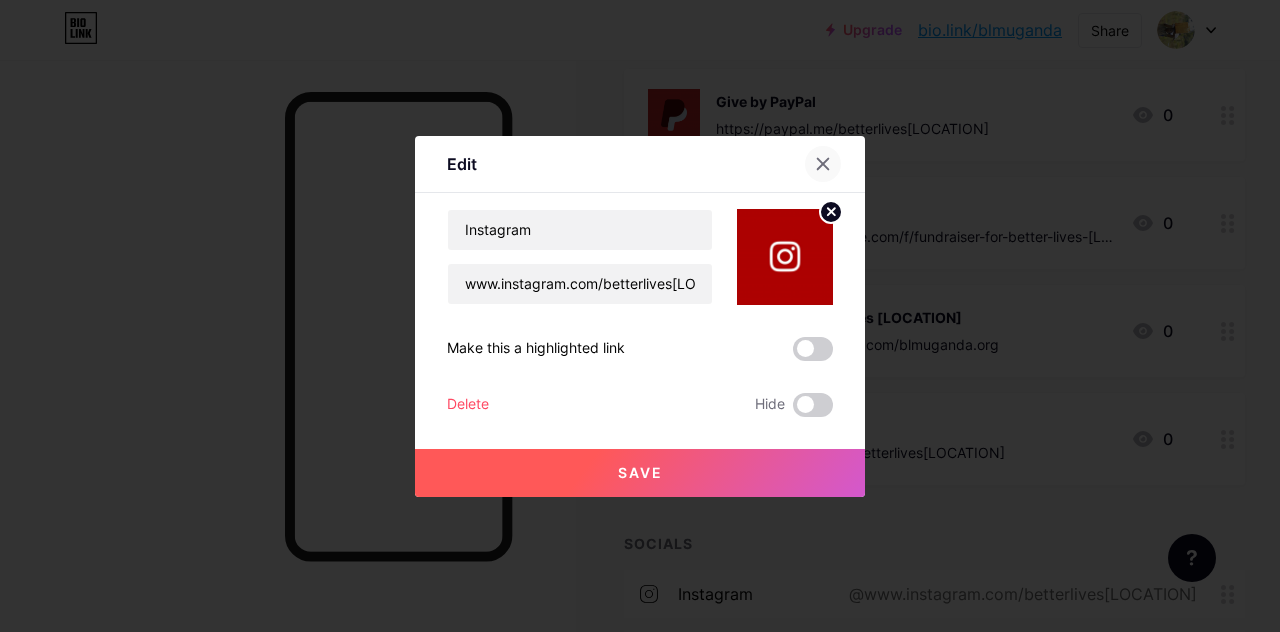 click at bounding box center (823, 164) 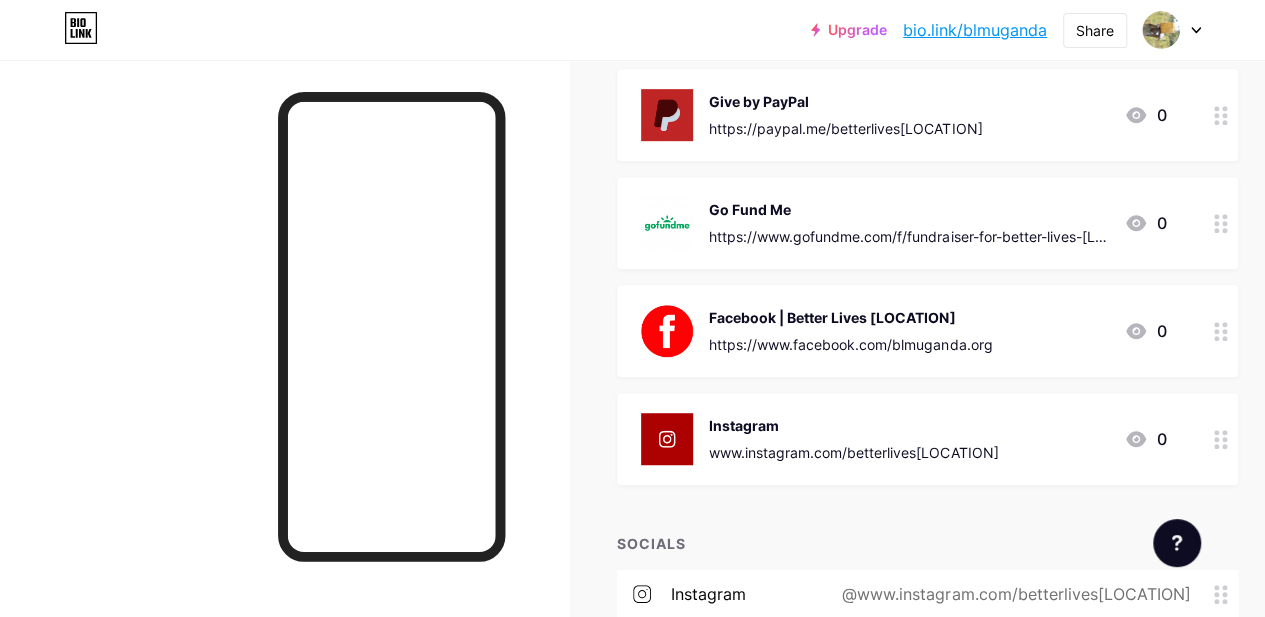 click on "https://www.facebook.com/blmuganda.org" at bounding box center [850, 344] 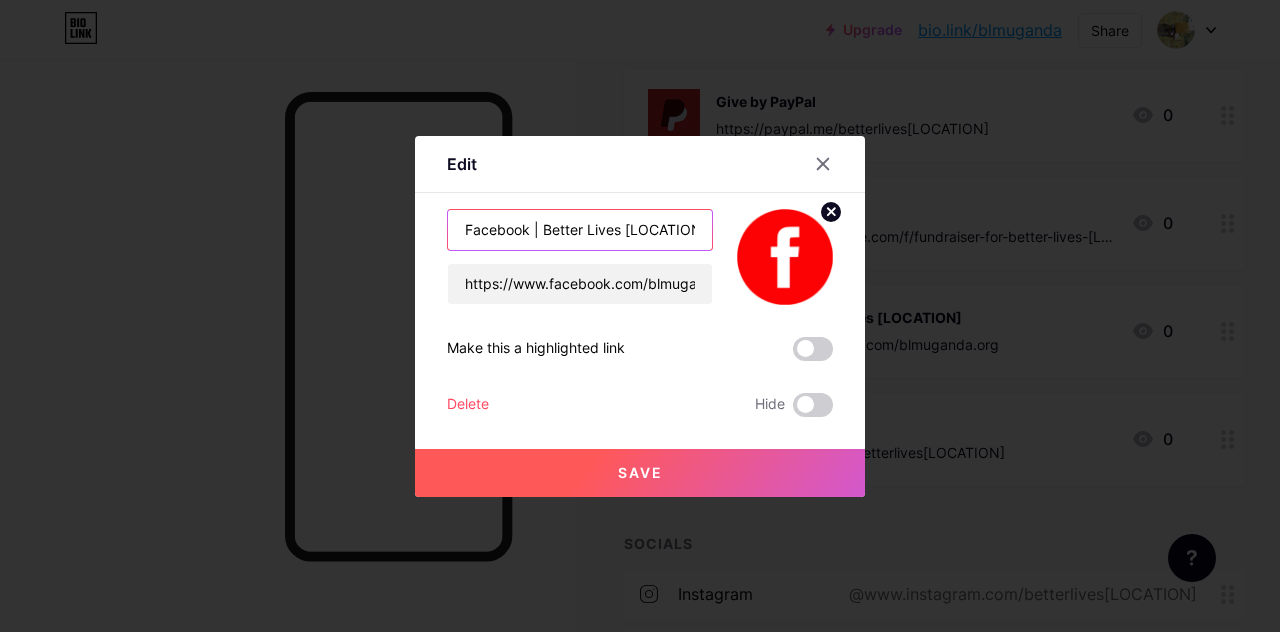 click on "Facebook | Better Lives Mityana" at bounding box center (580, 230) 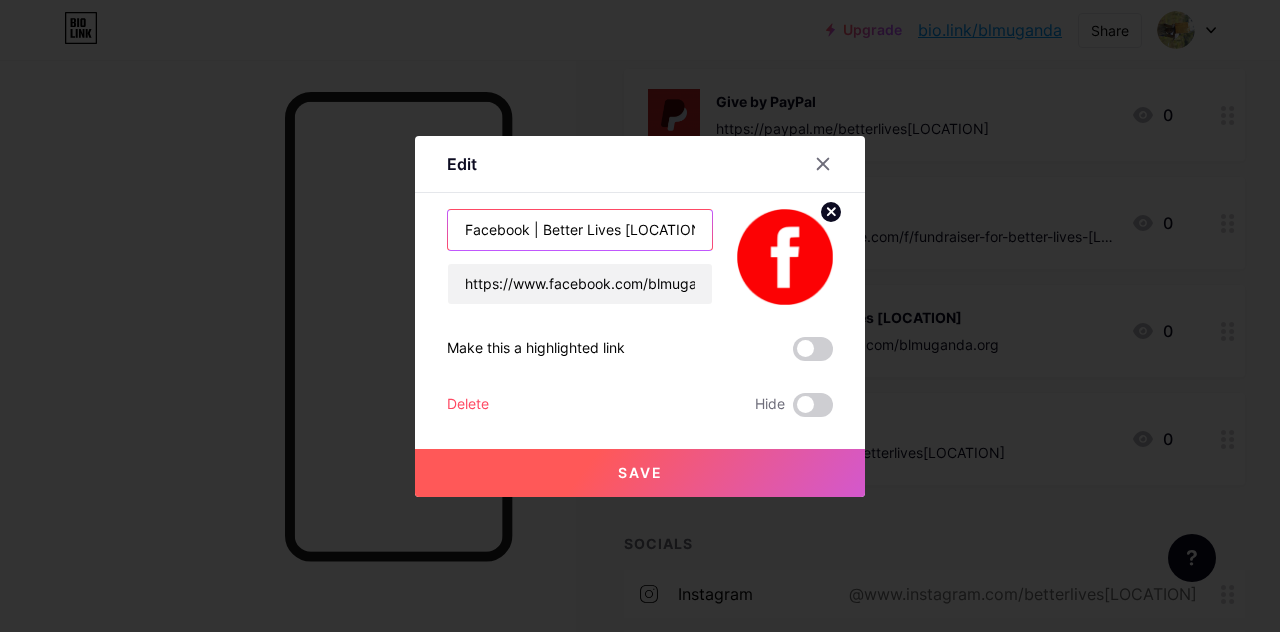 drag, startPoint x: 670, startPoint y: 231, endPoint x: 526, endPoint y: 229, distance: 144.01389 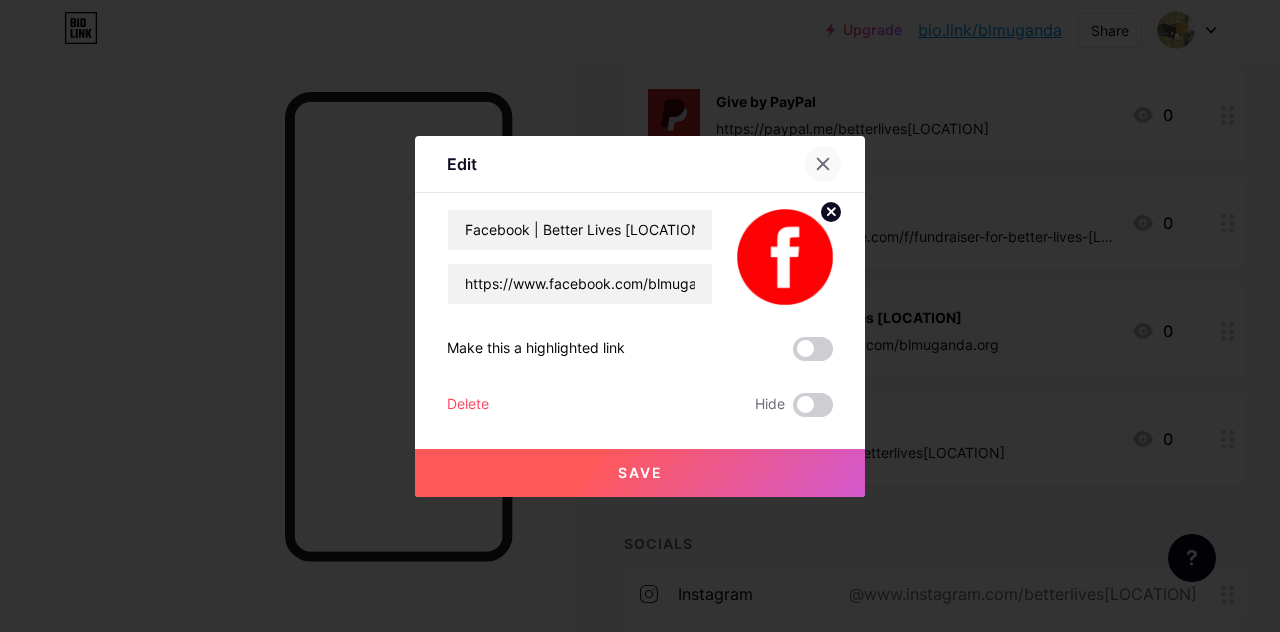 click at bounding box center (823, 164) 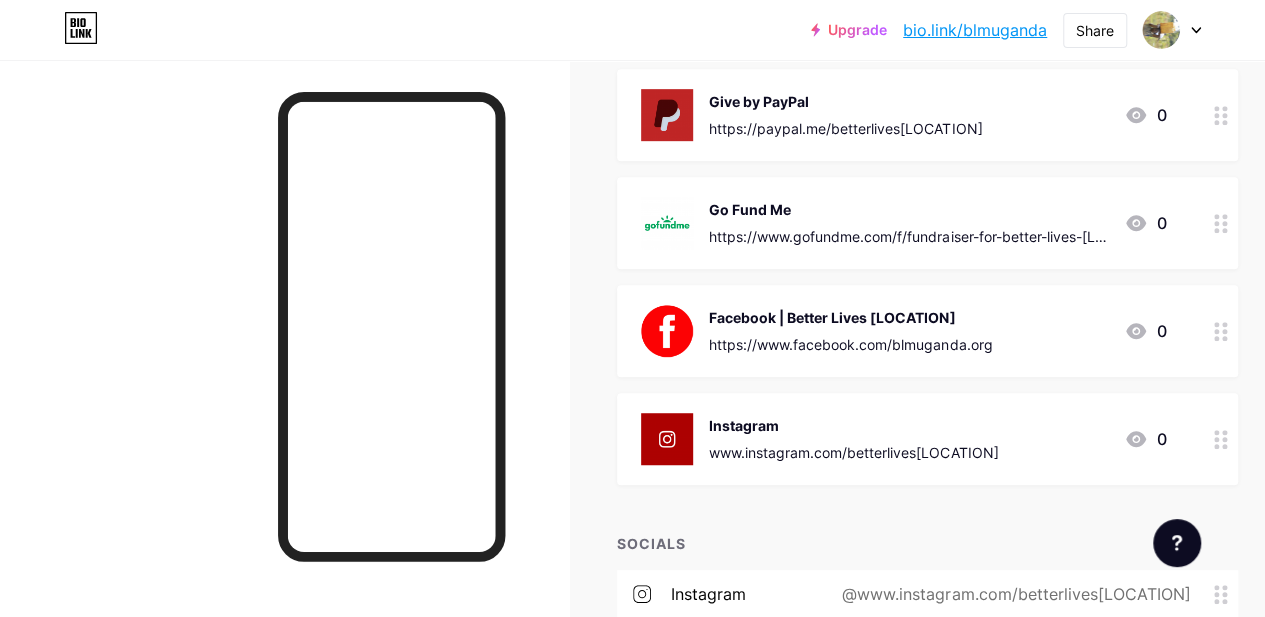 click on "Instagram" at bounding box center [853, 425] 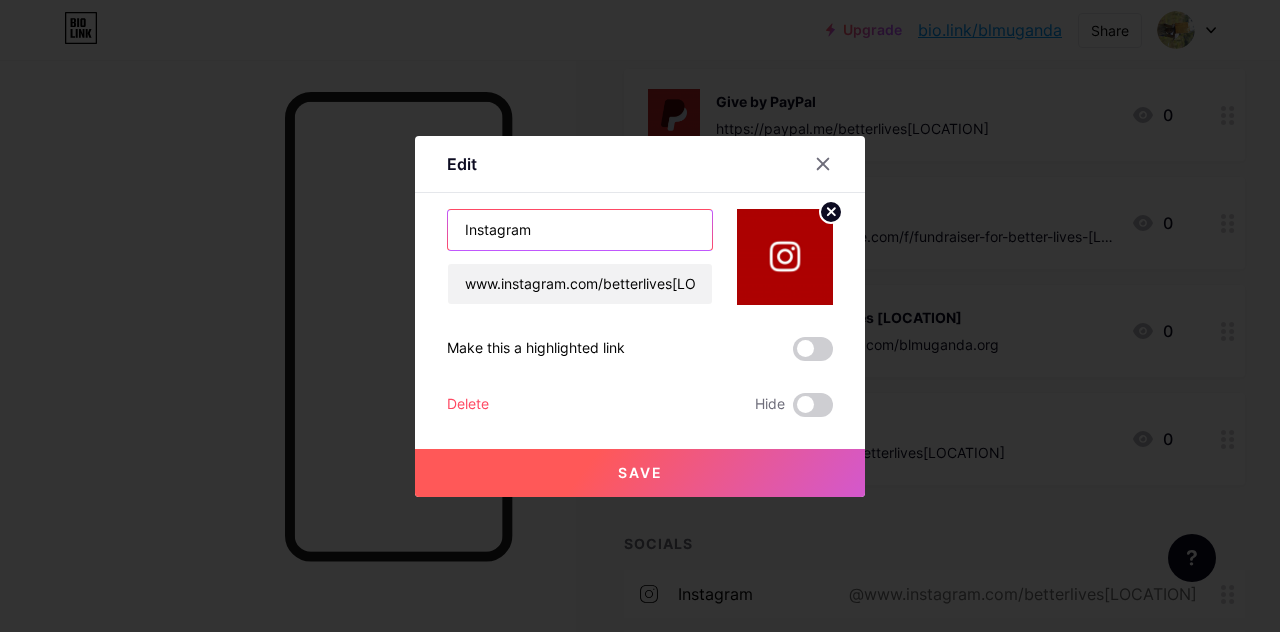 click on "Instagram" at bounding box center (580, 230) 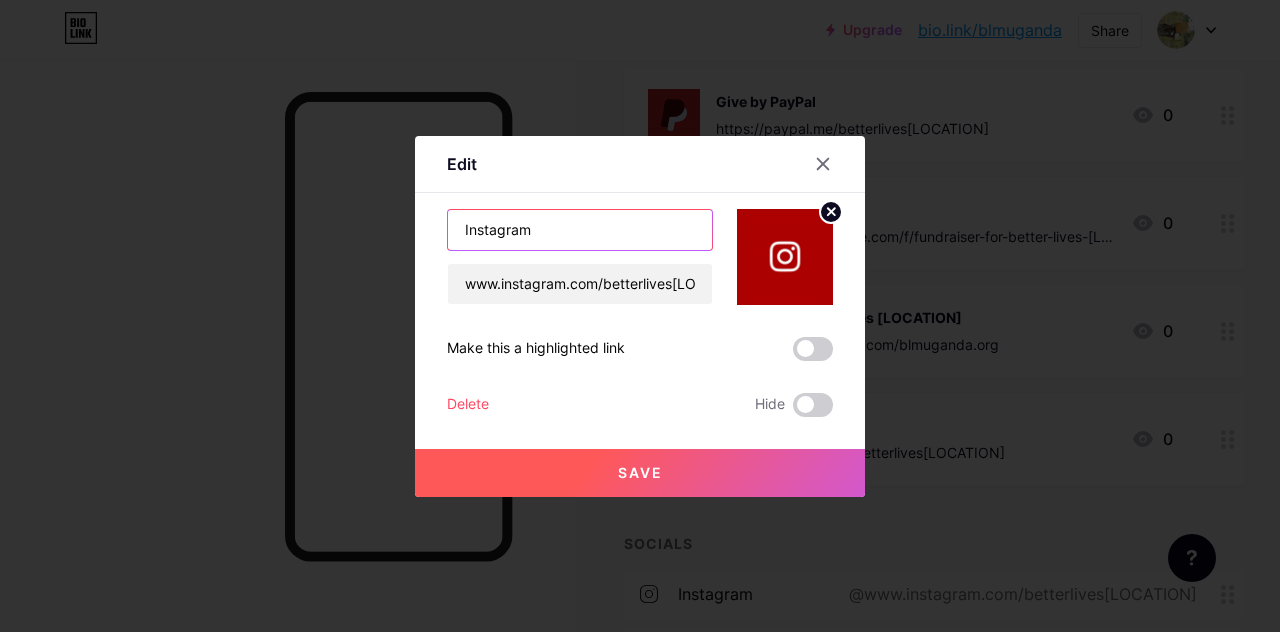 paste on "| Better Lives Mityana" 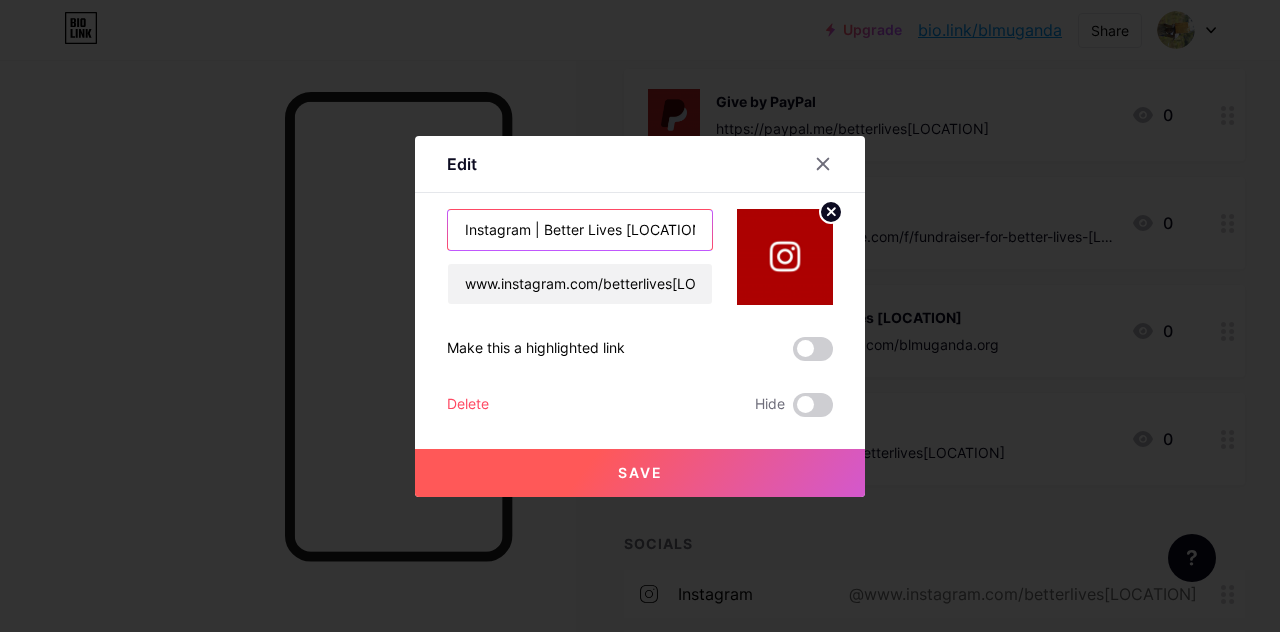 type on "Instagram | Better Lives Mityana" 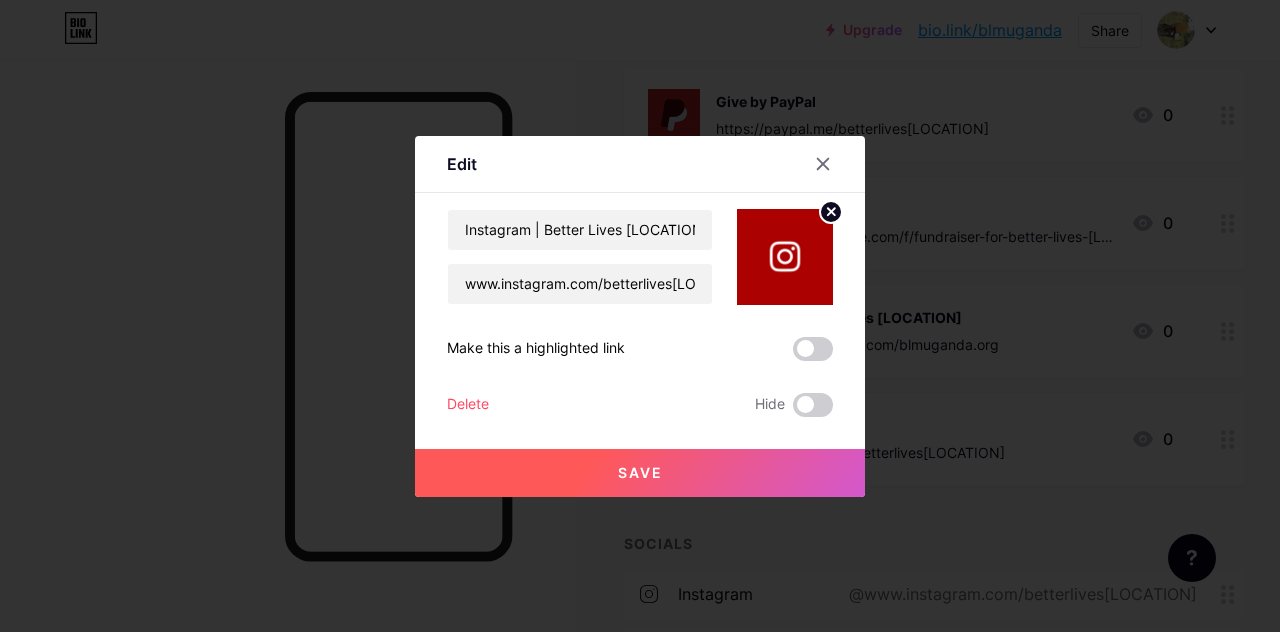 click on "Save" at bounding box center [640, 473] 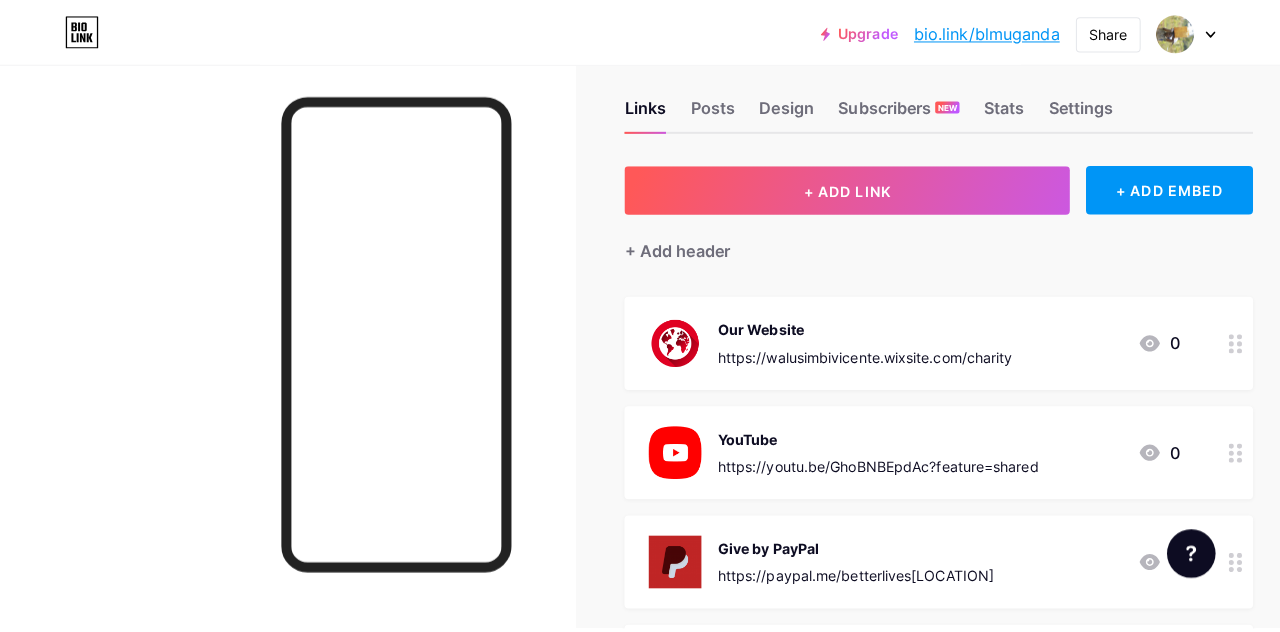 scroll, scrollTop: 0, scrollLeft: 0, axis: both 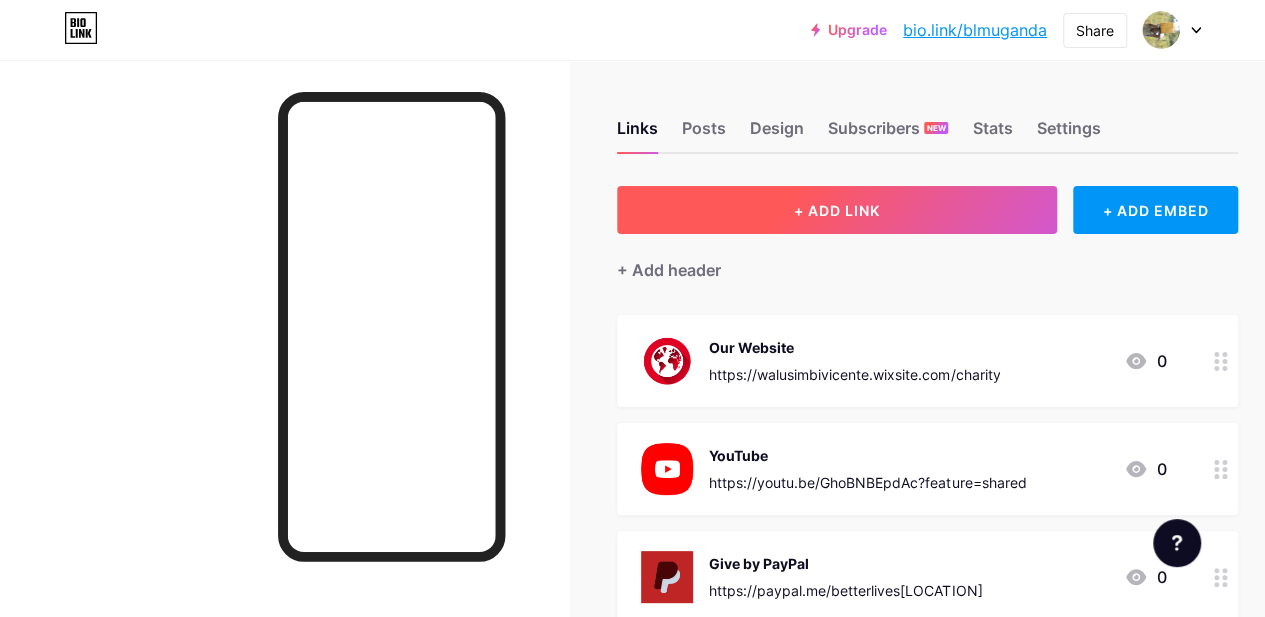 click on "+ ADD LINK" at bounding box center (837, 210) 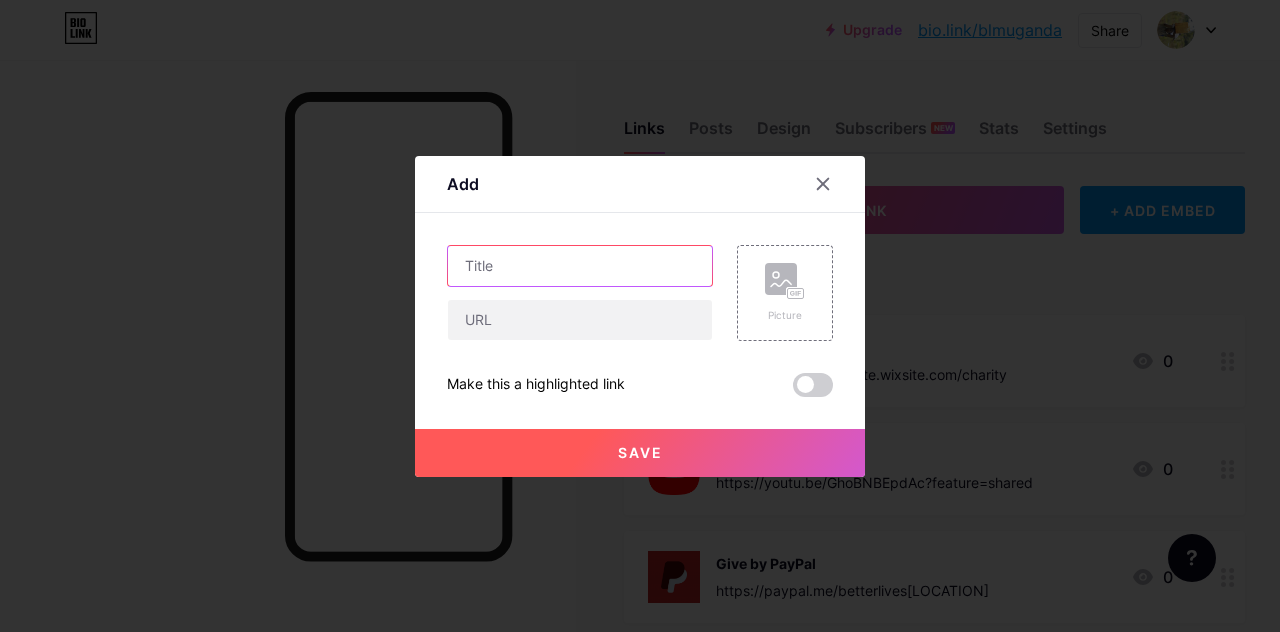 click at bounding box center (580, 266) 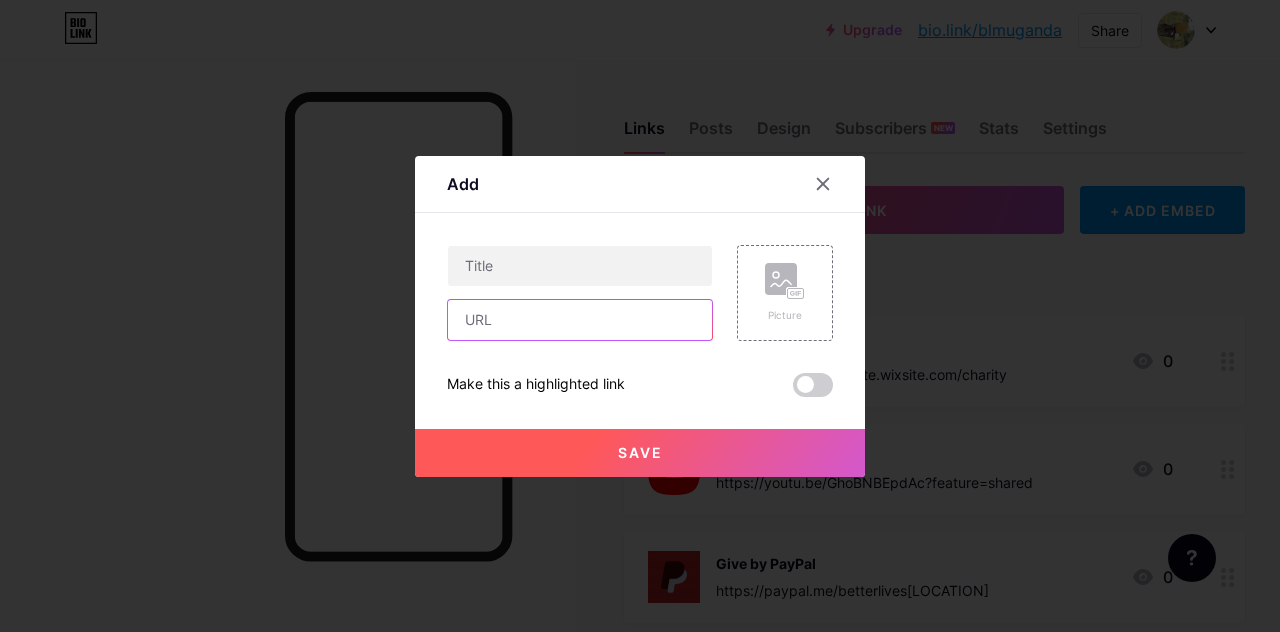 click at bounding box center (580, 320) 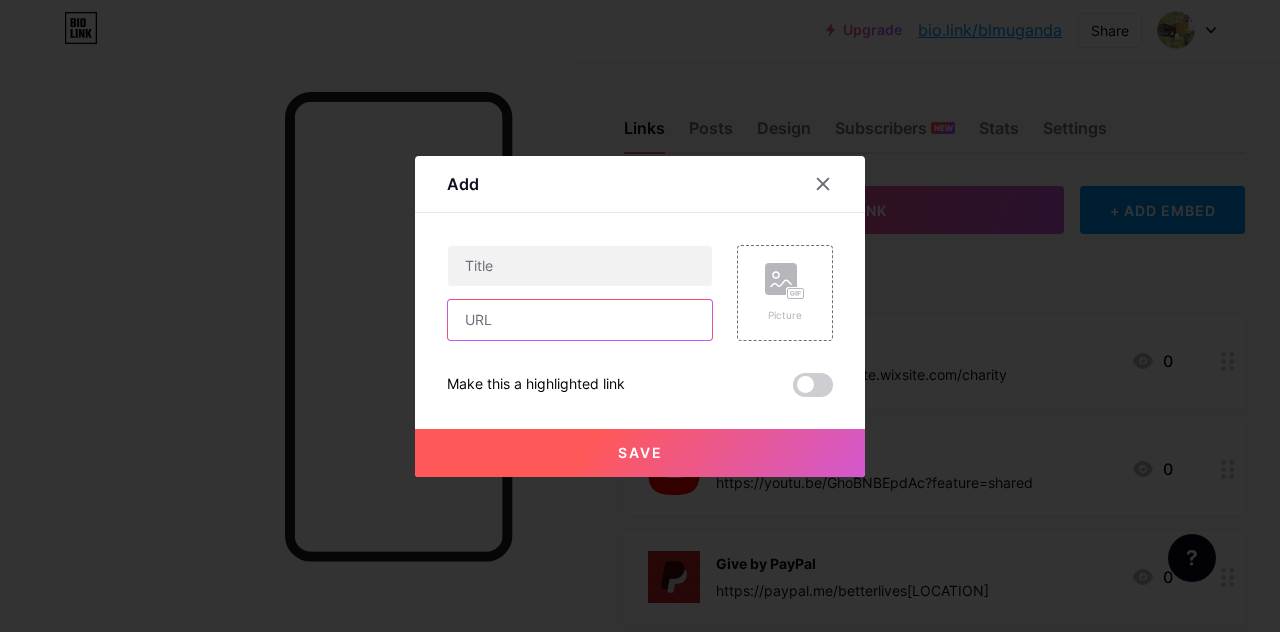 paste on "https://www.instagram.com/stcatherineofalexandria2025?igsh=MTJnZDBzaHJsNHh0NQ%3D%3D&utm_source=qr" 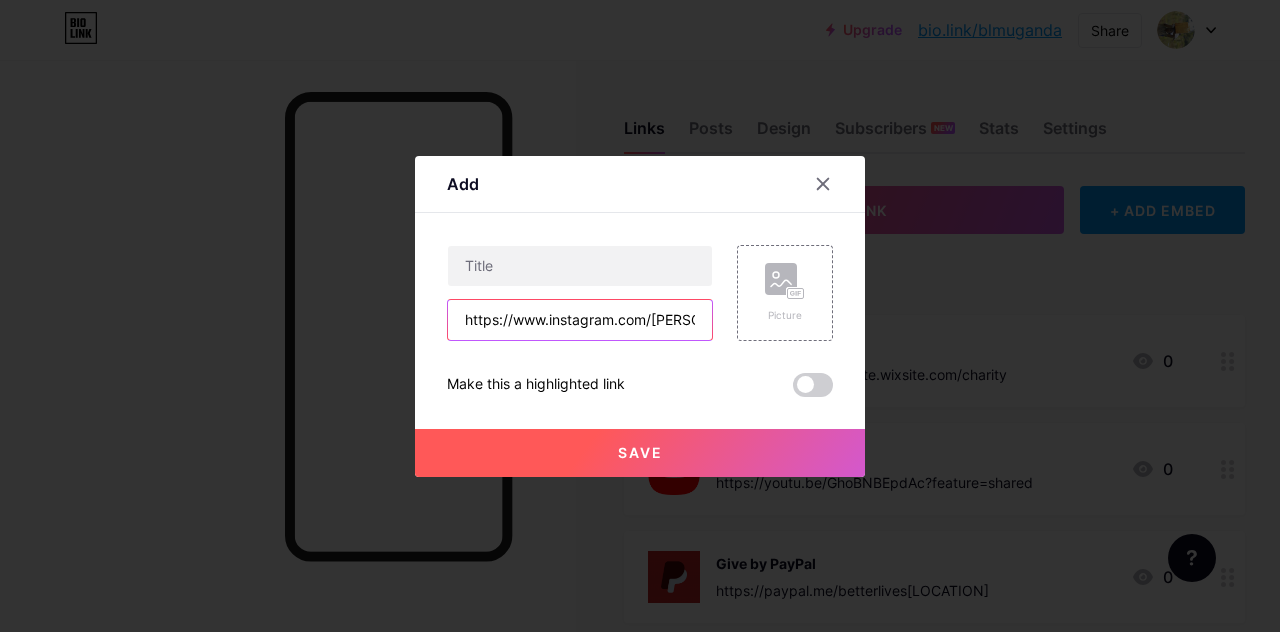 scroll, scrollTop: 0, scrollLeft: 523, axis: horizontal 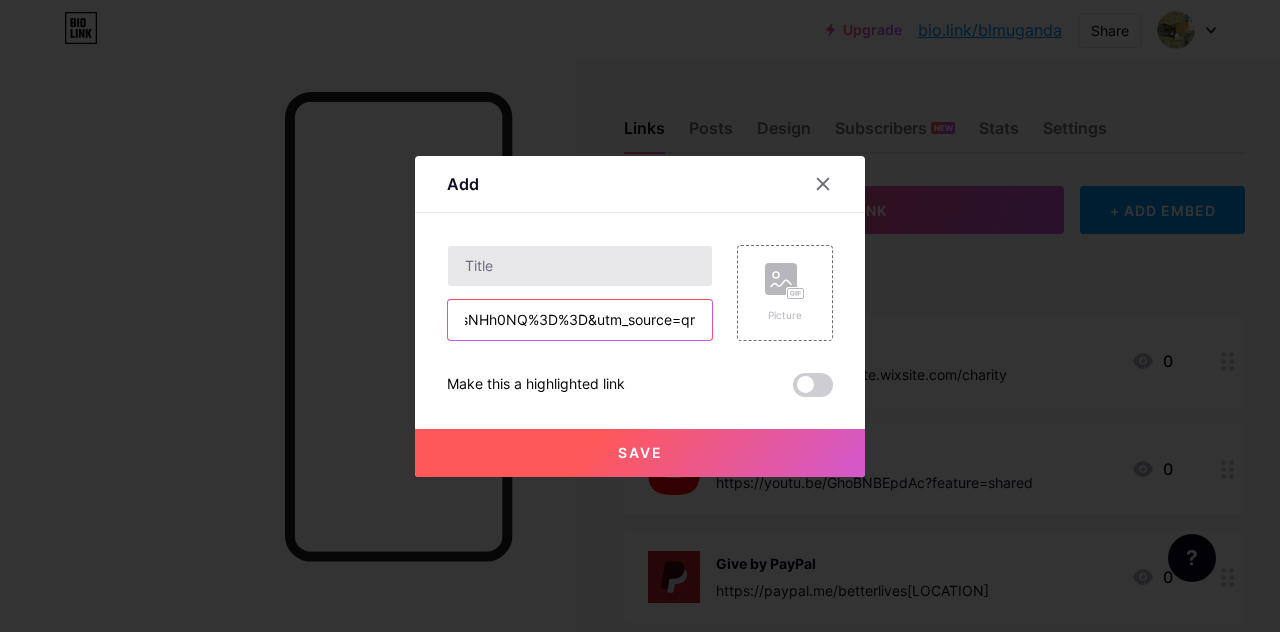 type on "https://www.instagram.com/stcatherineofalexandria2025?igsh=MTJnZDBzaHJsNHh0NQ%3D%3D&utm_source=qr" 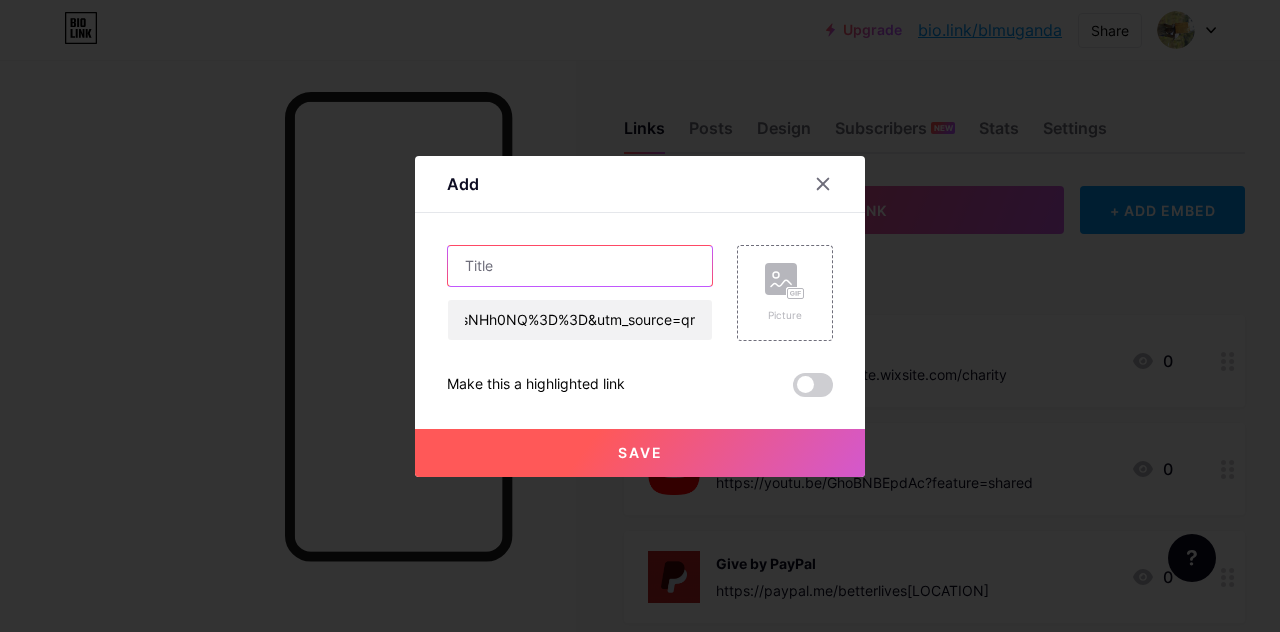 click at bounding box center [580, 266] 